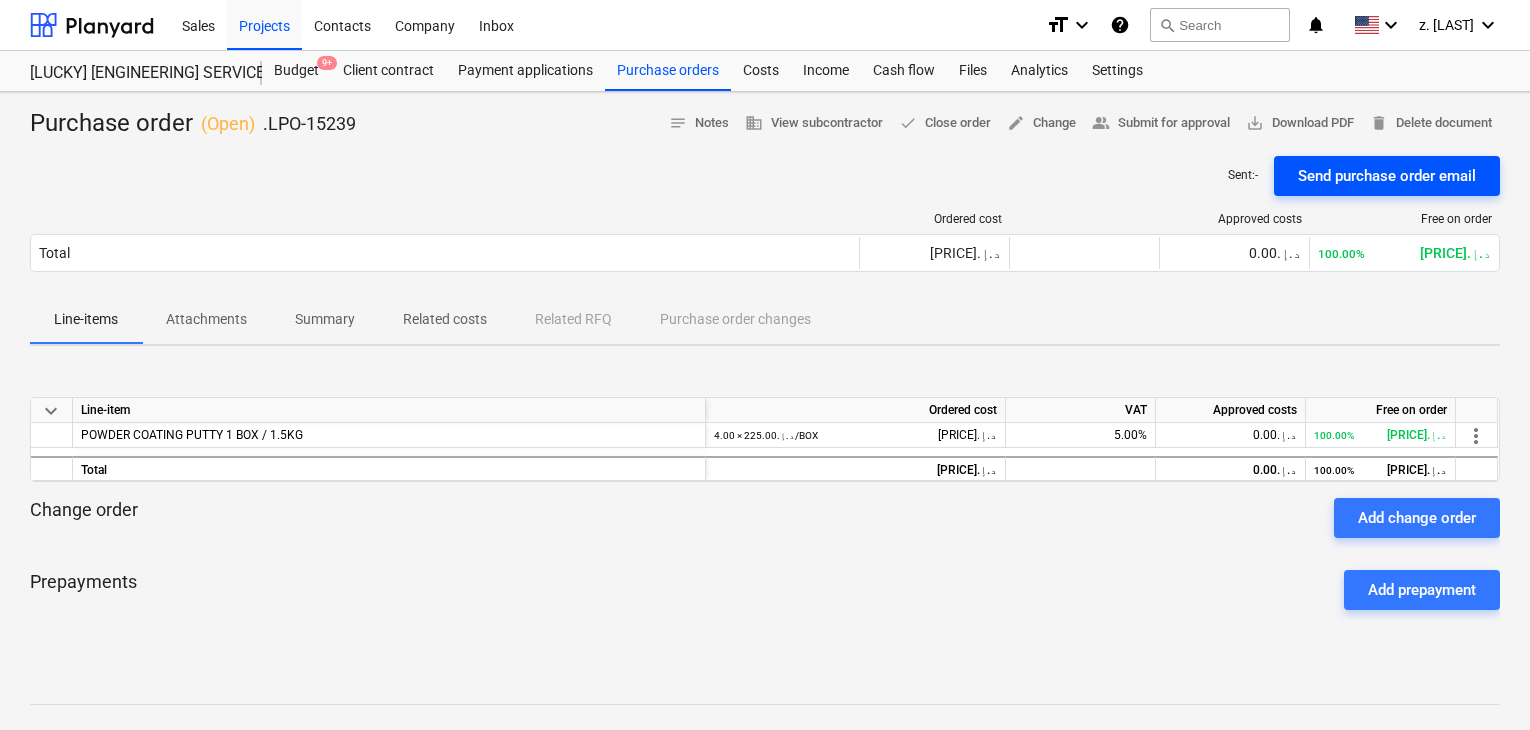 scroll, scrollTop: 0, scrollLeft: 0, axis: both 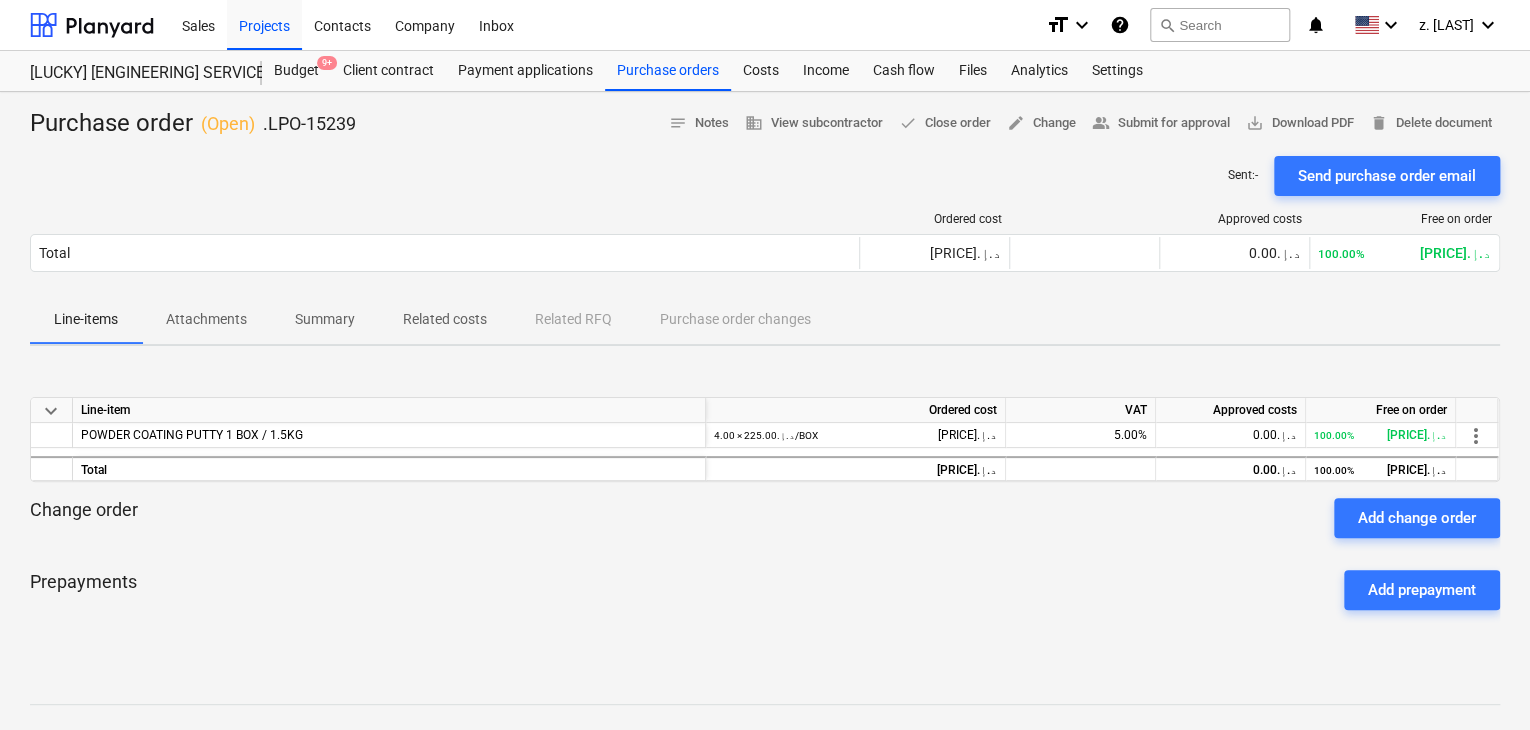 click on "Purchase order ( Open ) .LPO-15239 notes Notes business View subcontractor done Close order edit Change people_alt Submit for approval save_alt Download PDF delete Delete document Sent :   - Send purchase order email Ordered cost Approved costs Free on order Total 900.00د.إ.‏ 0.00د.إ.‏ 100.00% 900.00د.إ.‏ Please wait Line-items Attachments Summary Related costs Related RFQ Purchase order changes keyboard_arrow_down Line-item Ordered cost VAT Approved costs Free on order  POWDER COATING PUTTY 1 BOX / 1.5KG 4.00   ×   225.00د.إ.‏ / BOX 900.00د.إ.‏ 5.00% 0.00د.إ.‏ 100.00% 900.00د.إ.‏ more_vert Total 900.00د.إ.‏ 0.00د.إ.‏ 100.00% 900.00د.إ.‏ Change order Add change order Prepayments Add prepayment Notes Write a note or @mention to teammate ﻿ Save" at bounding box center (765, 525) 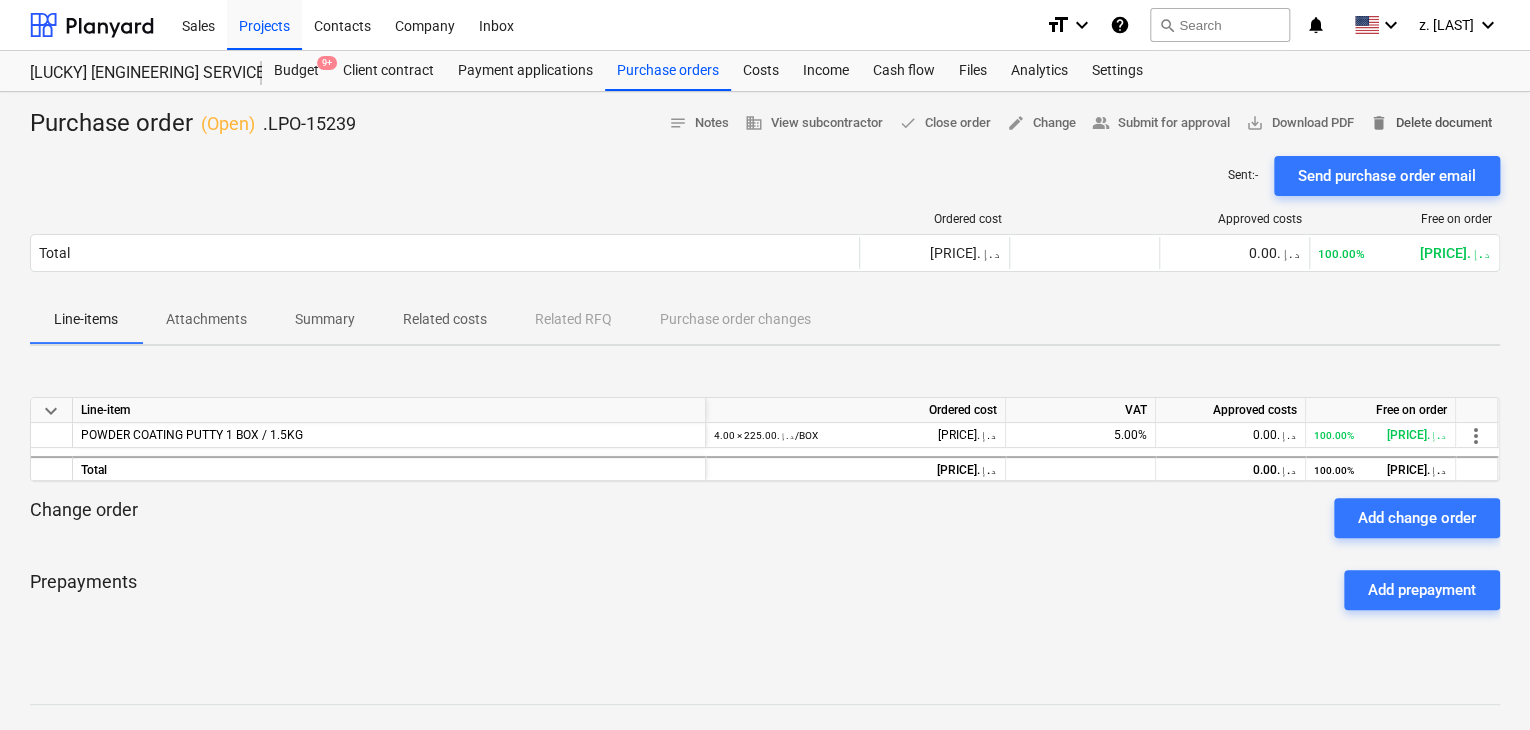 click on "delete Delete document" at bounding box center [1431, 123] 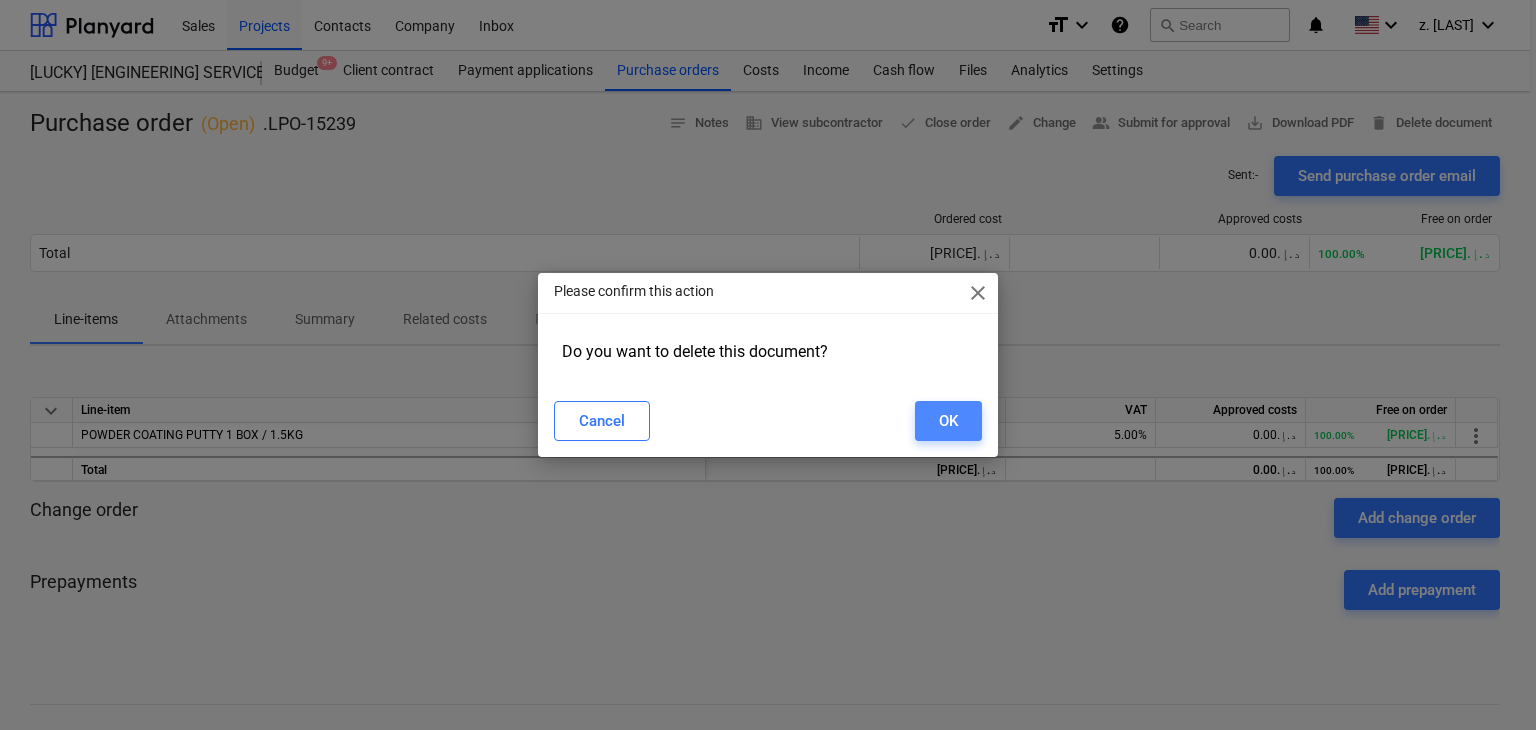 click on "OK" at bounding box center (948, 421) 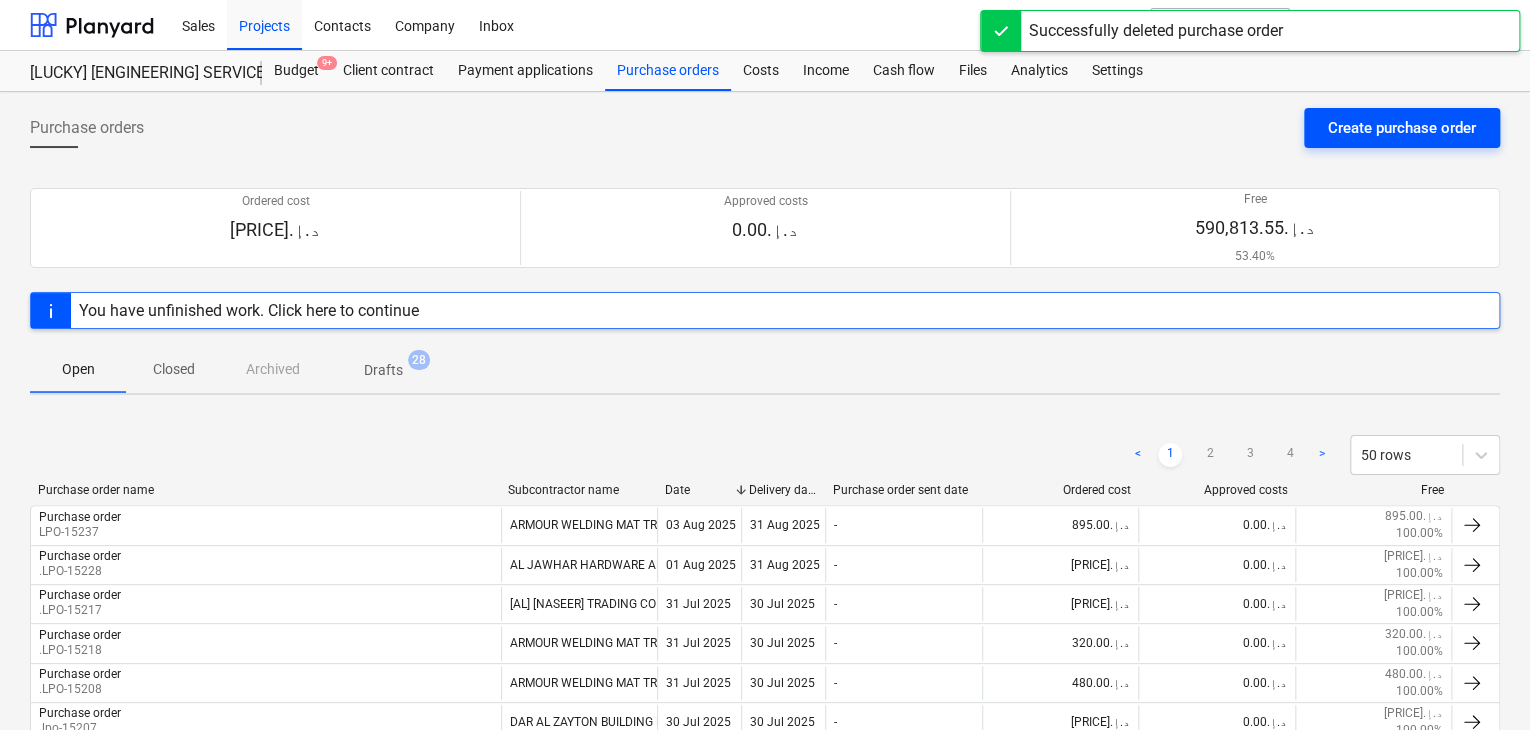 click on "Create purchase order" at bounding box center [1402, 128] 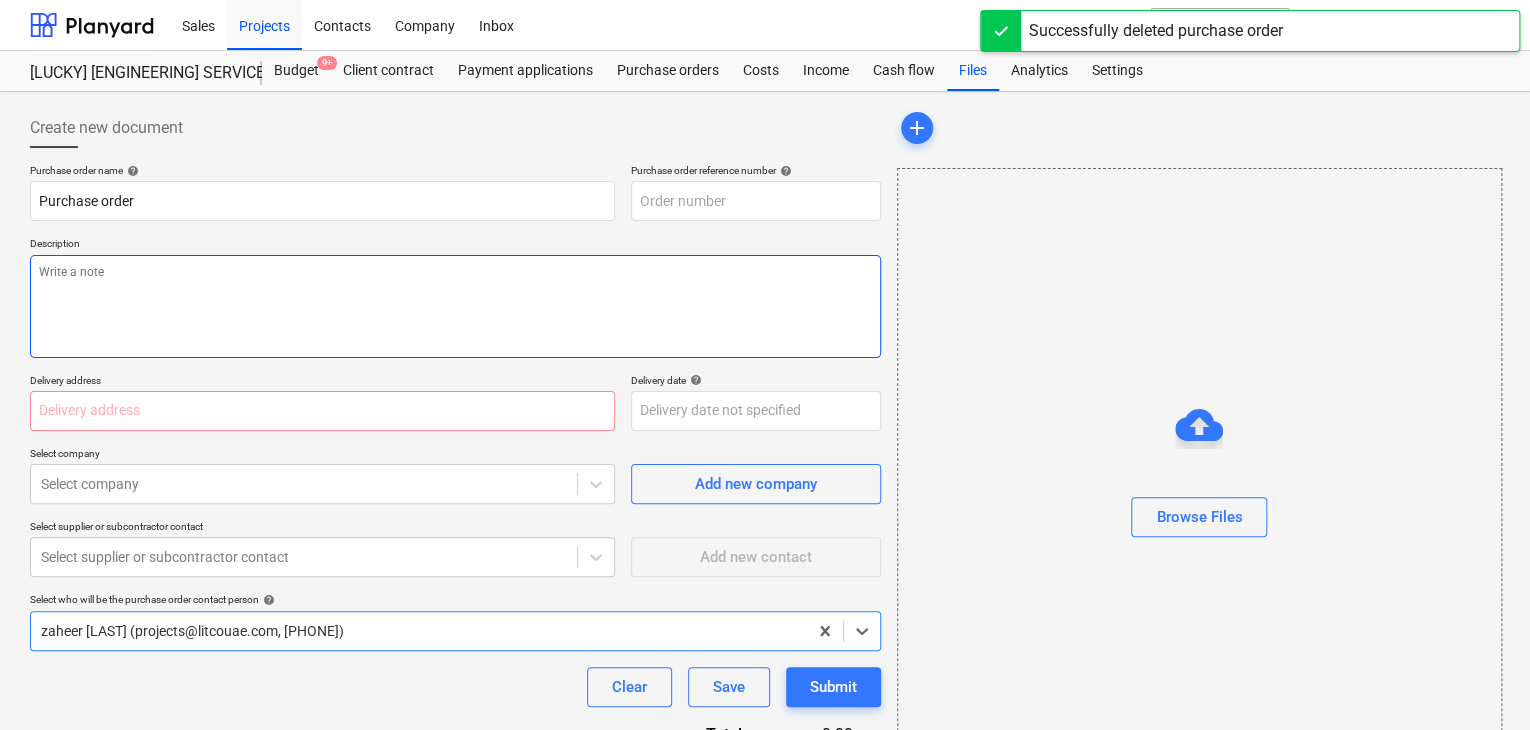click at bounding box center (455, 306) 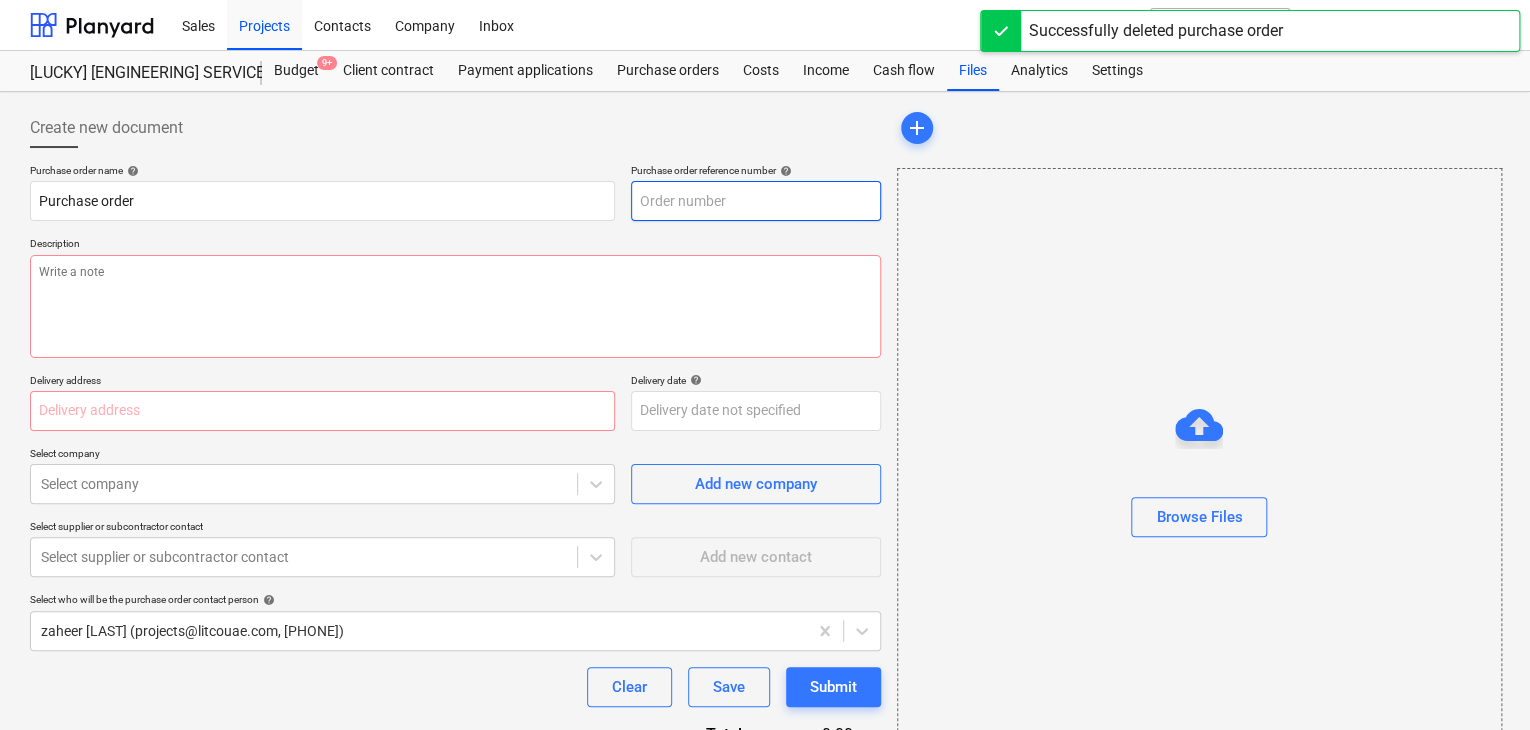 click at bounding box center [756, 201] 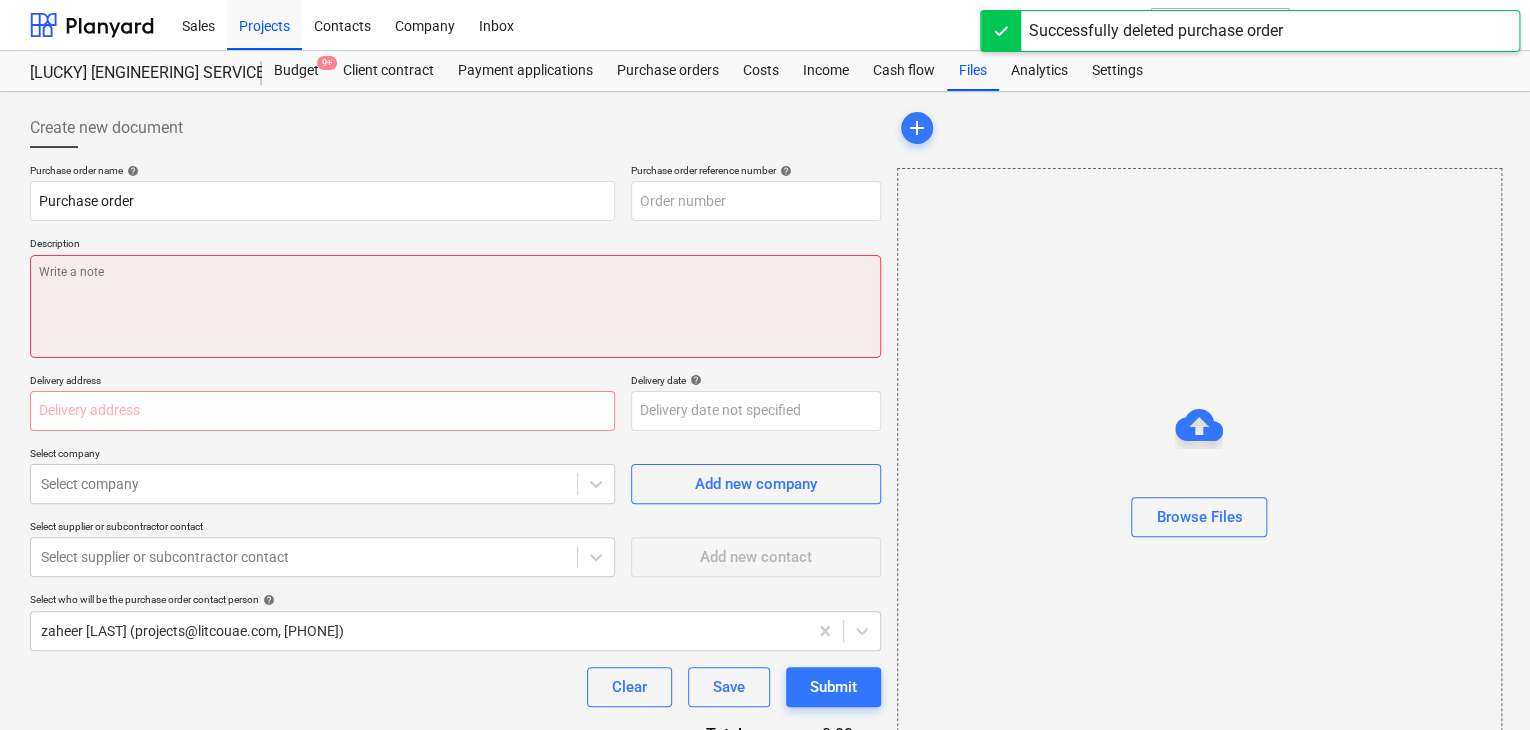click at bounding box center (455, 306) 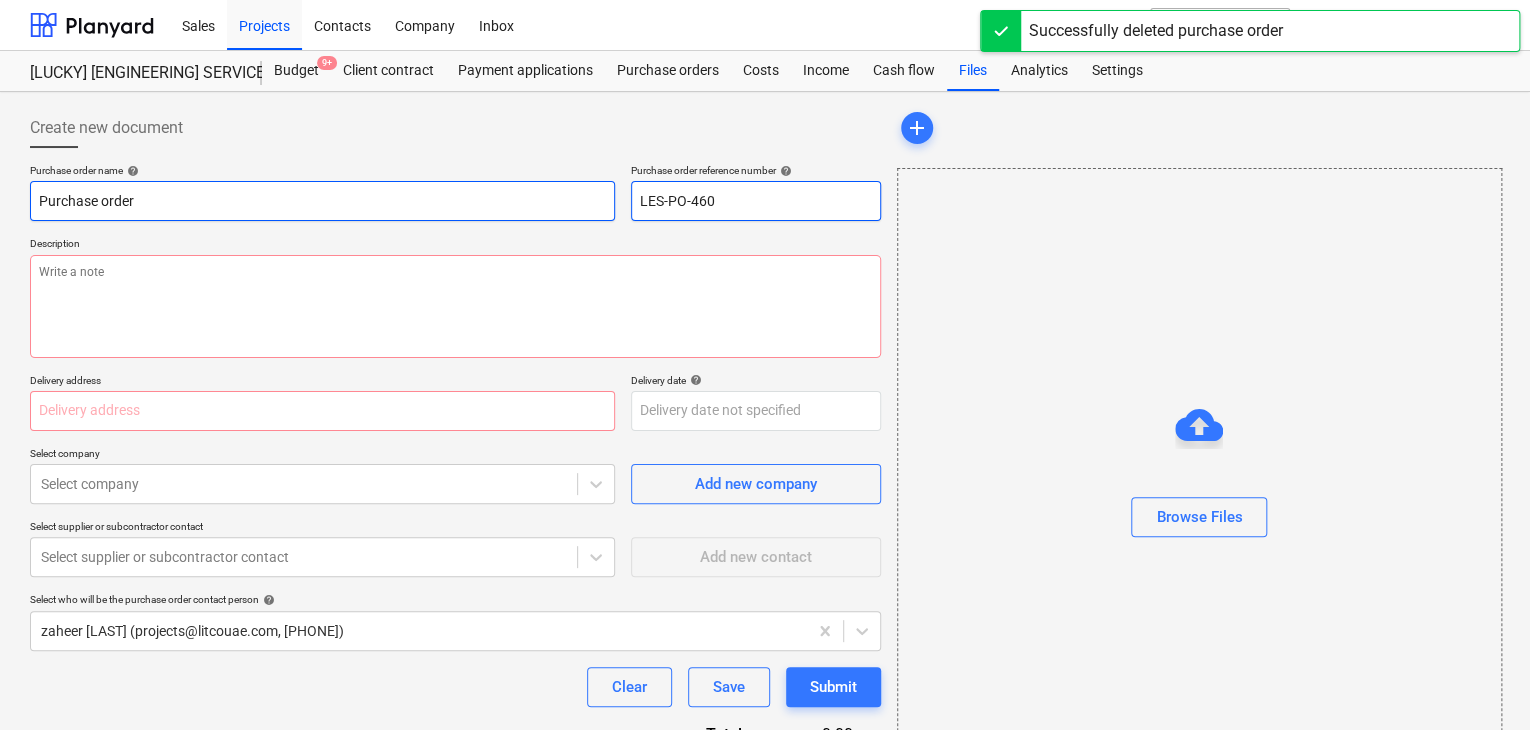 drag, startPoint x: 764, startPoint y: 208, endPoint x: 543, endPoint y: 199, distance: 221.18318 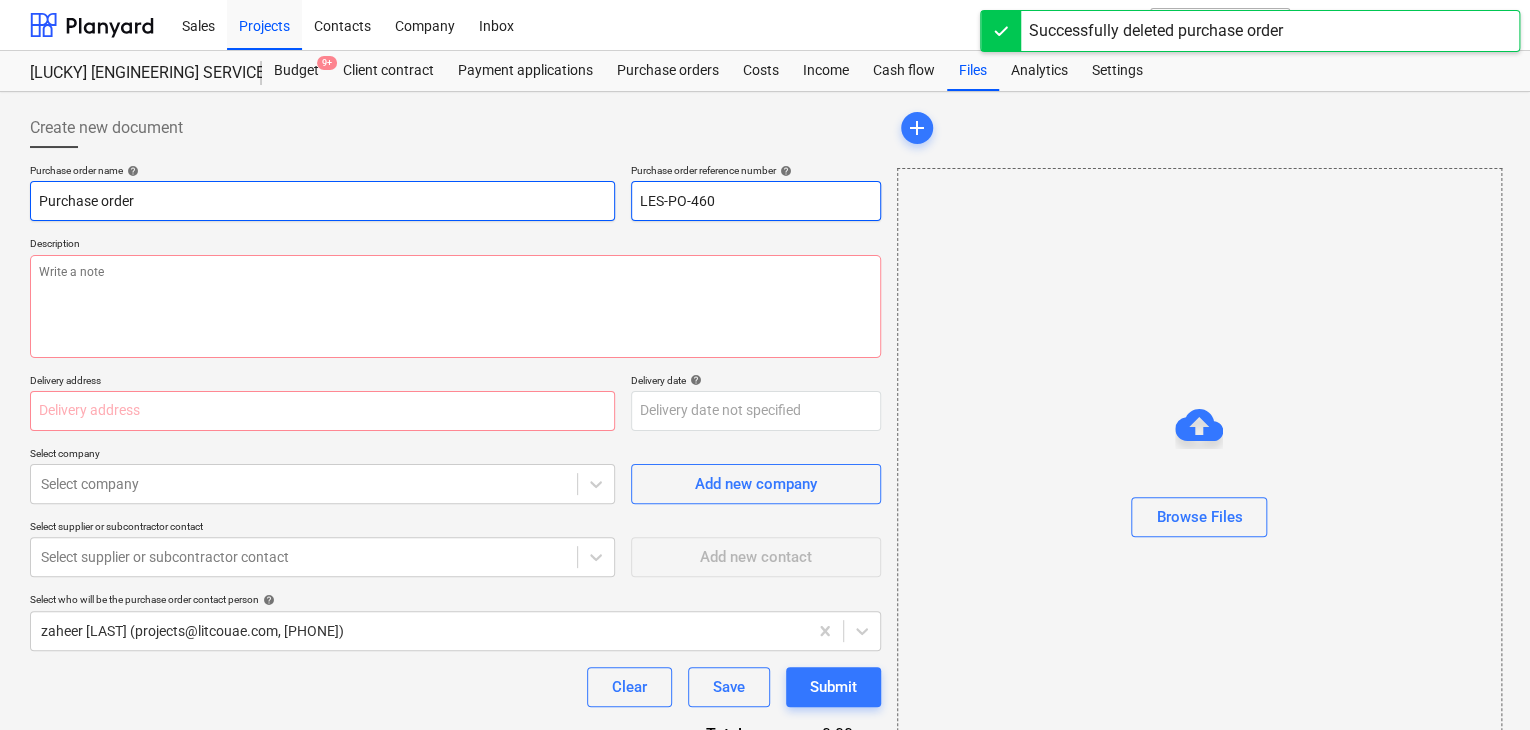 click on "Purchase order name help Purchase order Purchase order reference number help LES-PO-460" at bounding box center (455, 192) 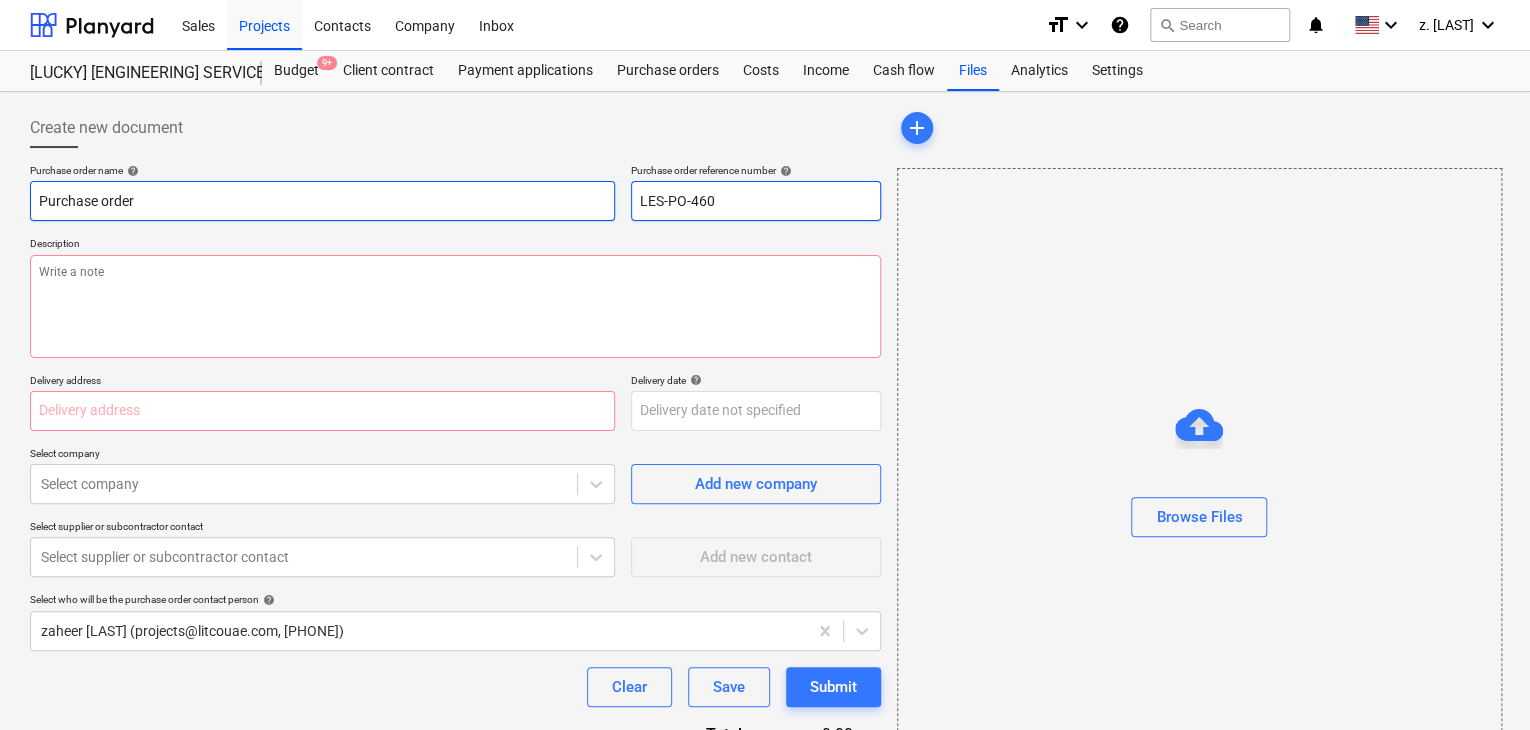 type on "x" 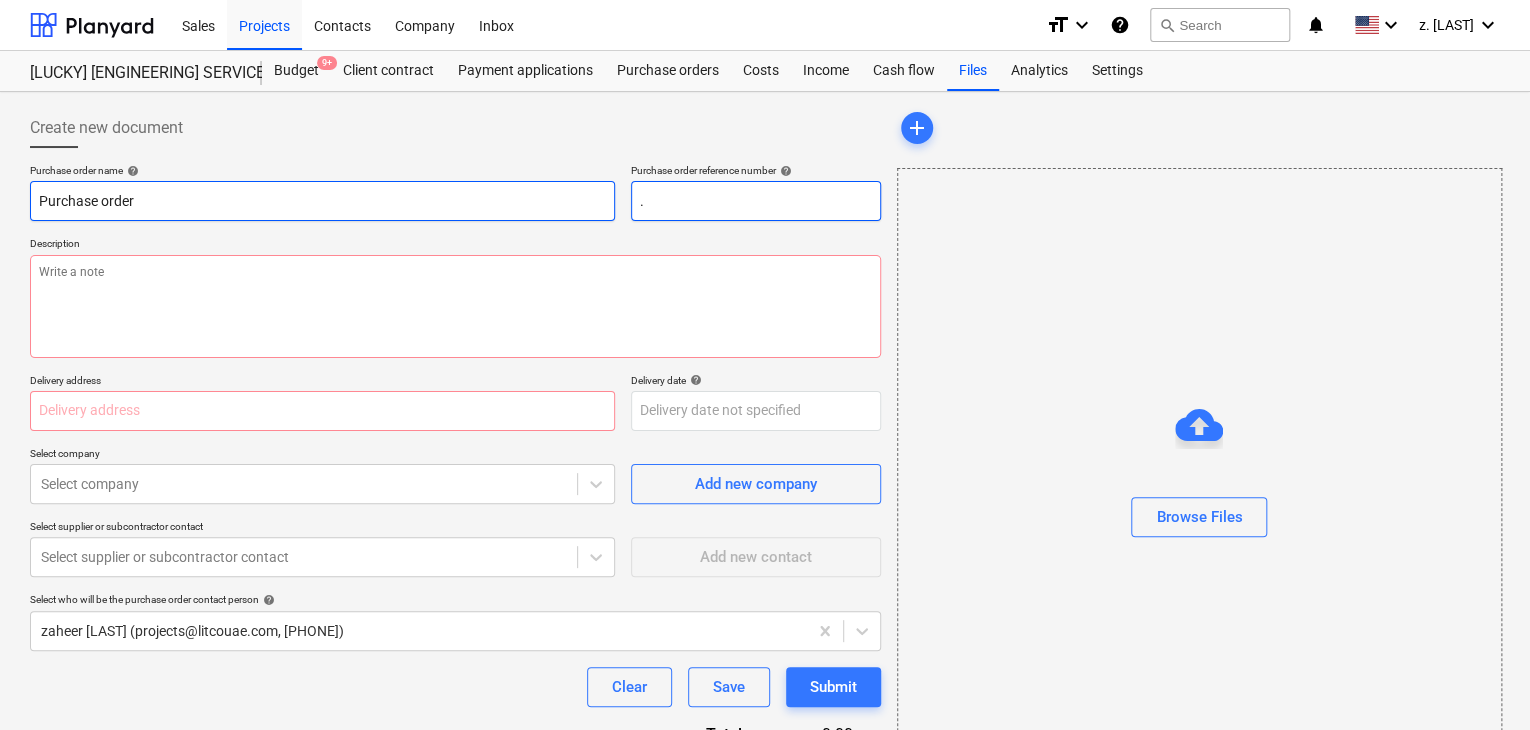 type on "x" 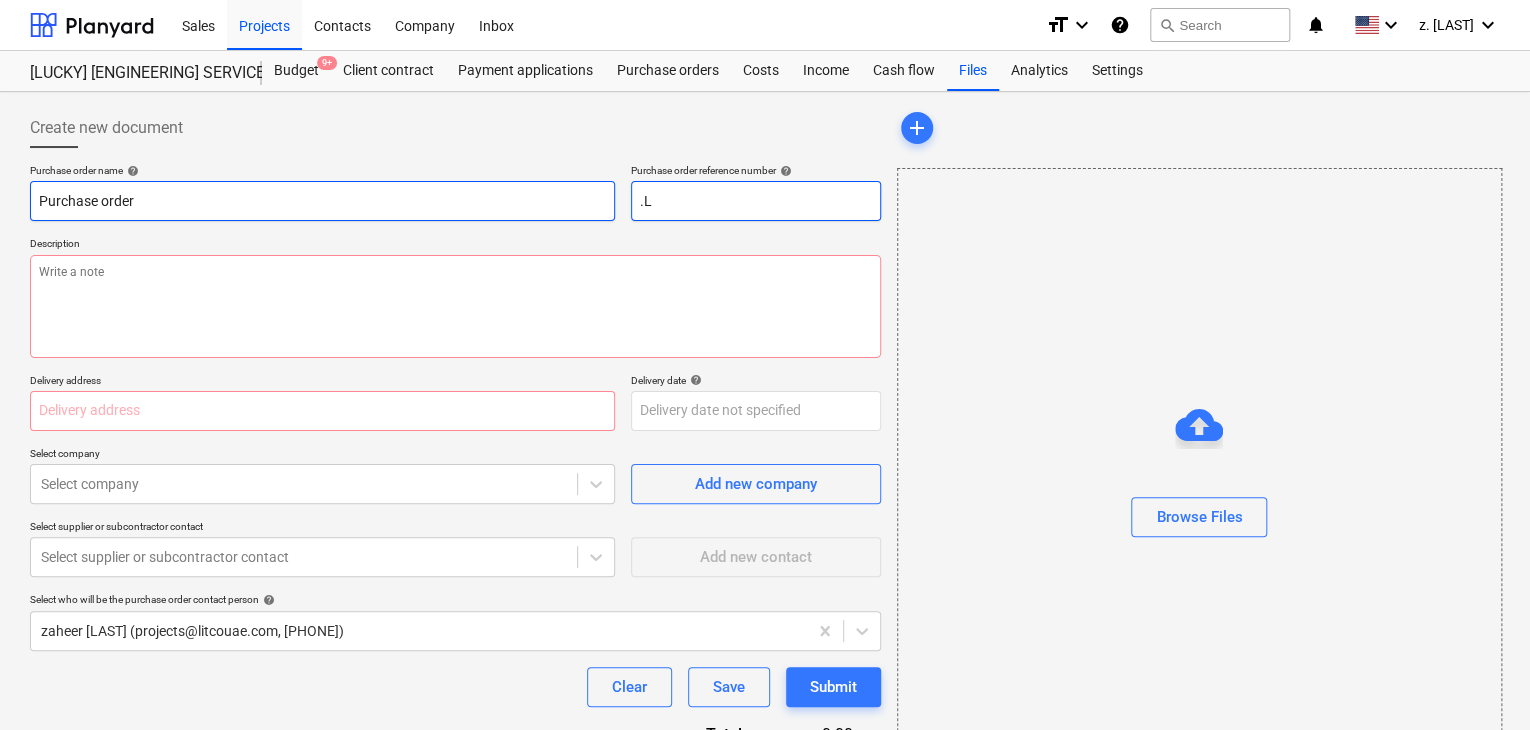 type on "x" 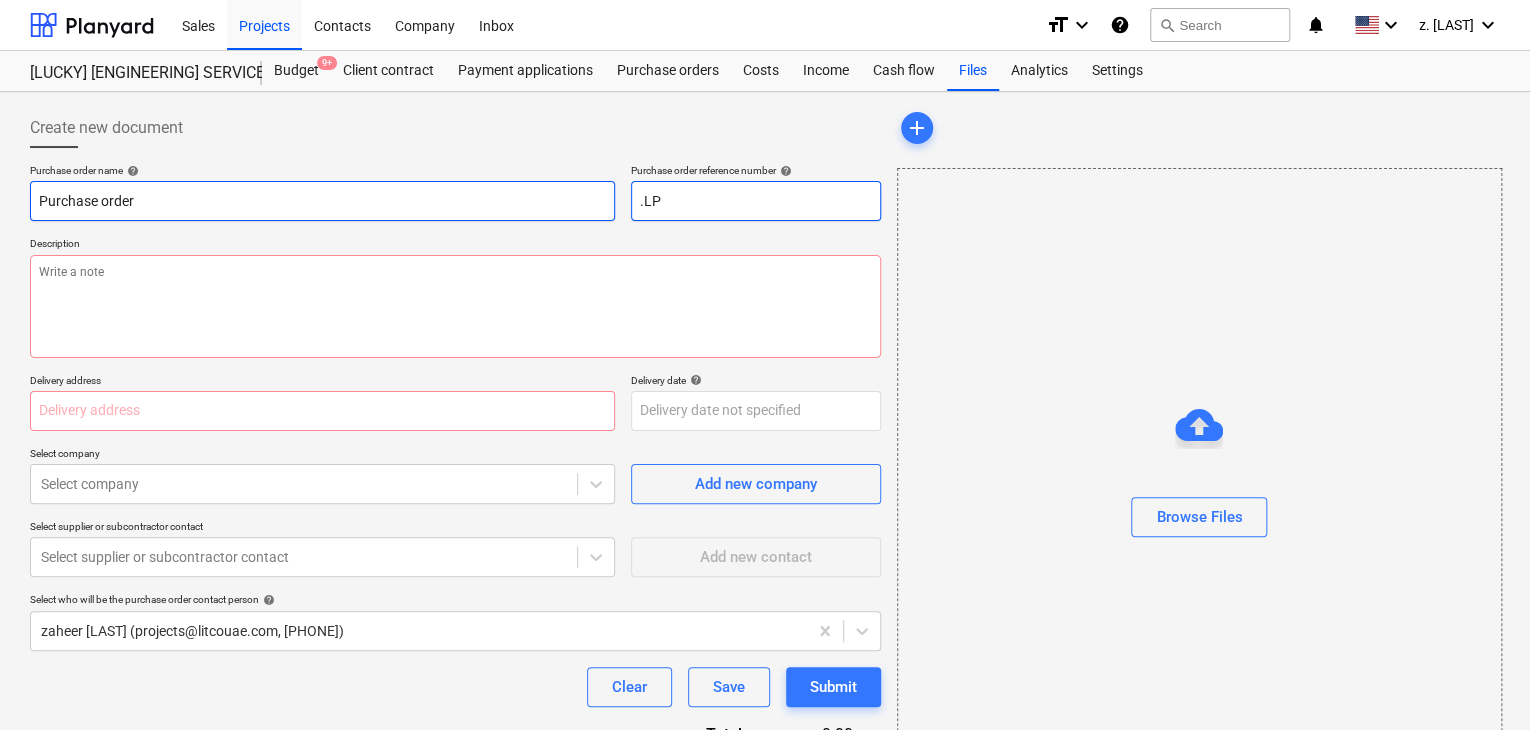 type on "x" 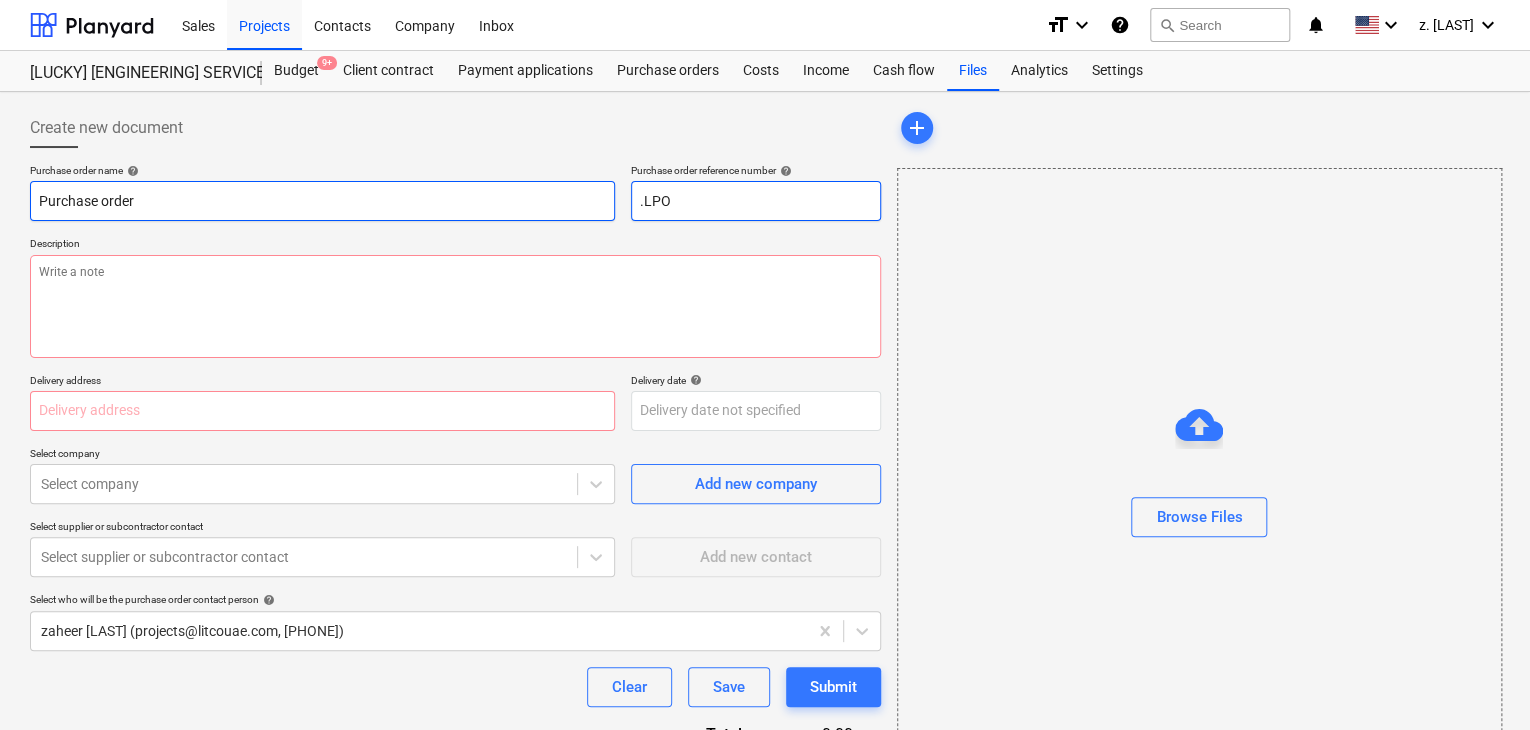 type on "x" 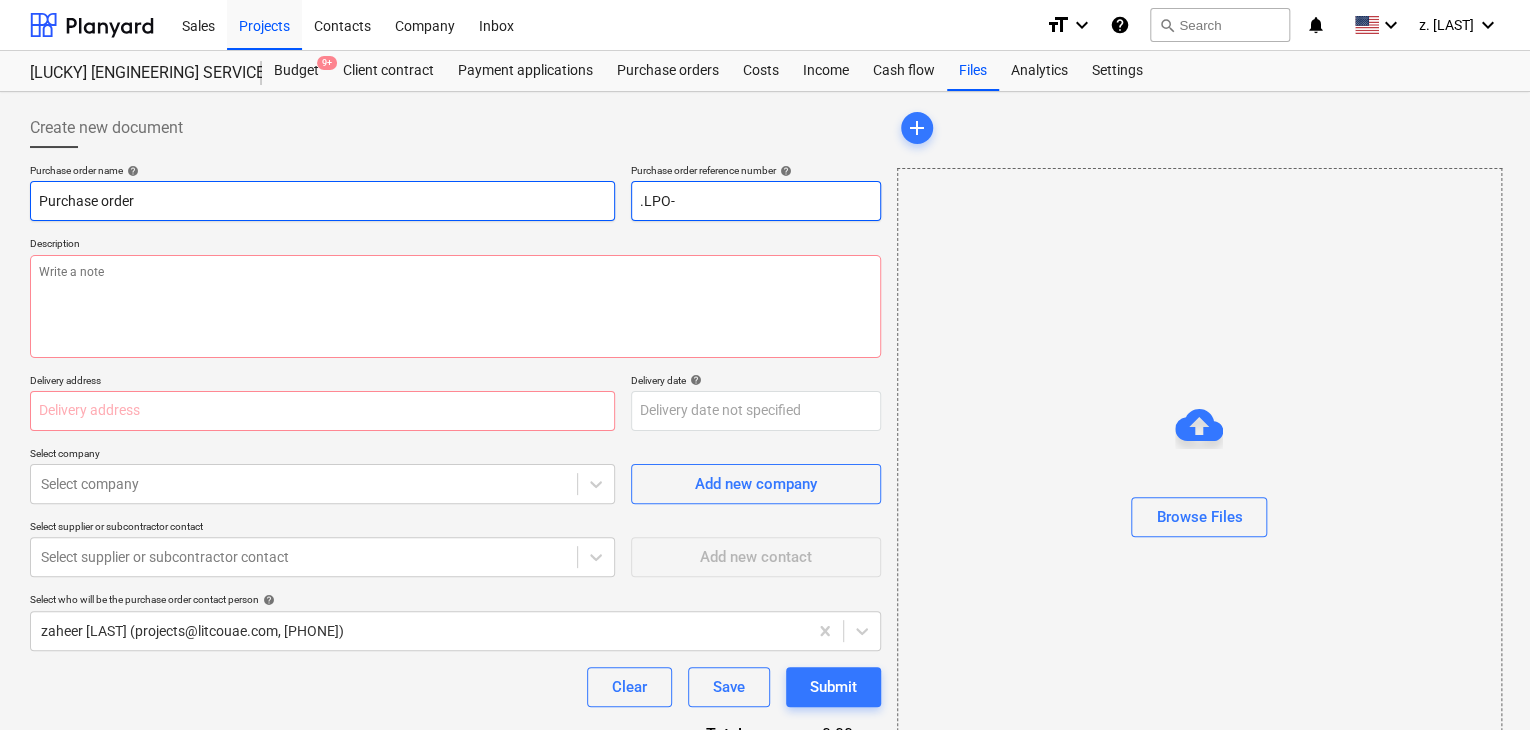 type on "x" 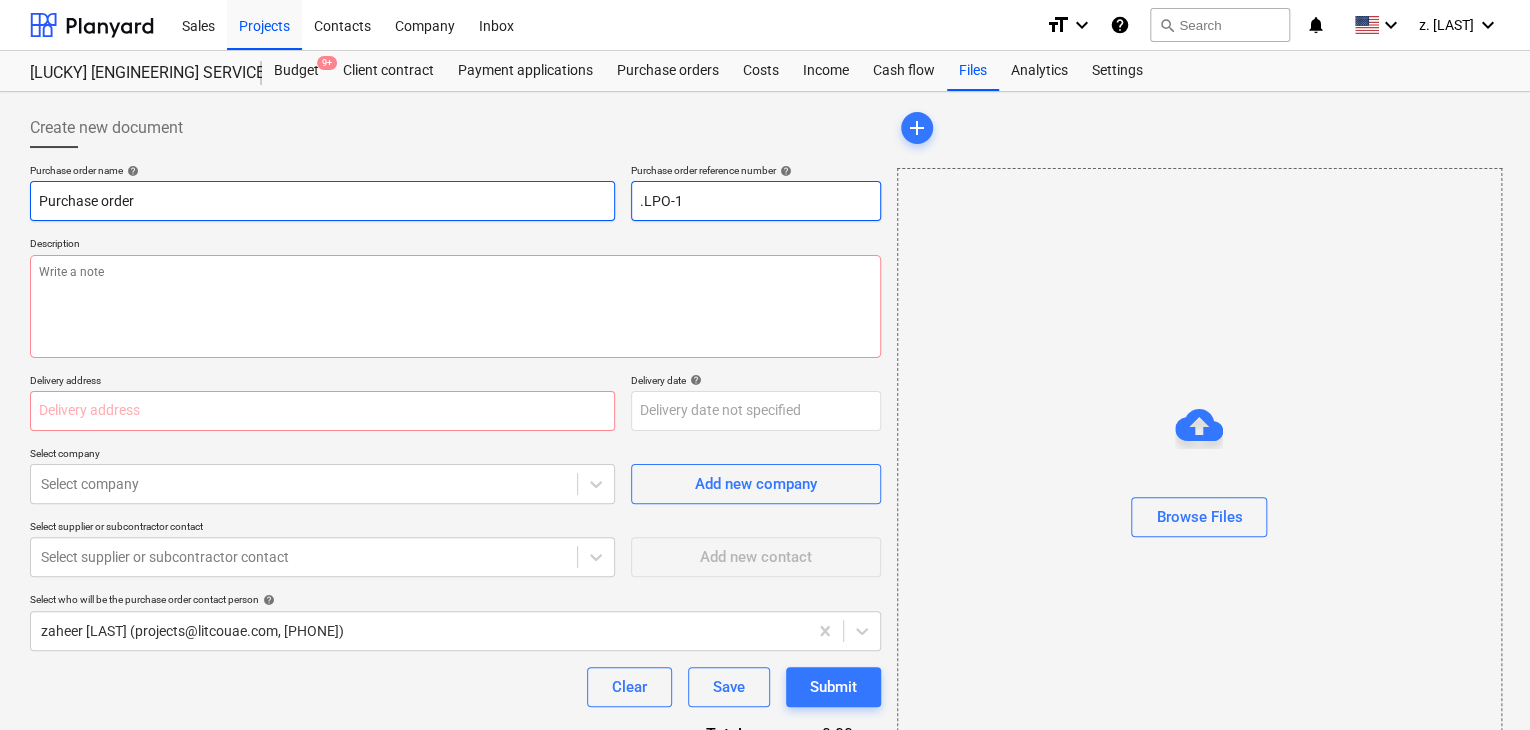type on "x" 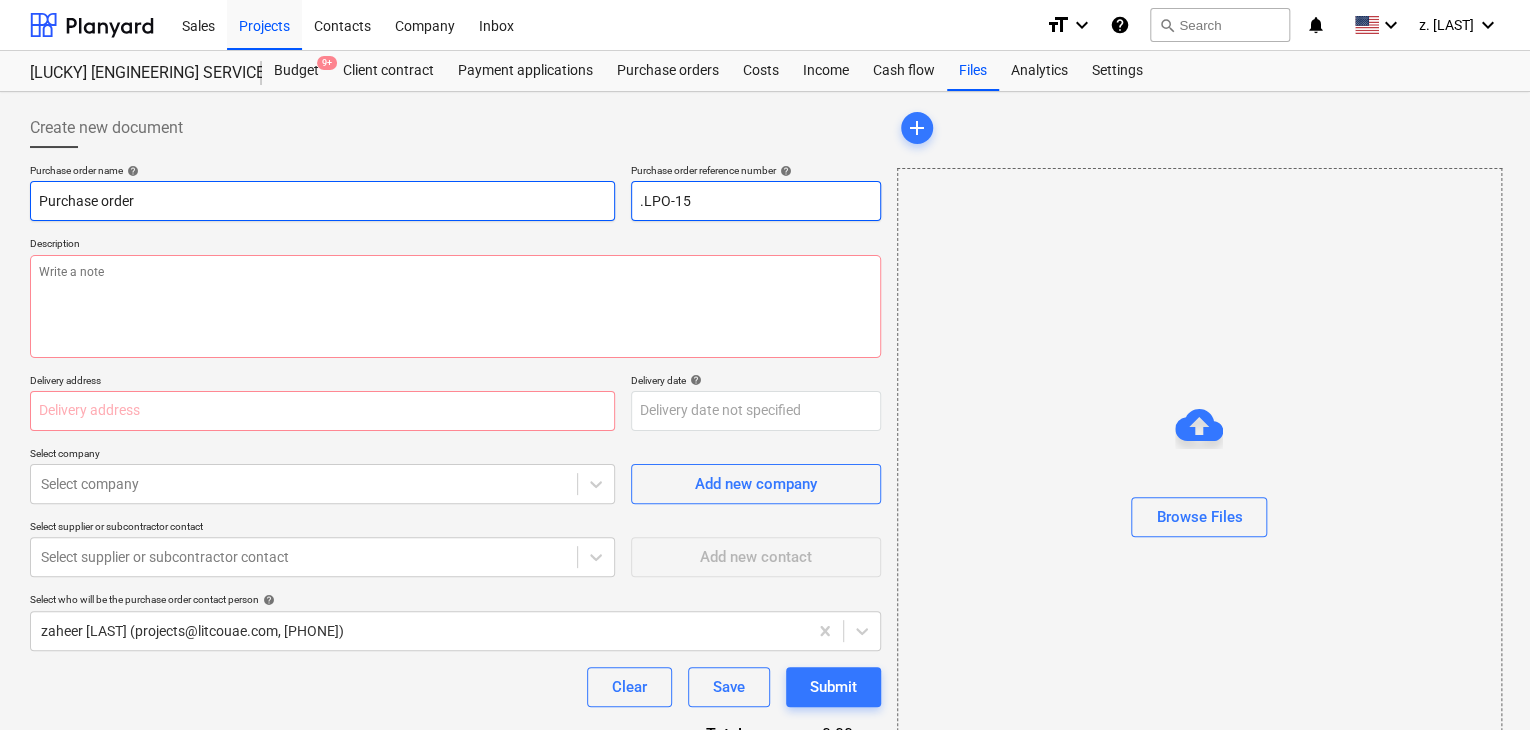 type on "x" 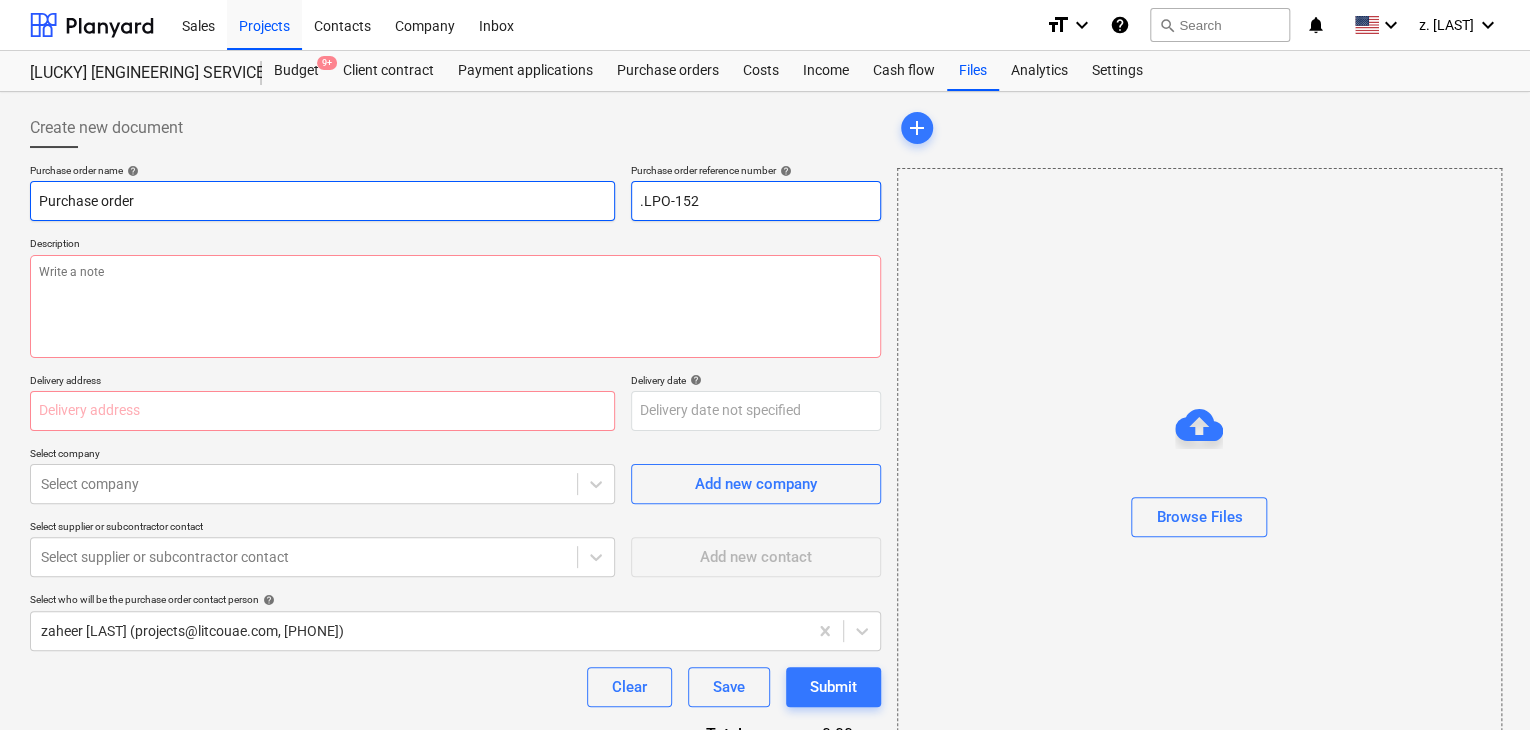 type on "x" 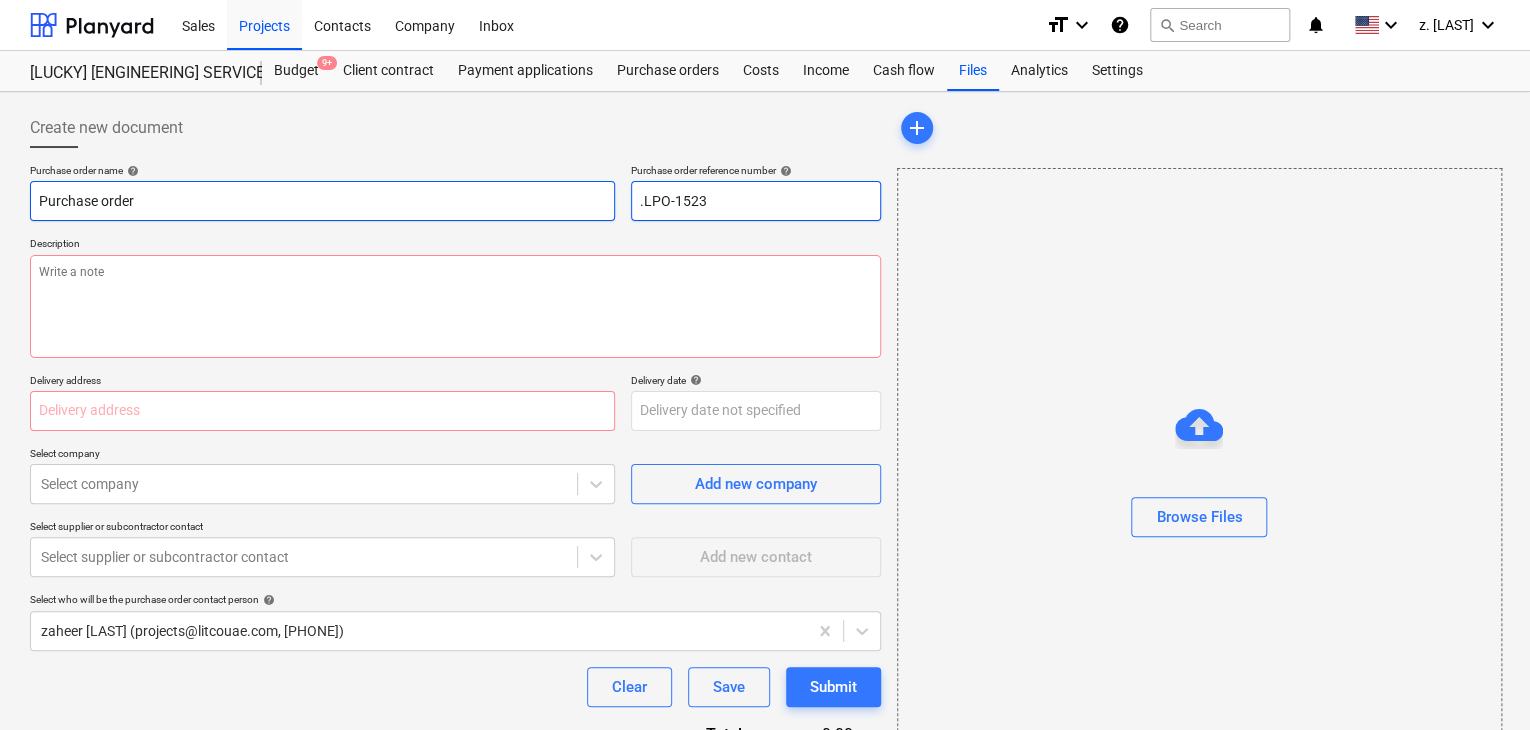 type on "x" 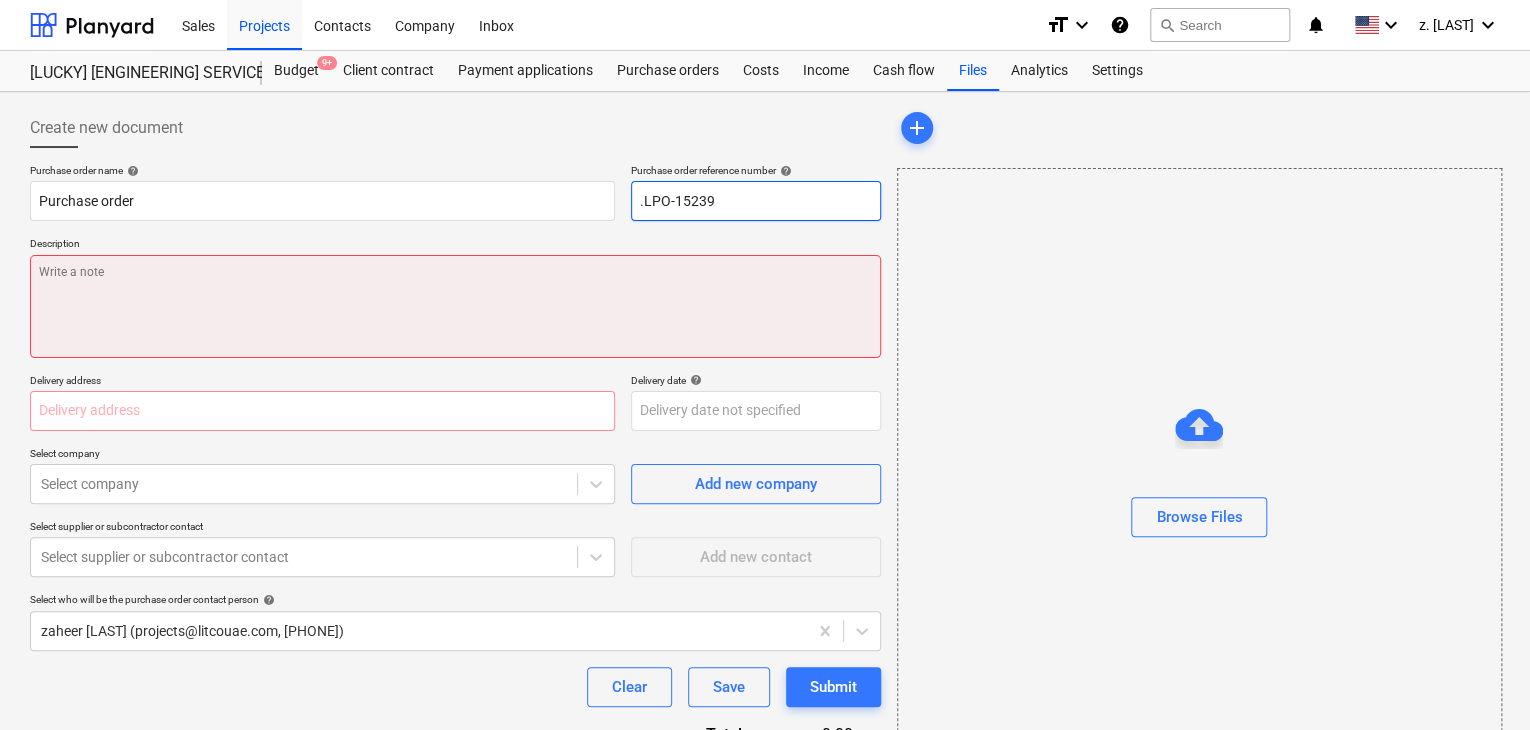 type on ".LPO-15239" 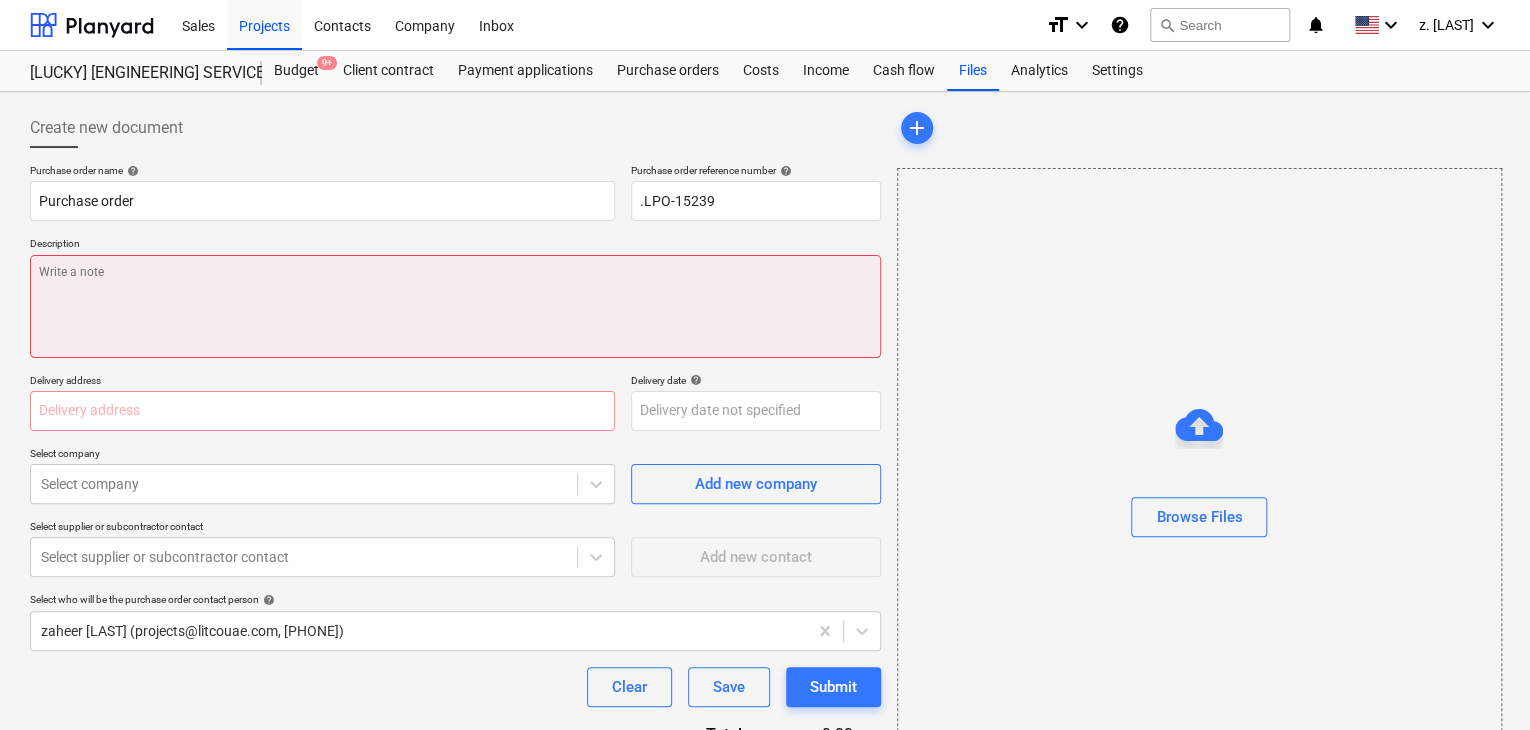 click at bounding box center [455, 306] 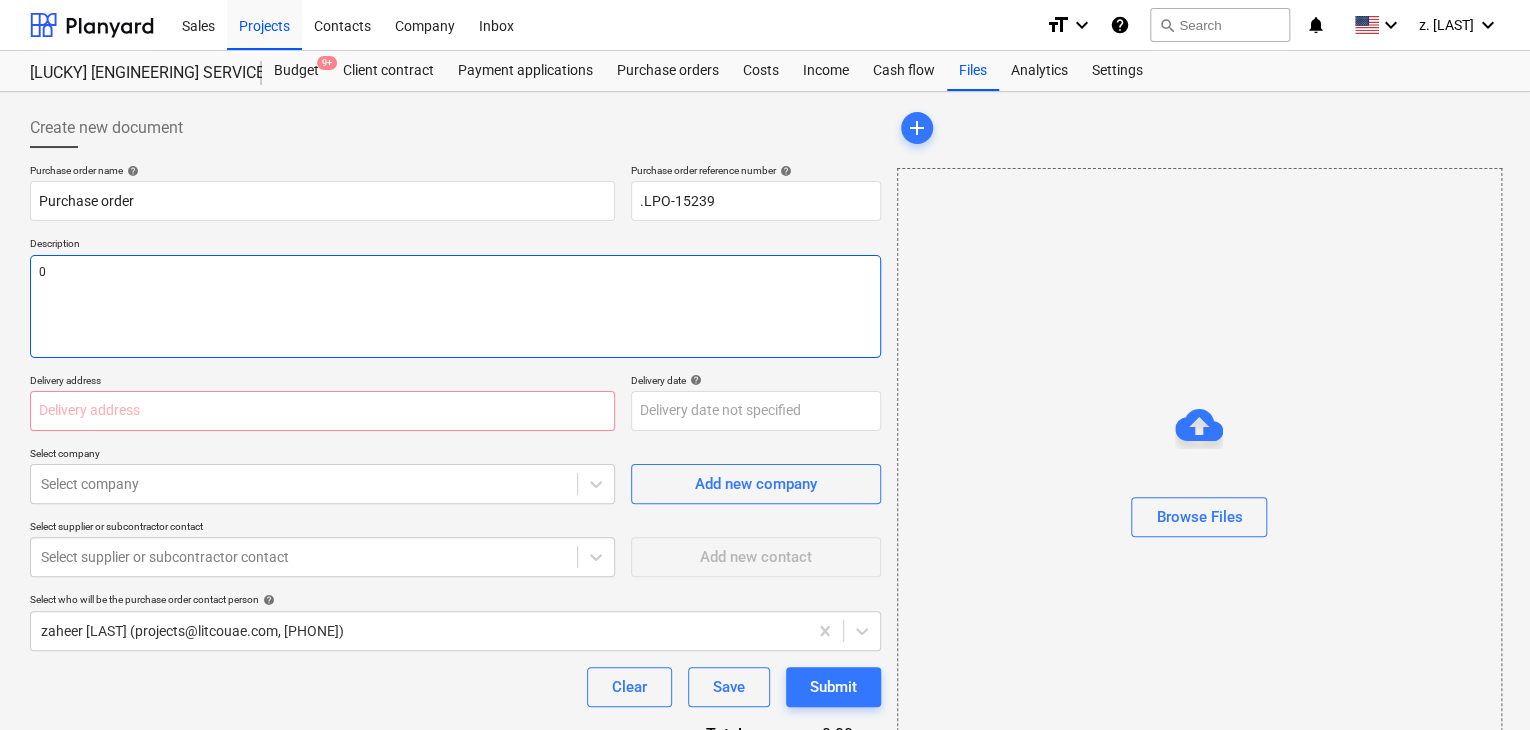 type on "x" 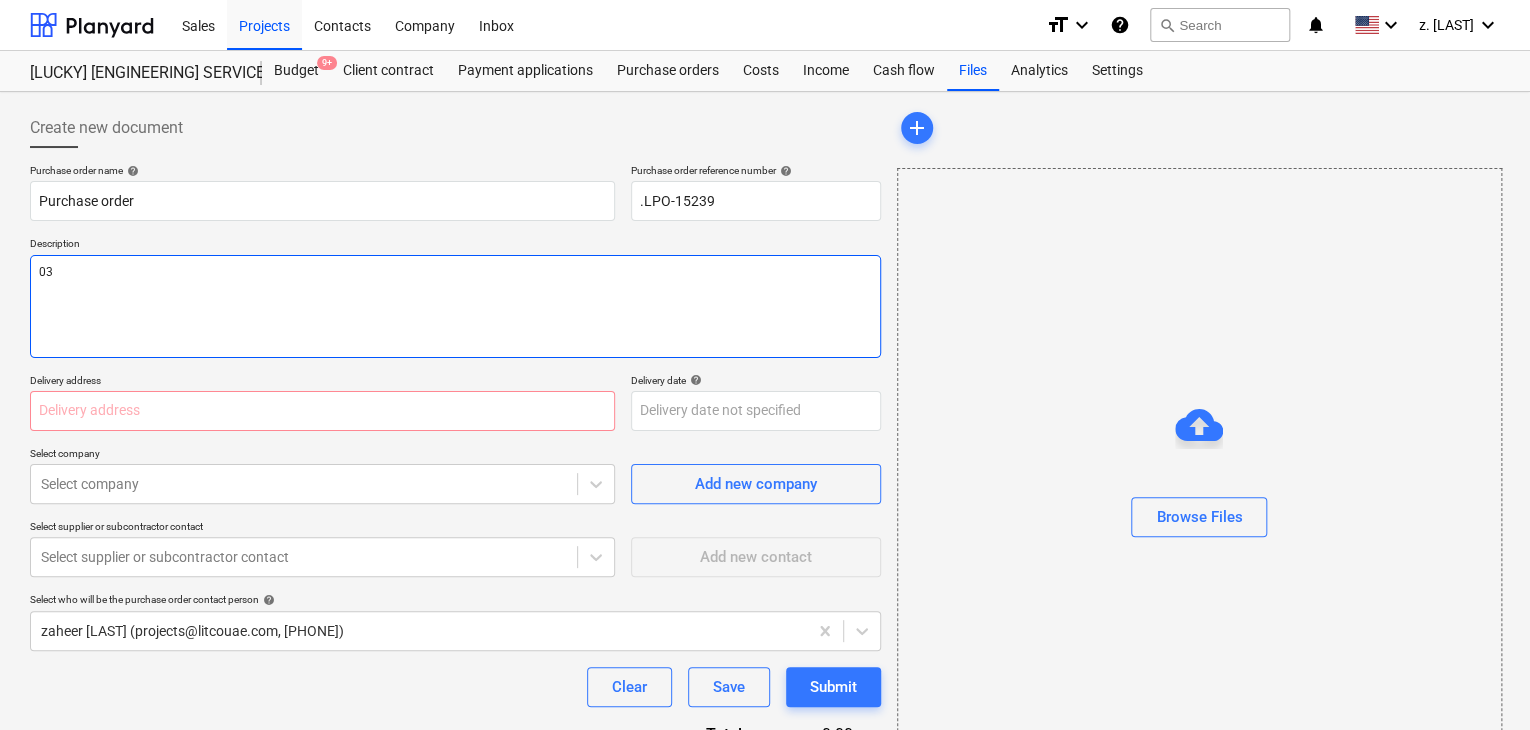 type on "x" 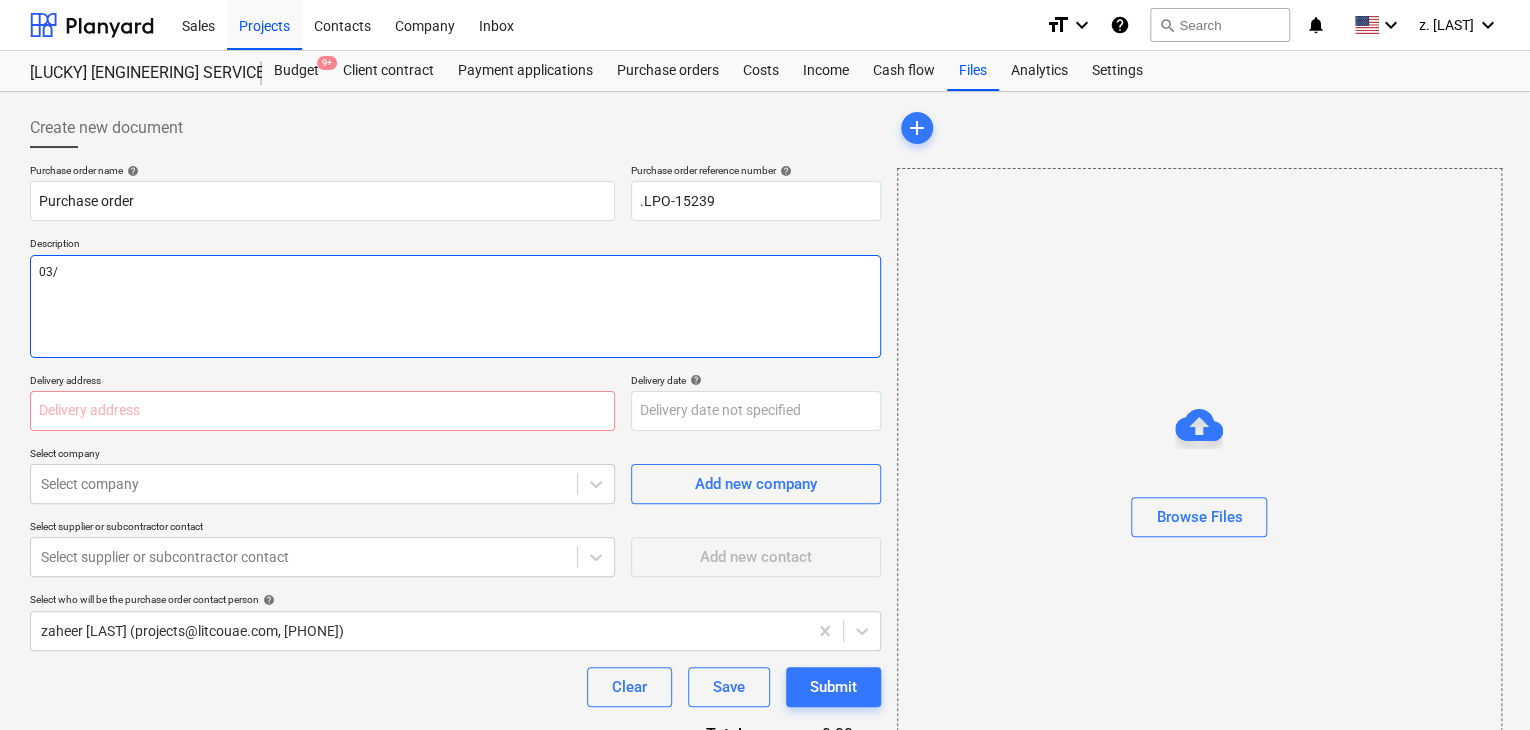 type on "x" 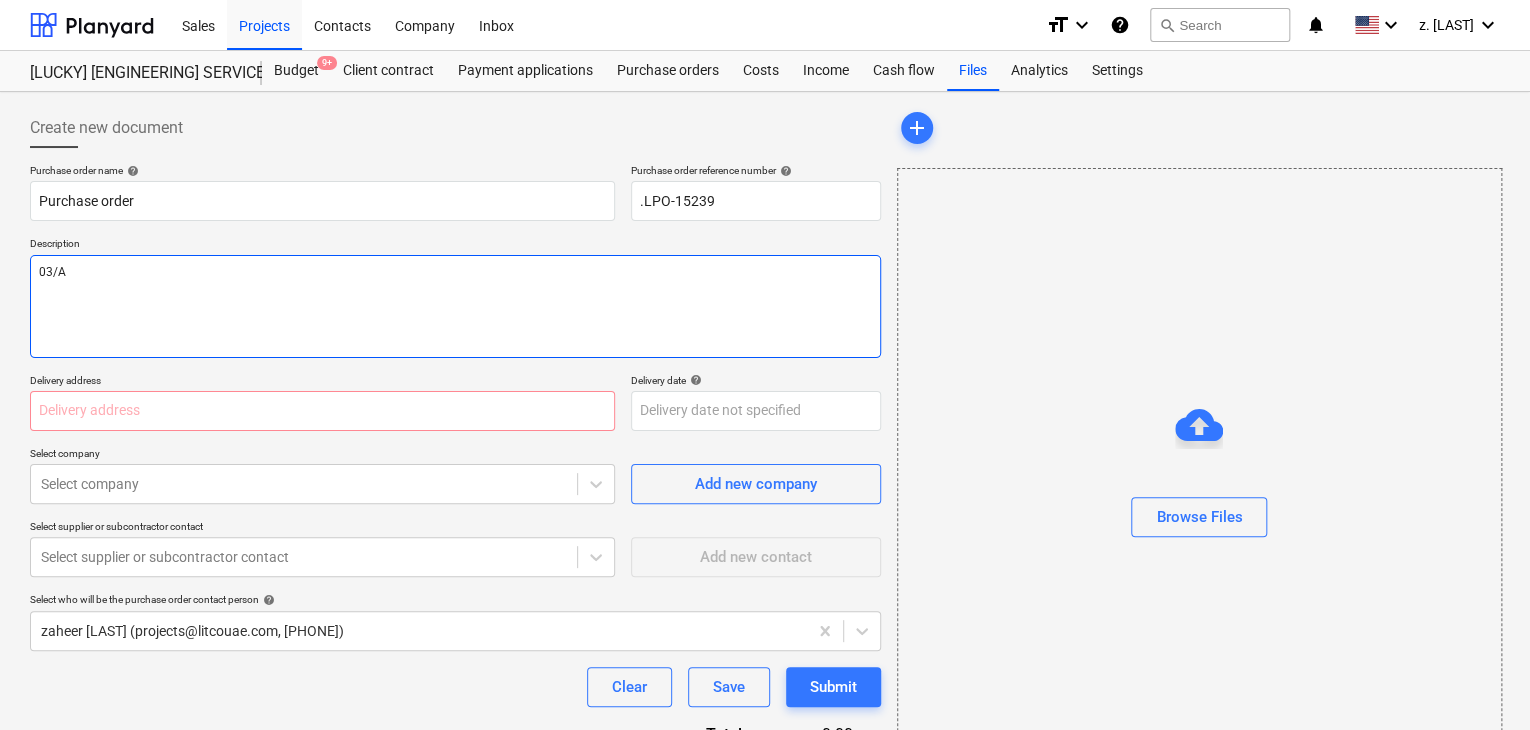 type on "x" 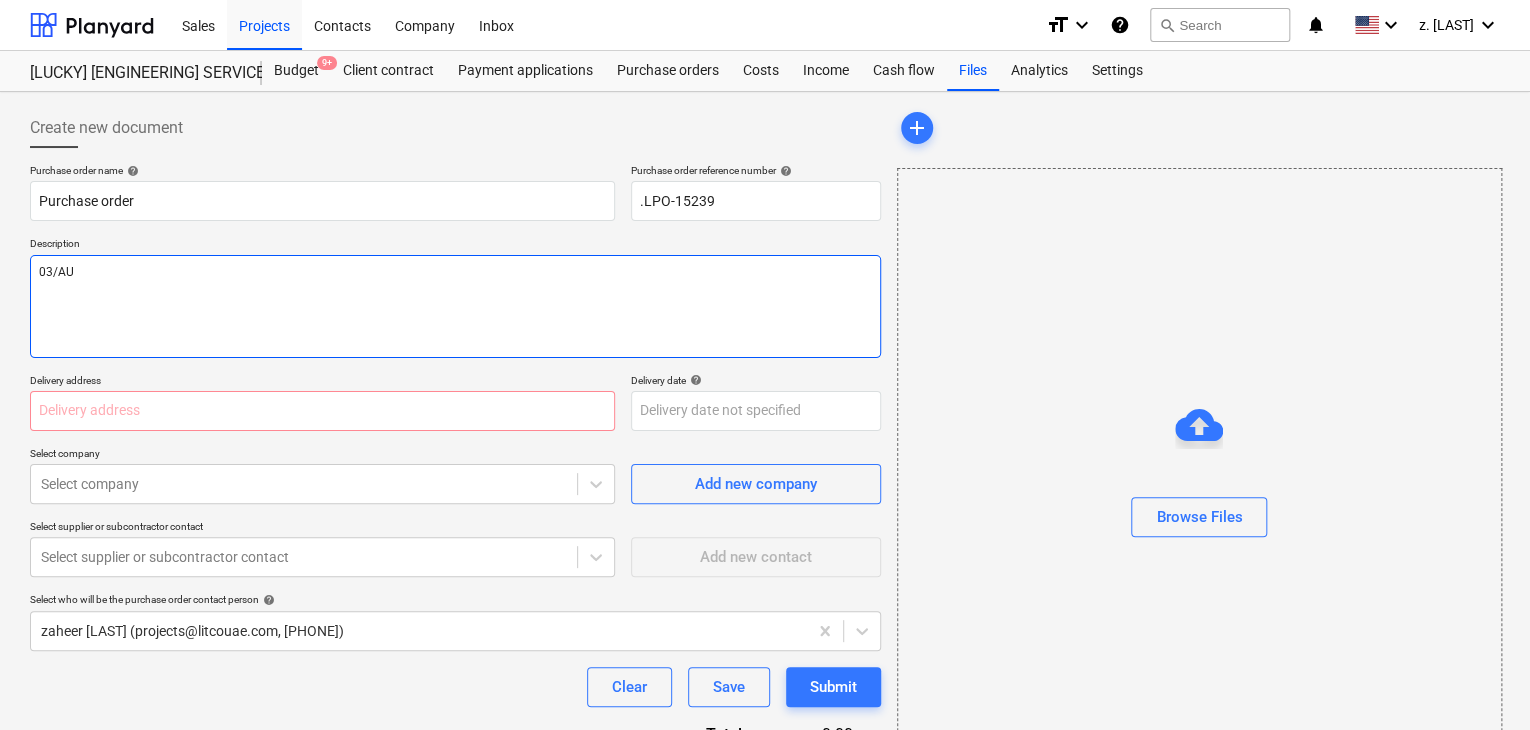 type on "x" 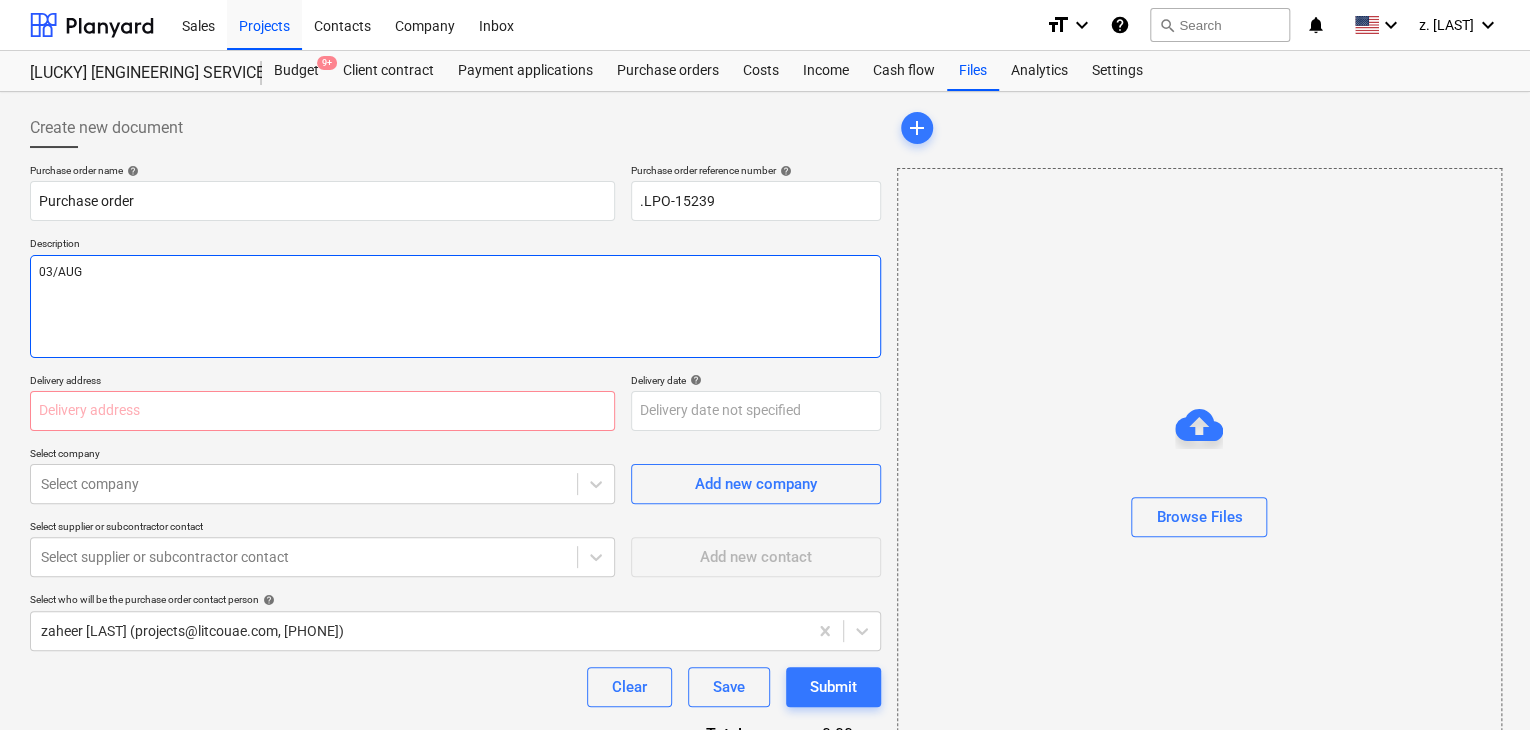 type on "x" 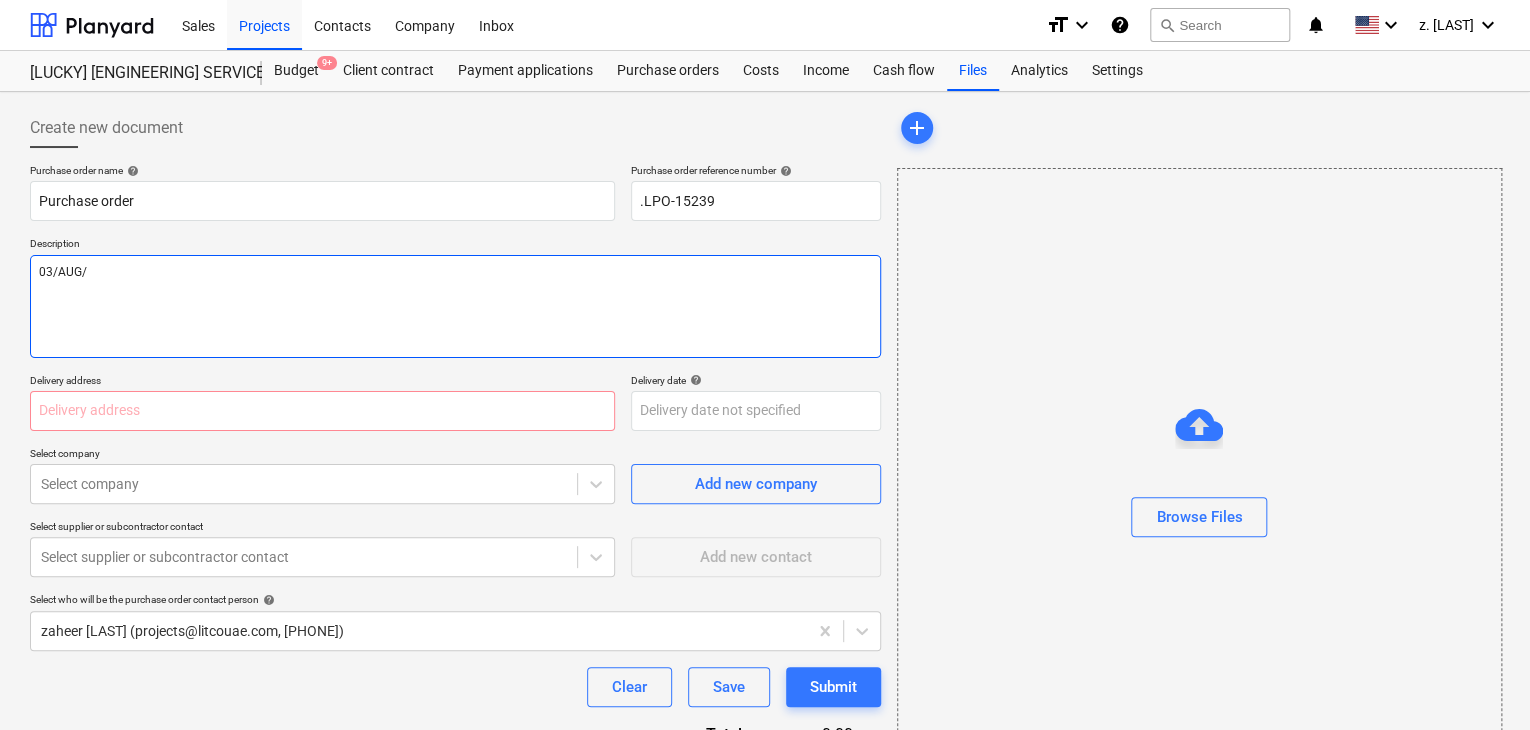 type on "x" 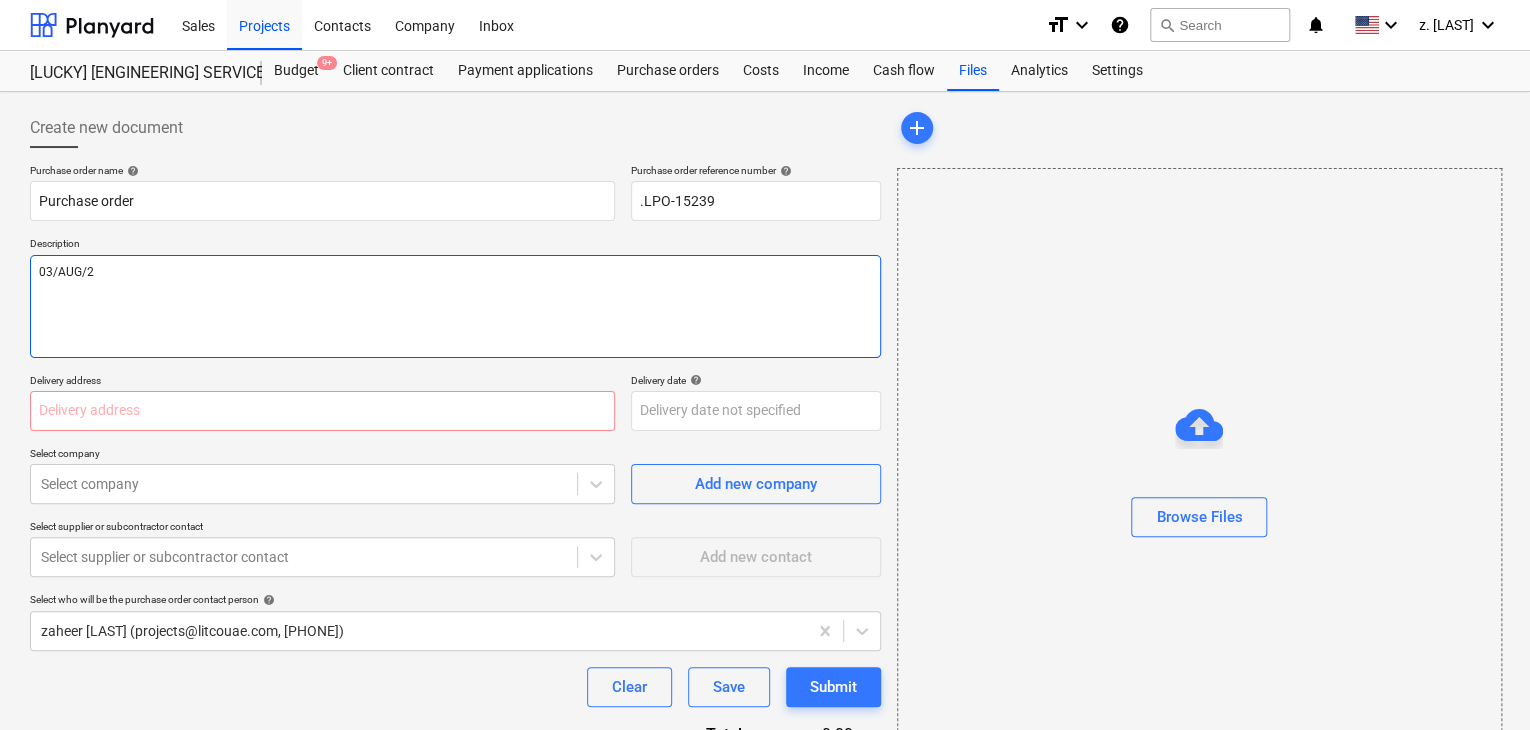 type on "x" 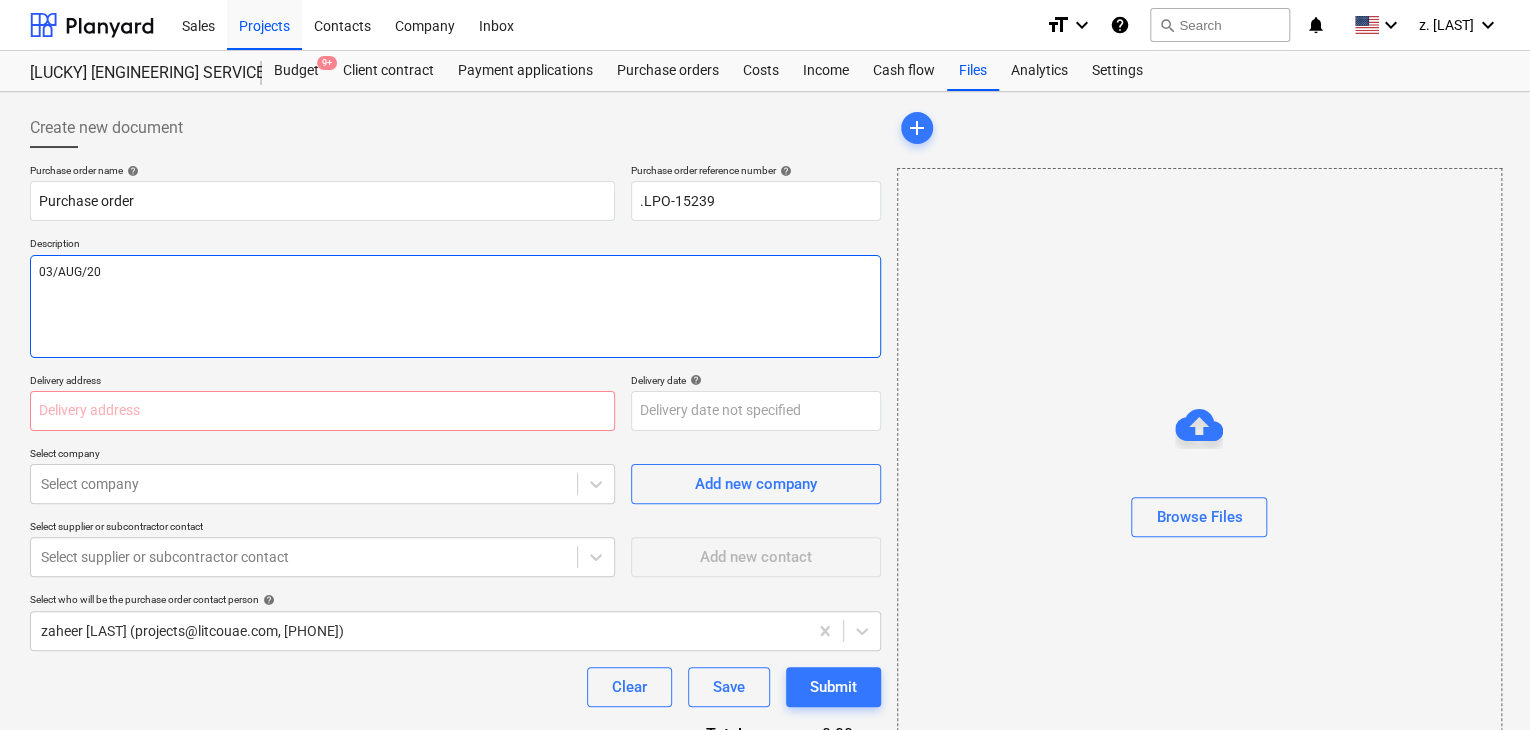 type on "x" 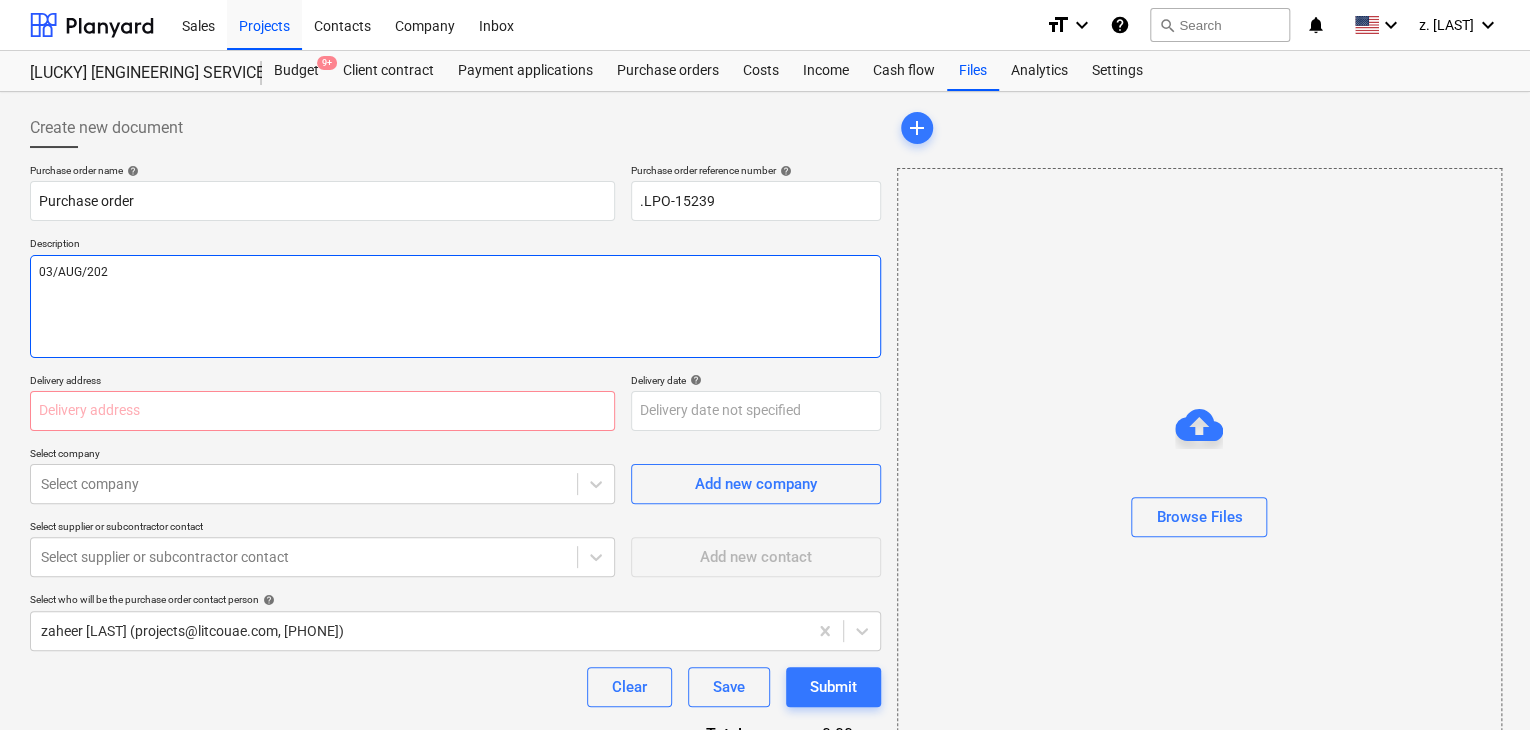 type on "x" 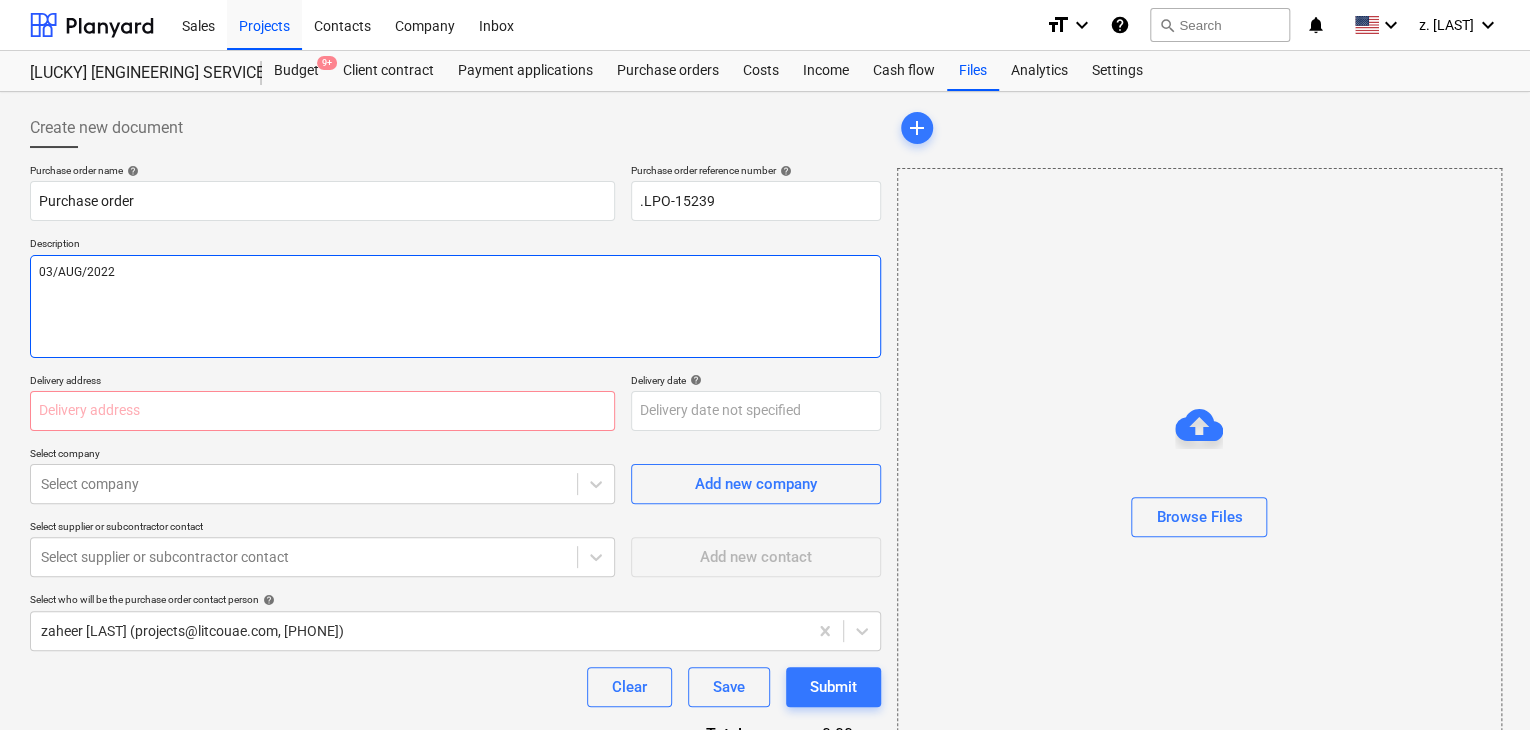 type on "x" 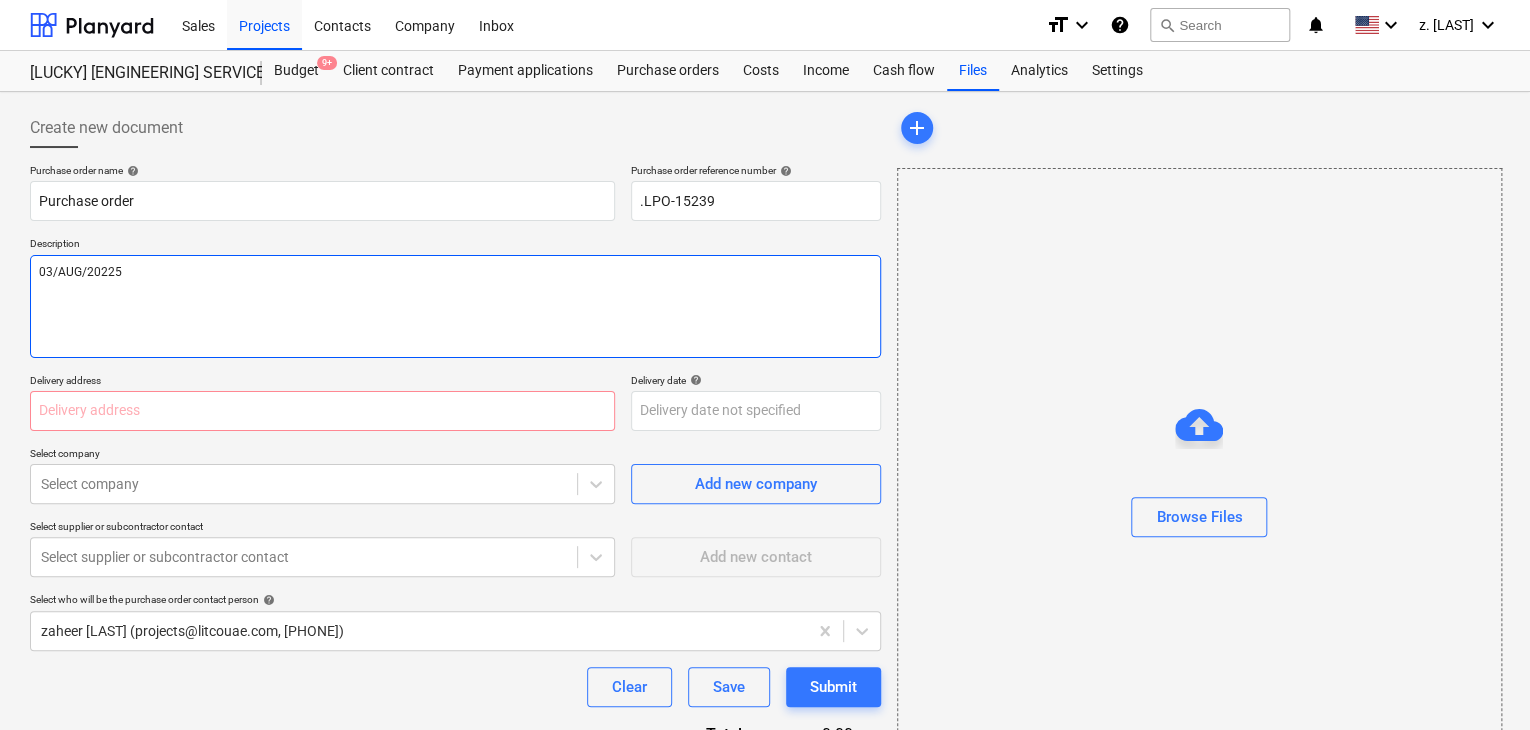 type on "x" 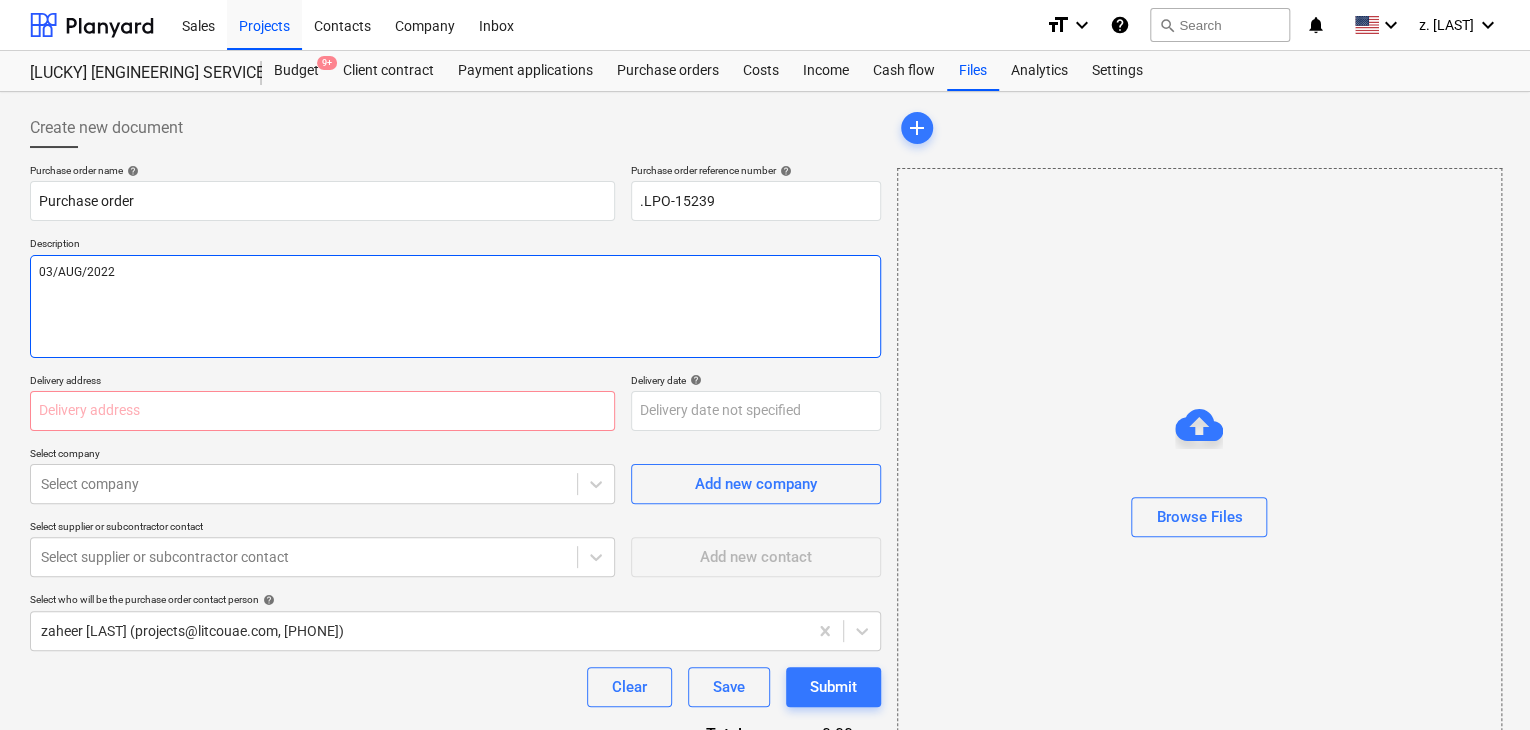 type on "x" 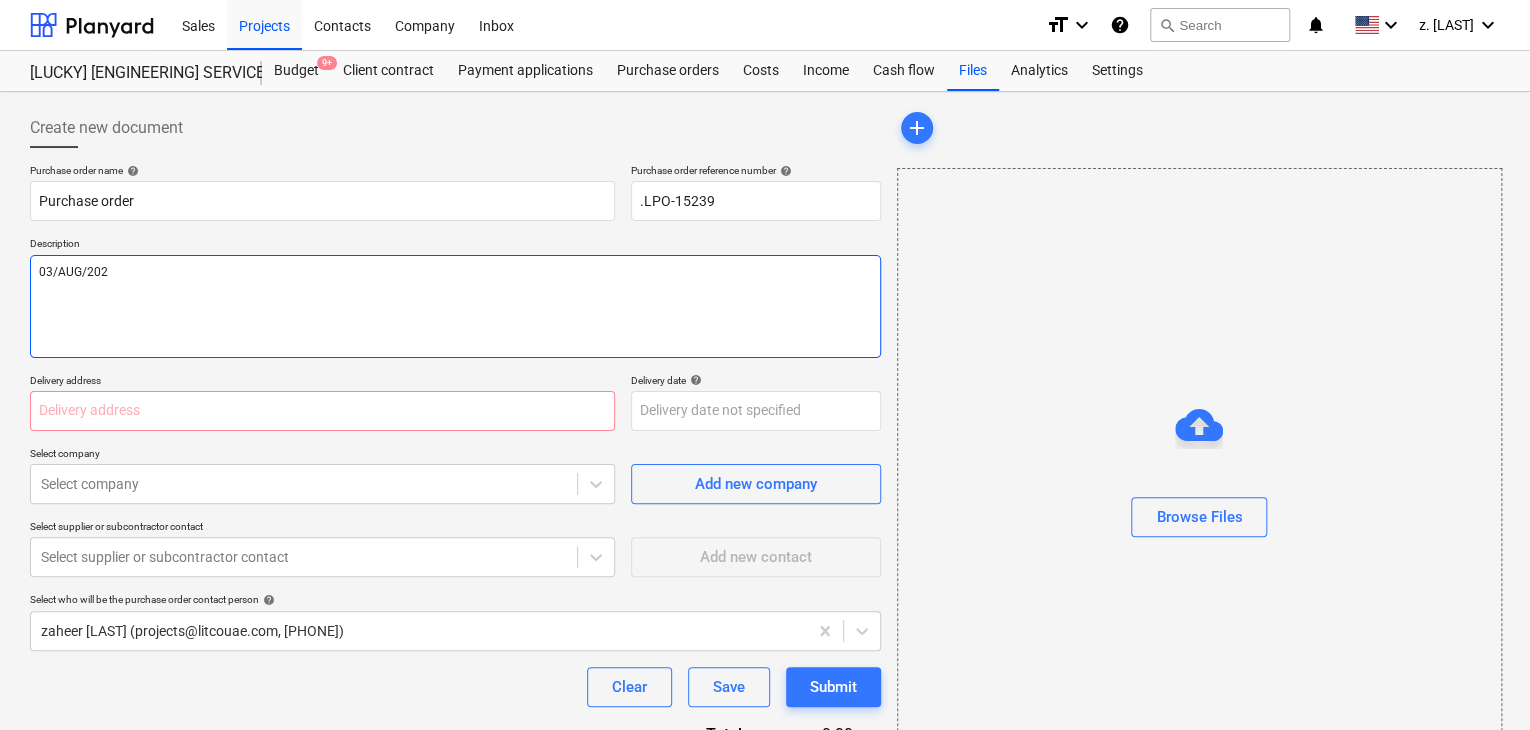 type on "x" 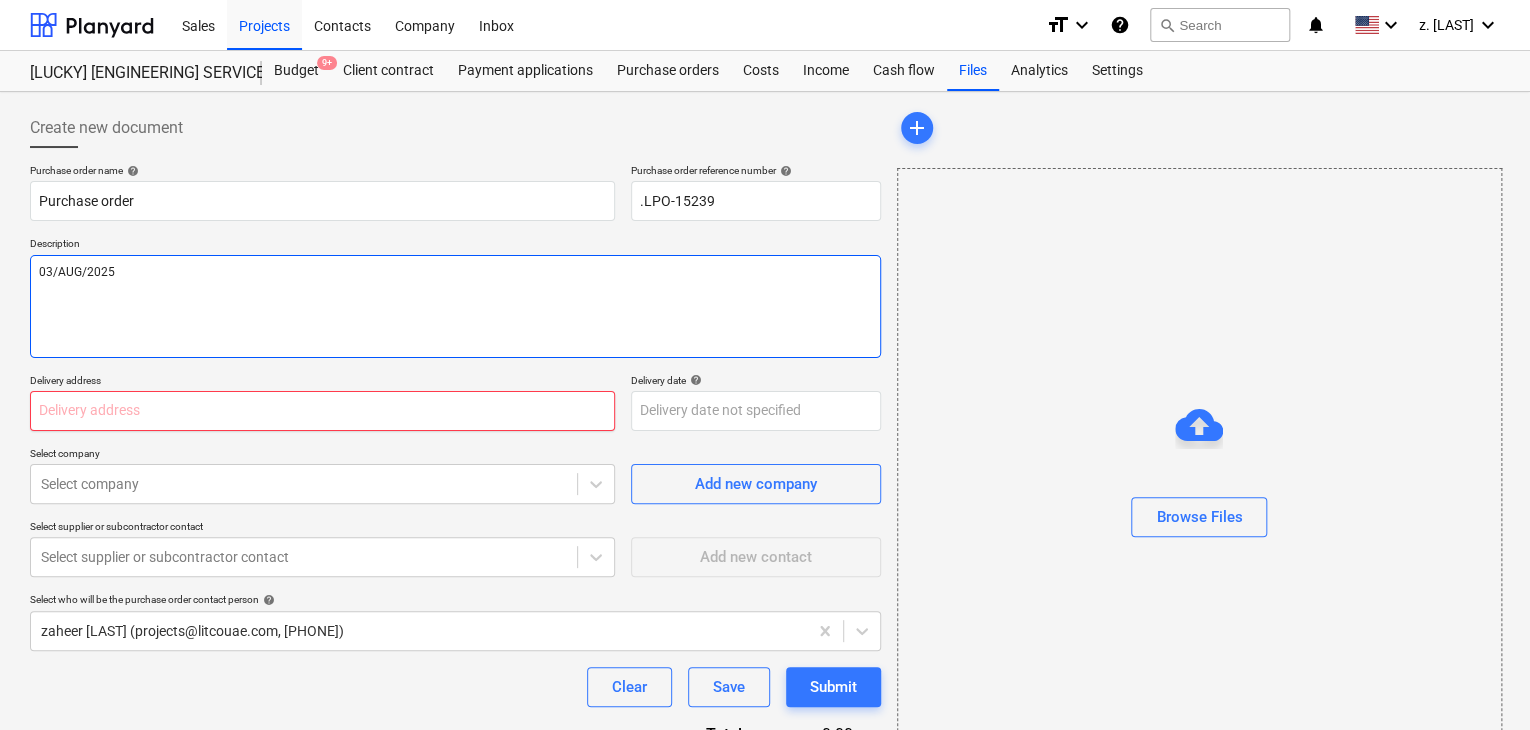 type on "03/AUG/2025" 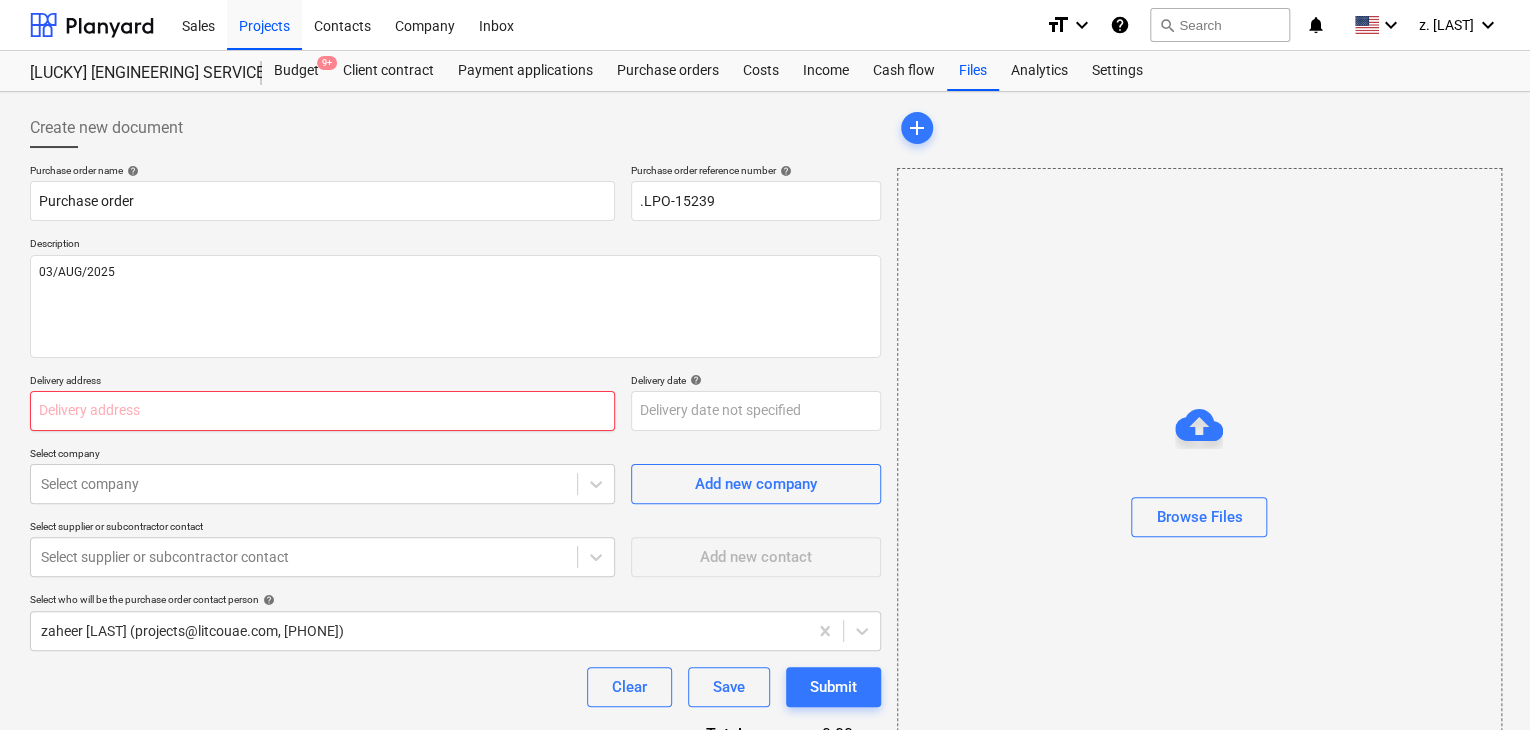 click at bounding box center [322, 411] 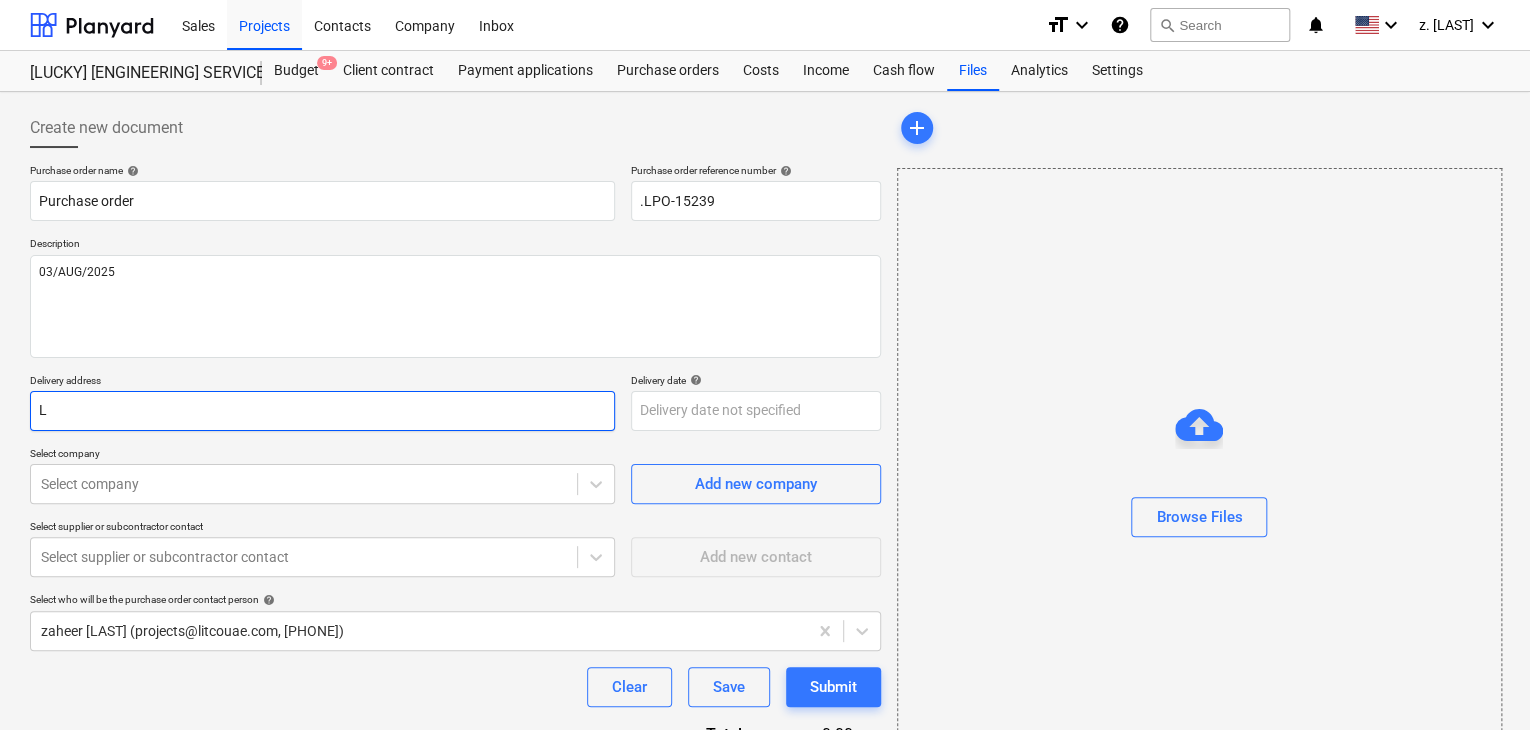 type on "x" 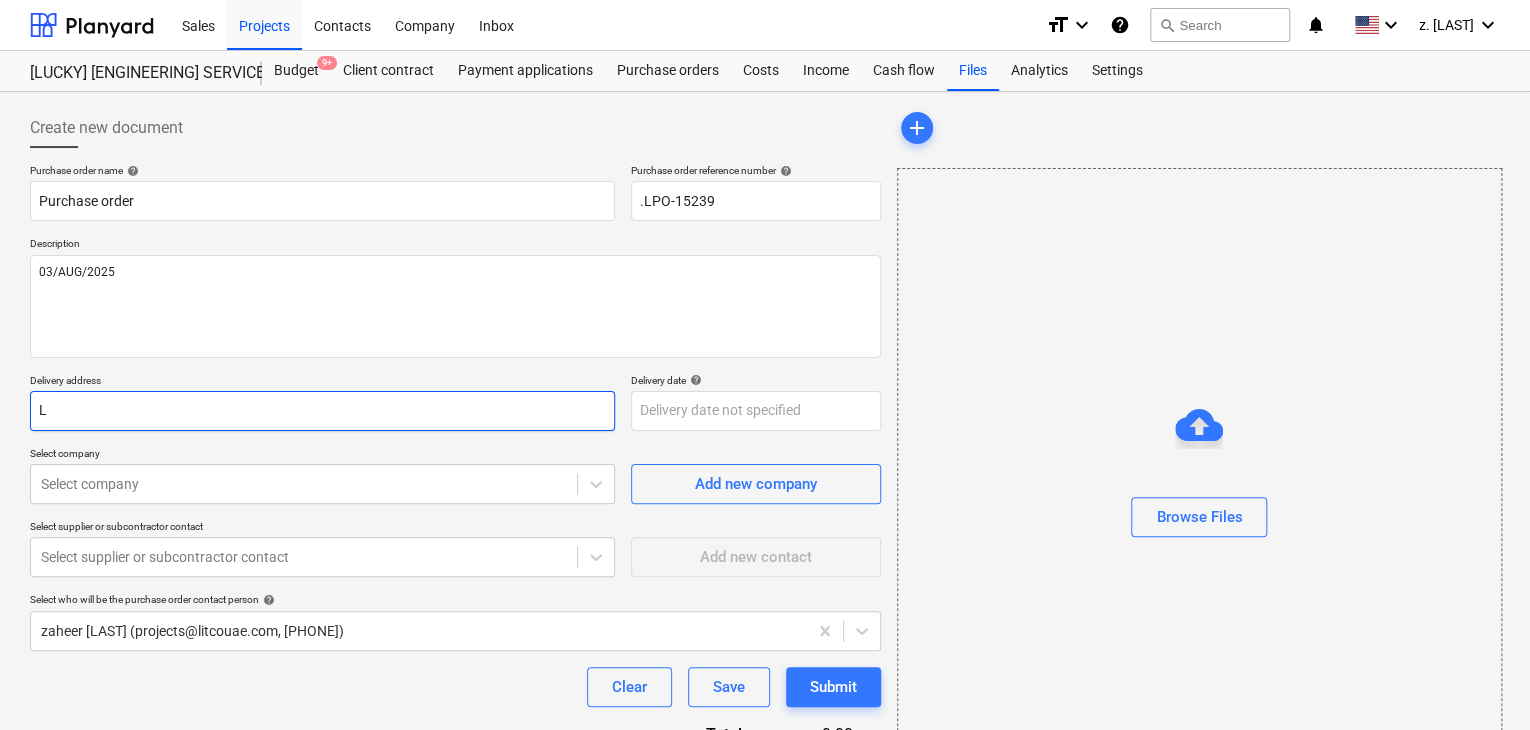 type on "LU" 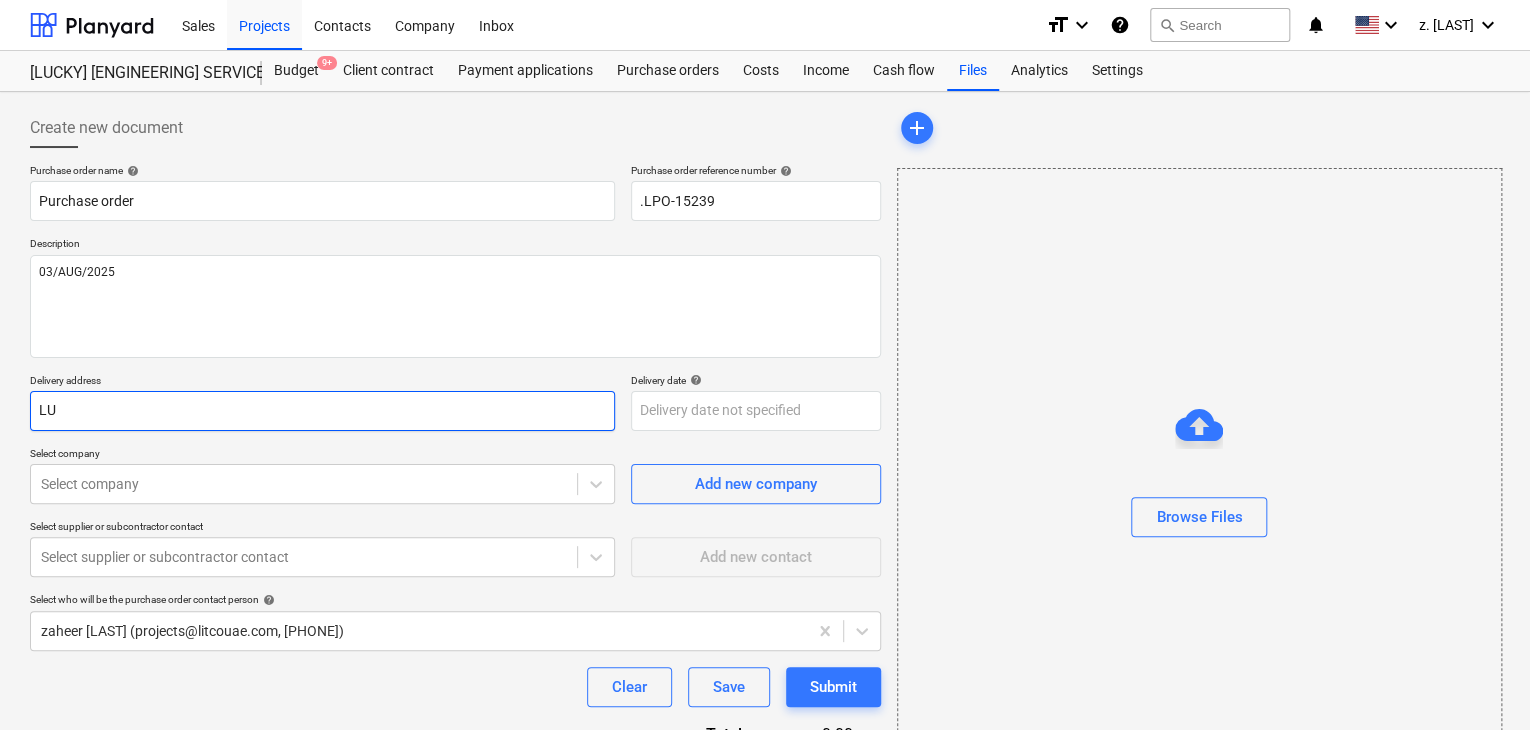 type on "x" 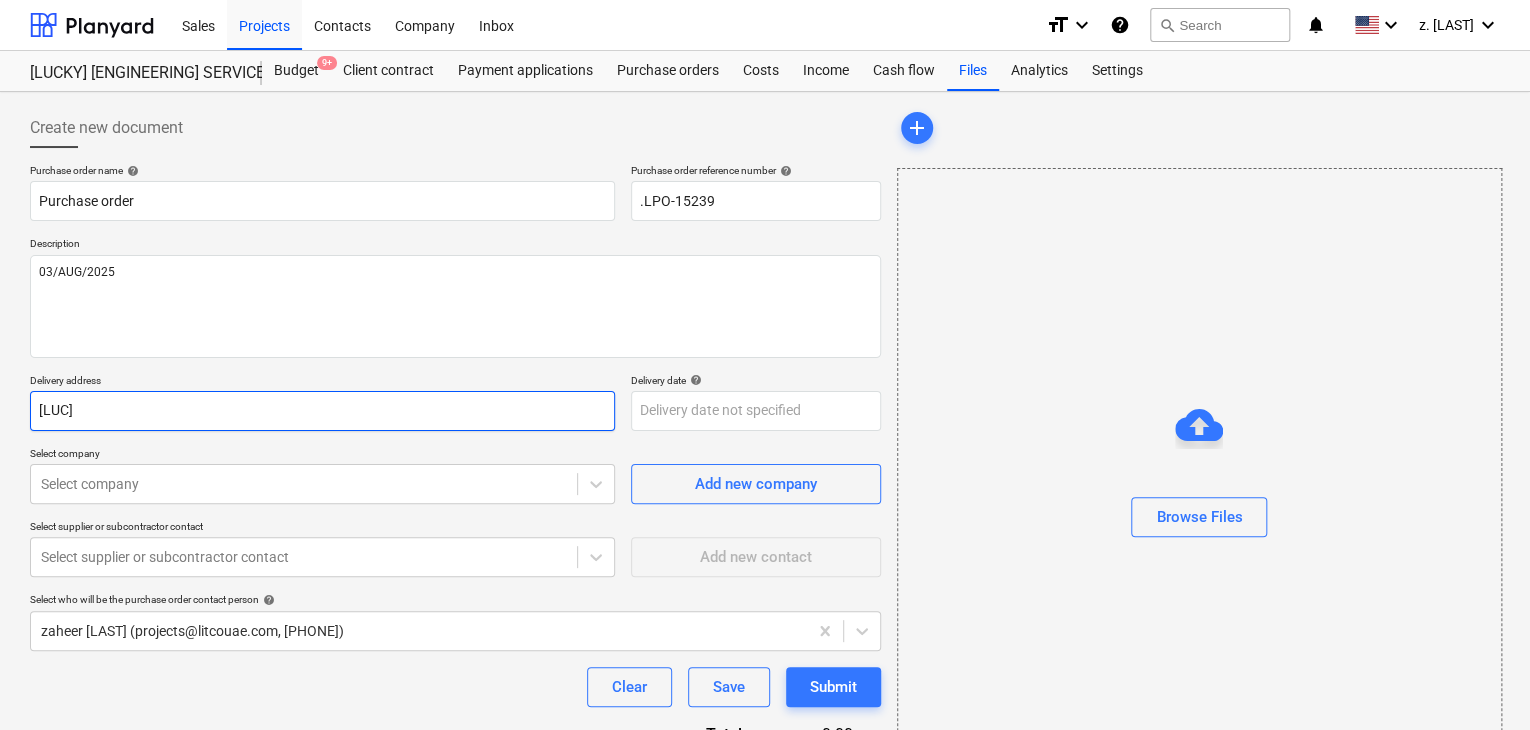type on "x" 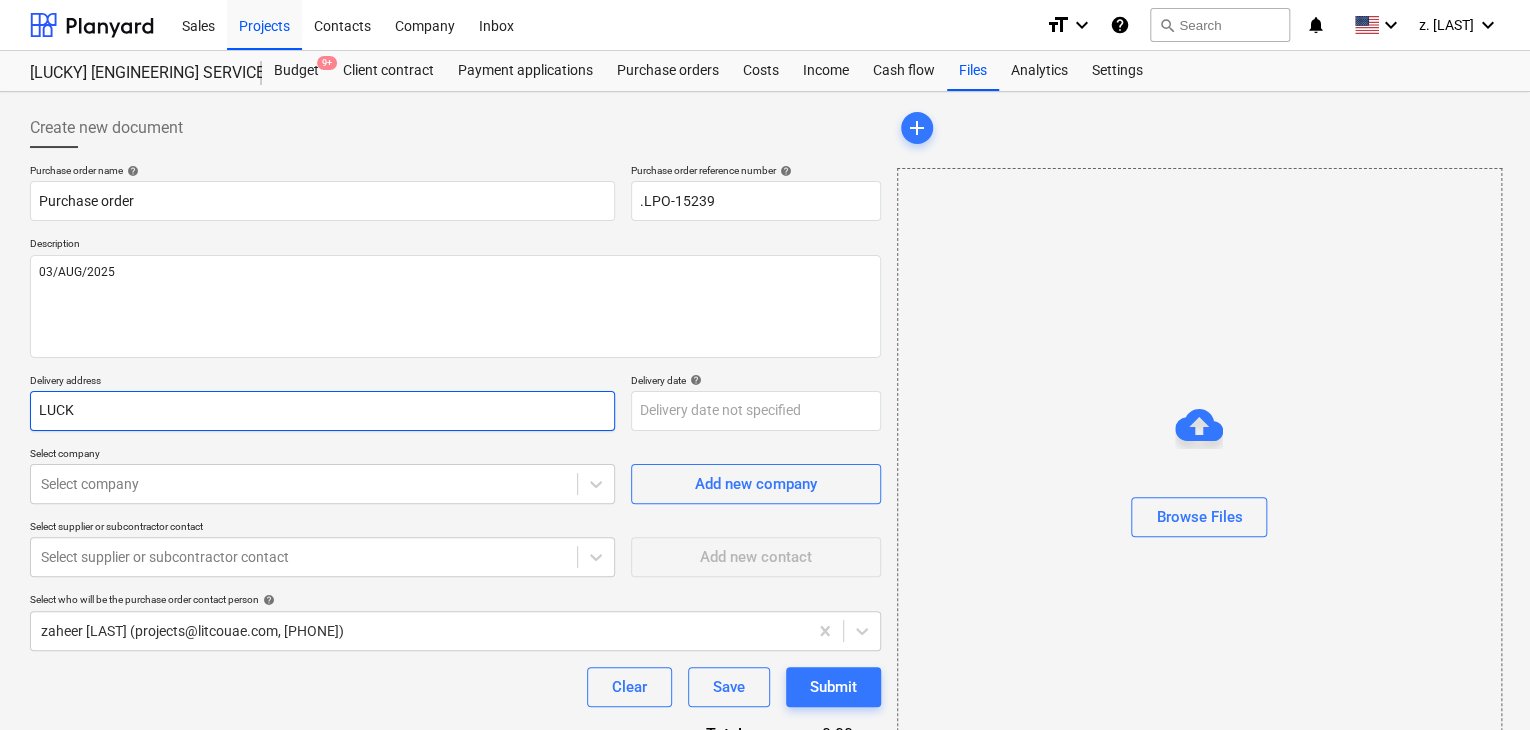 type on "x" 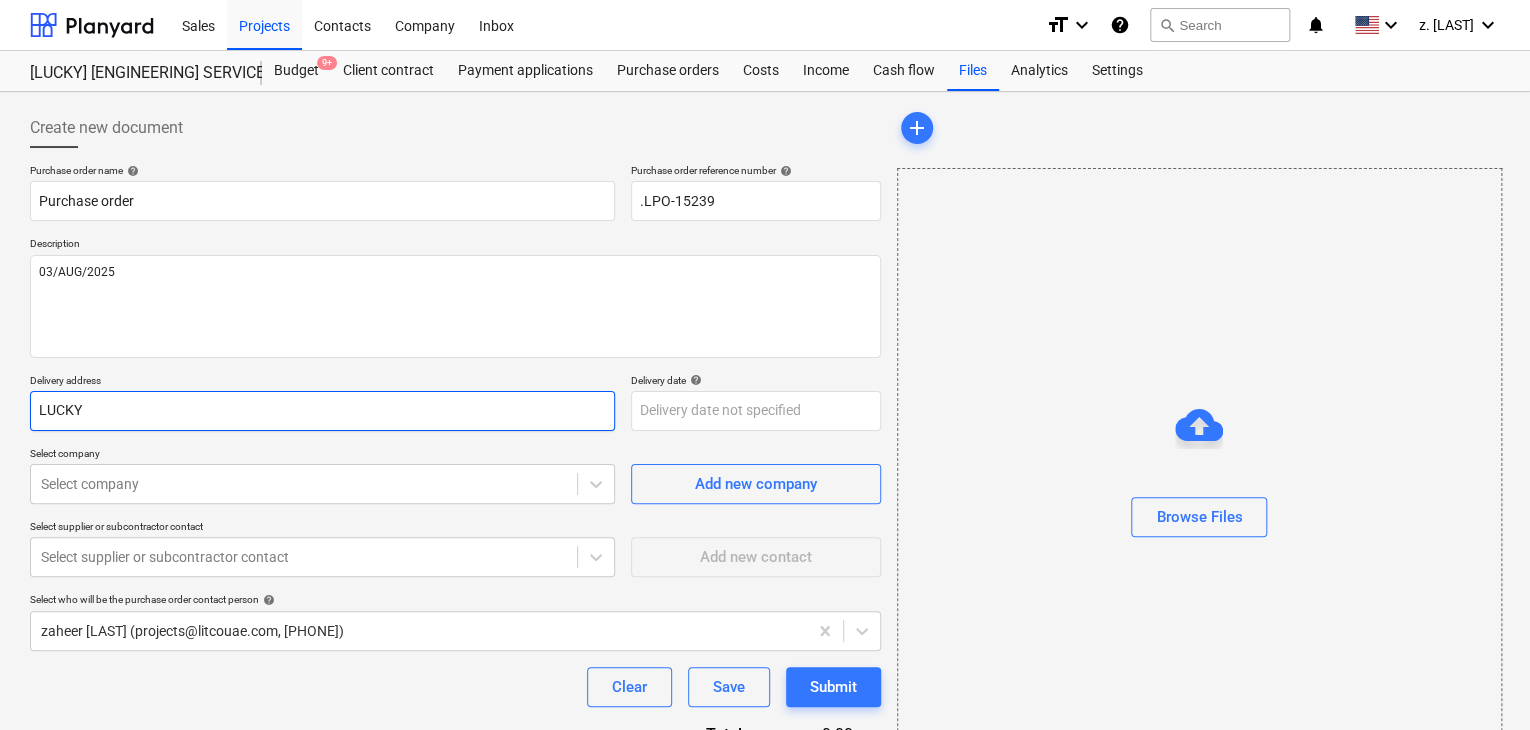 type on "x" 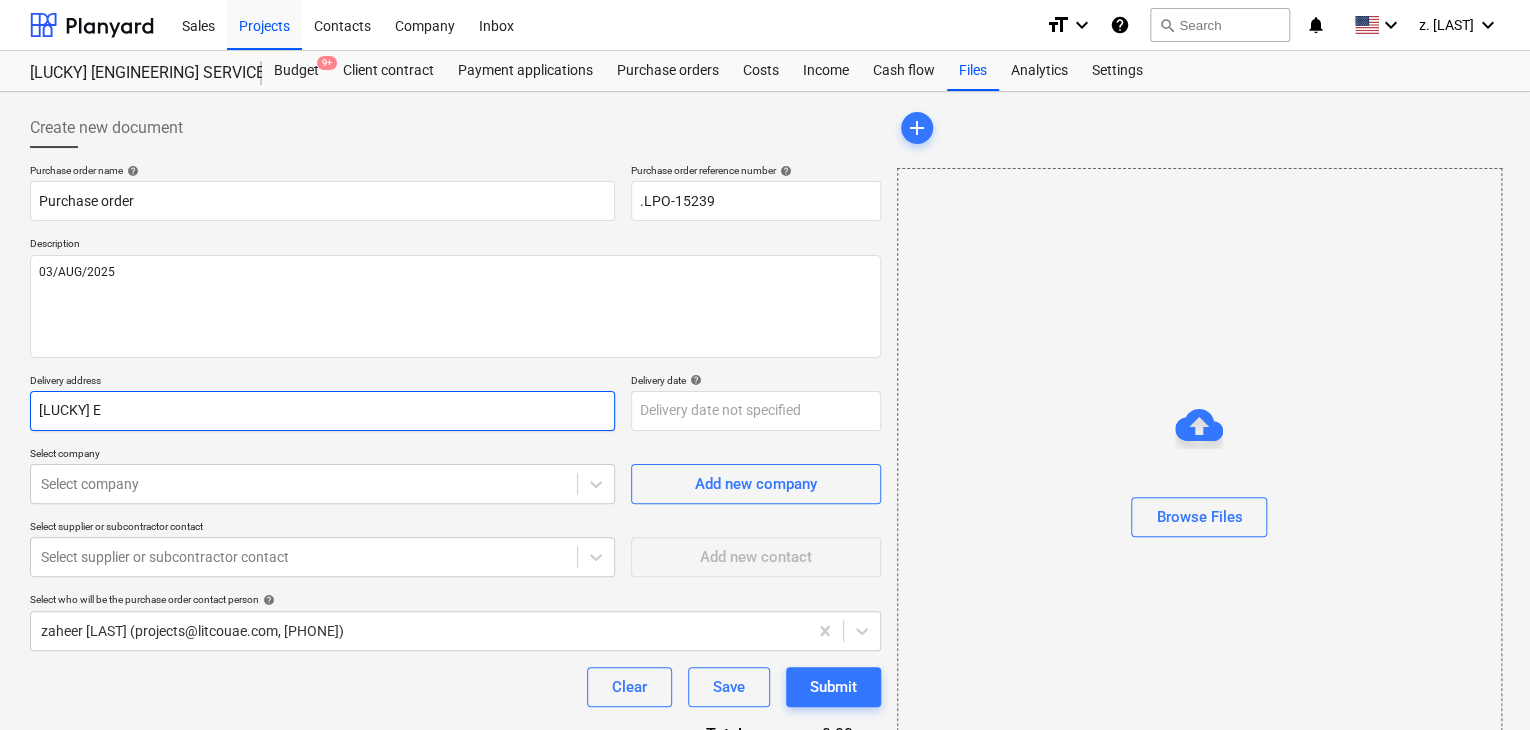 type on "x" 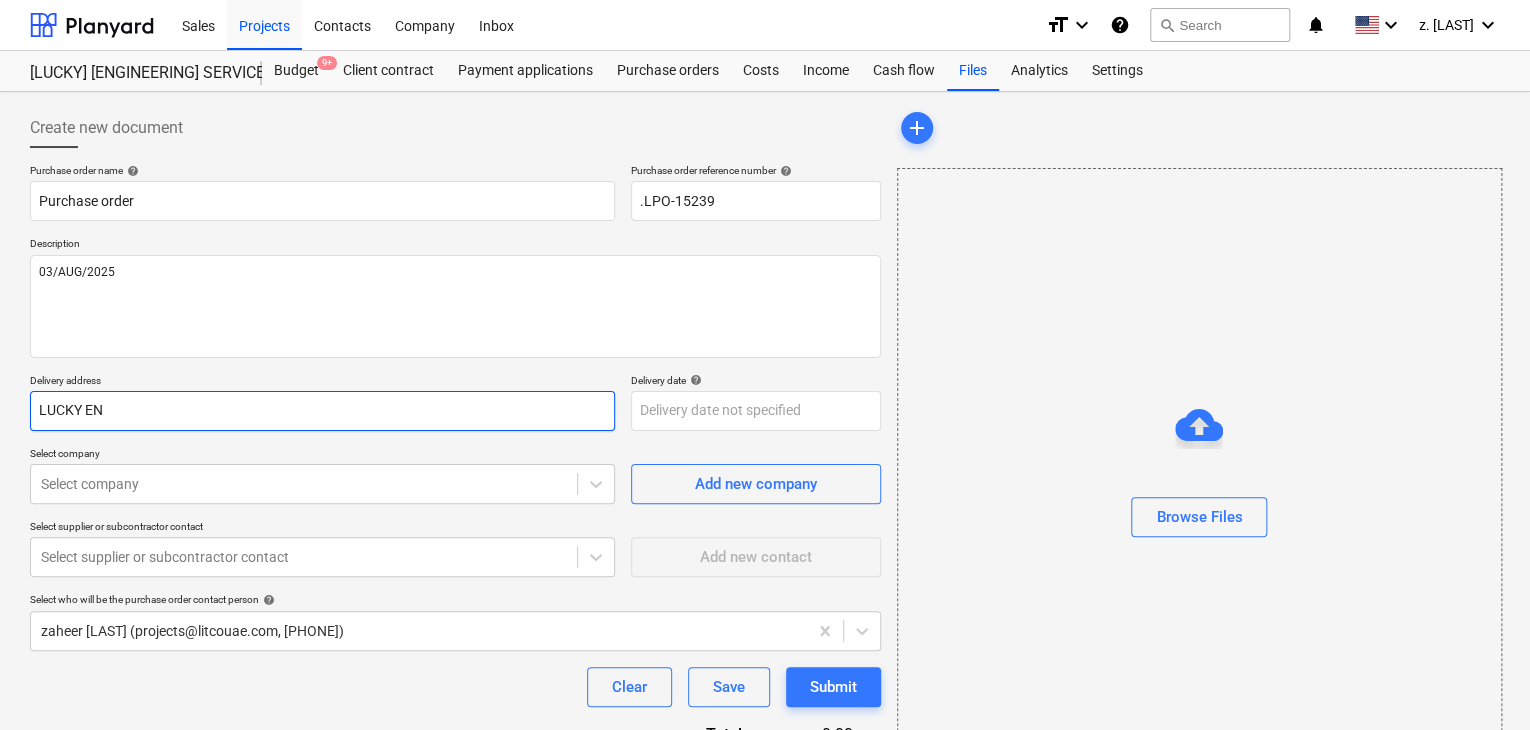 type on "x" 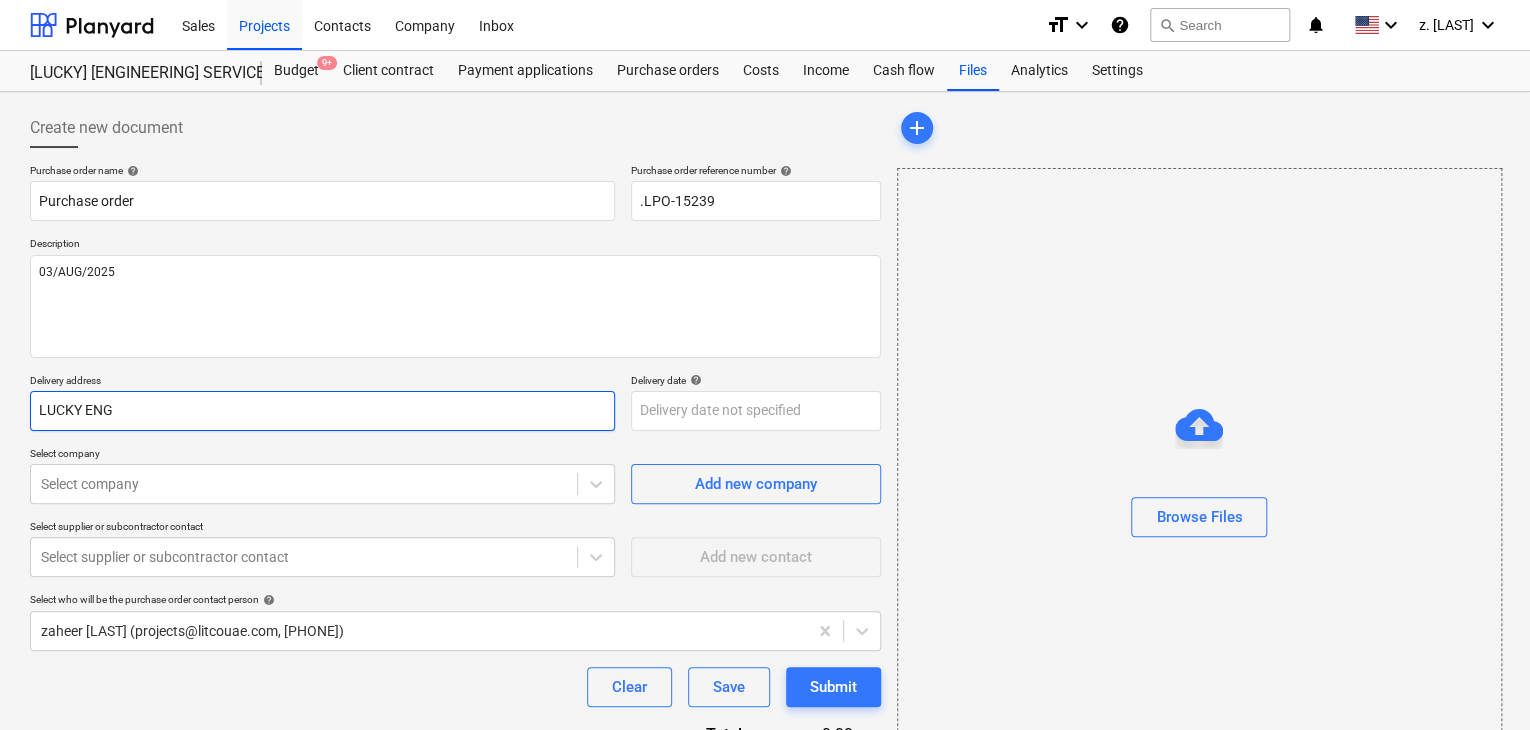 type on "x" 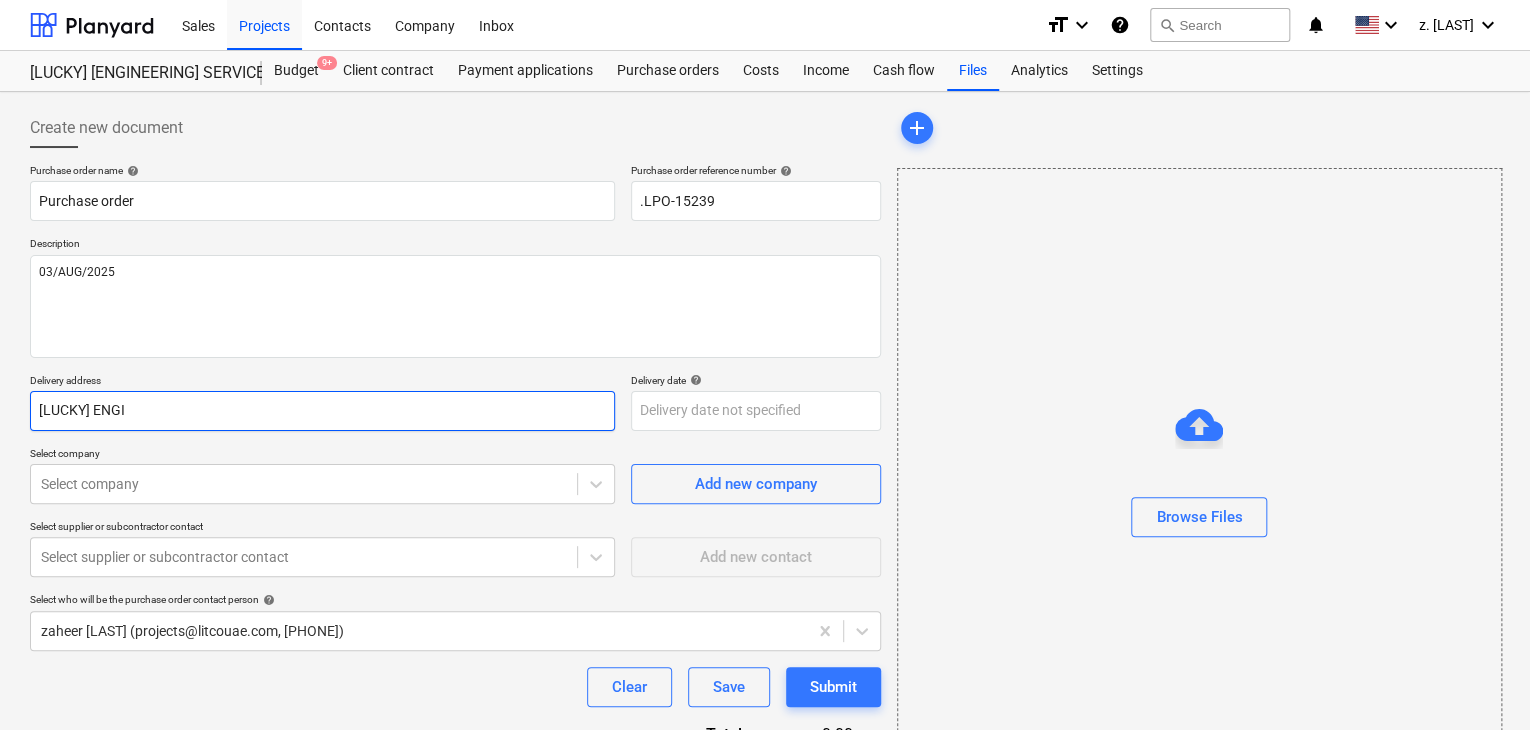 type on "x" 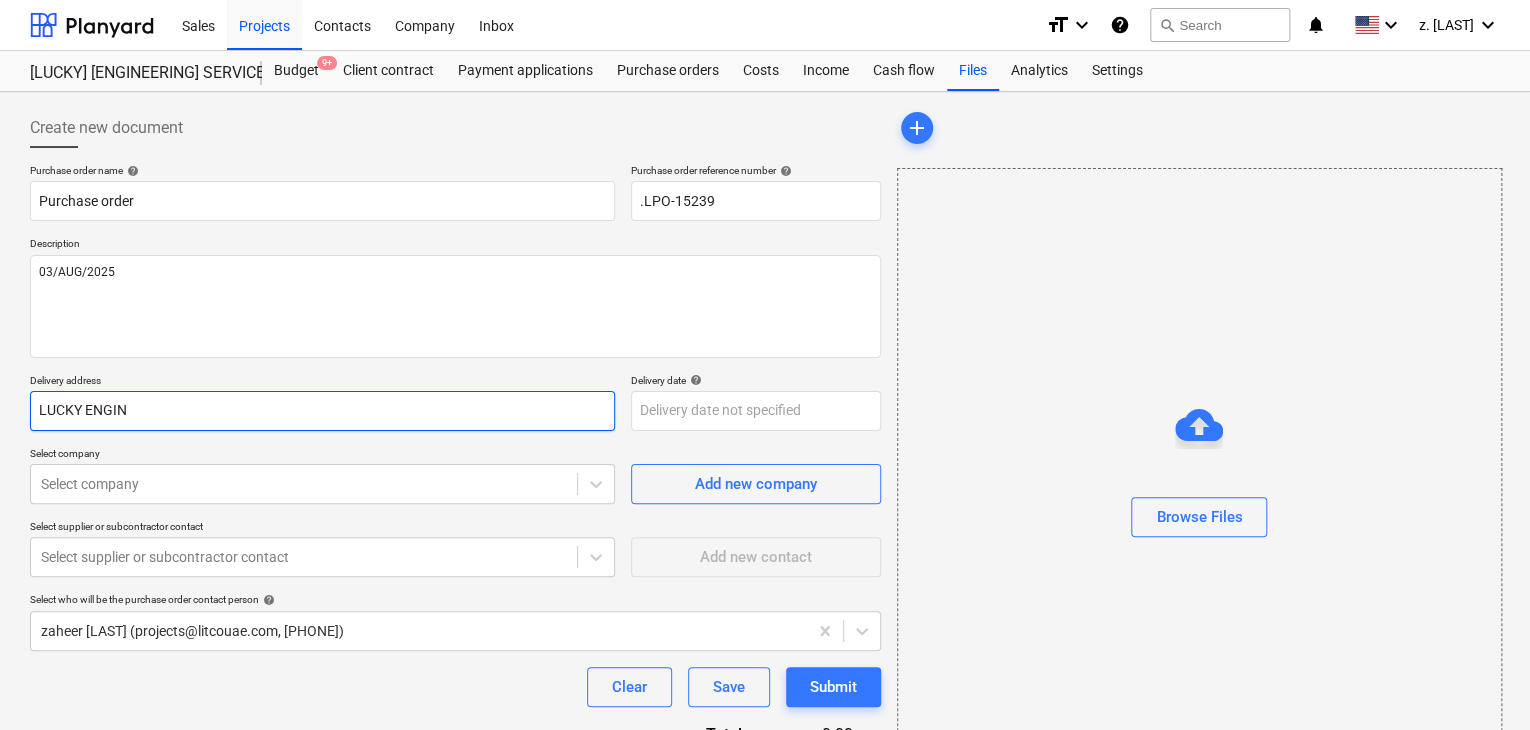 type on "x" 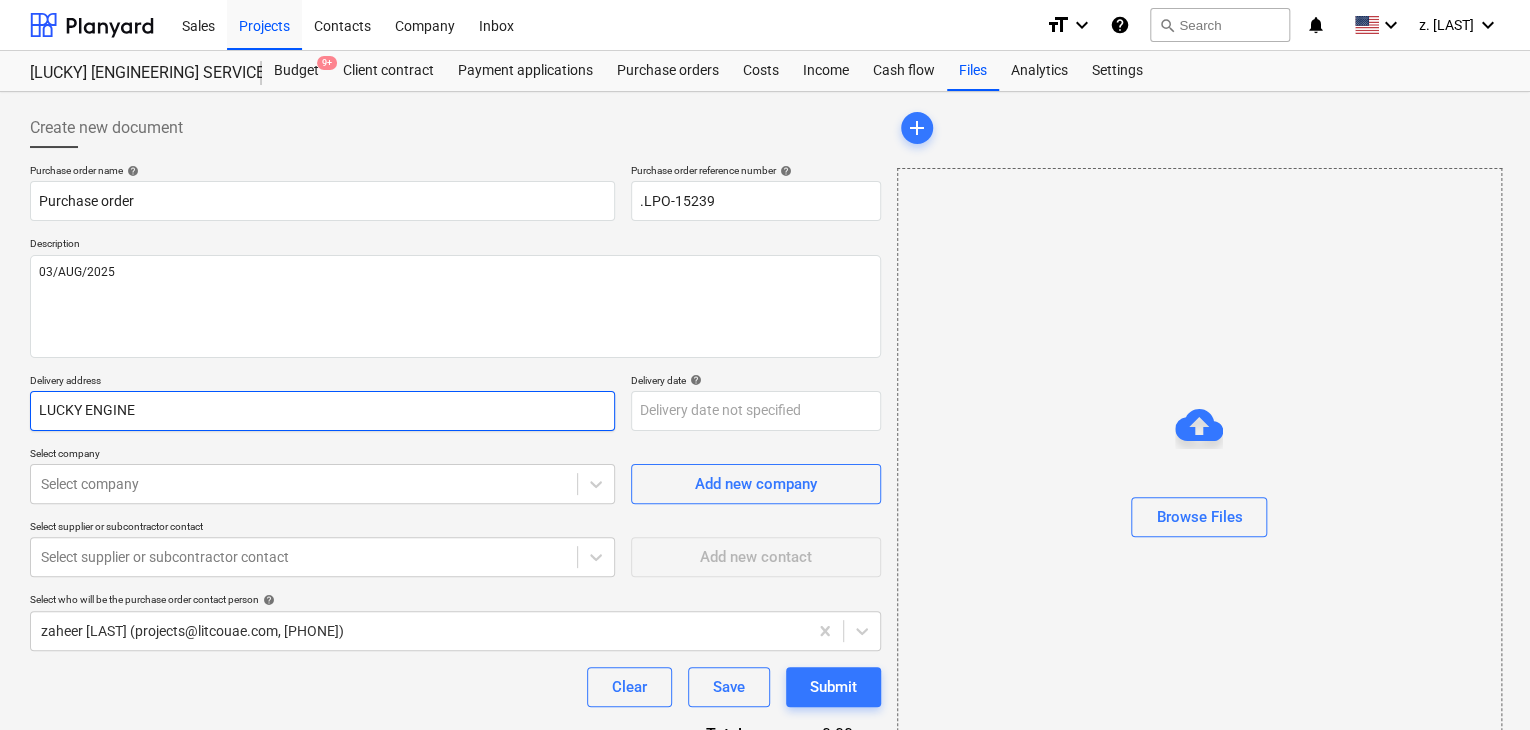 type on "x" 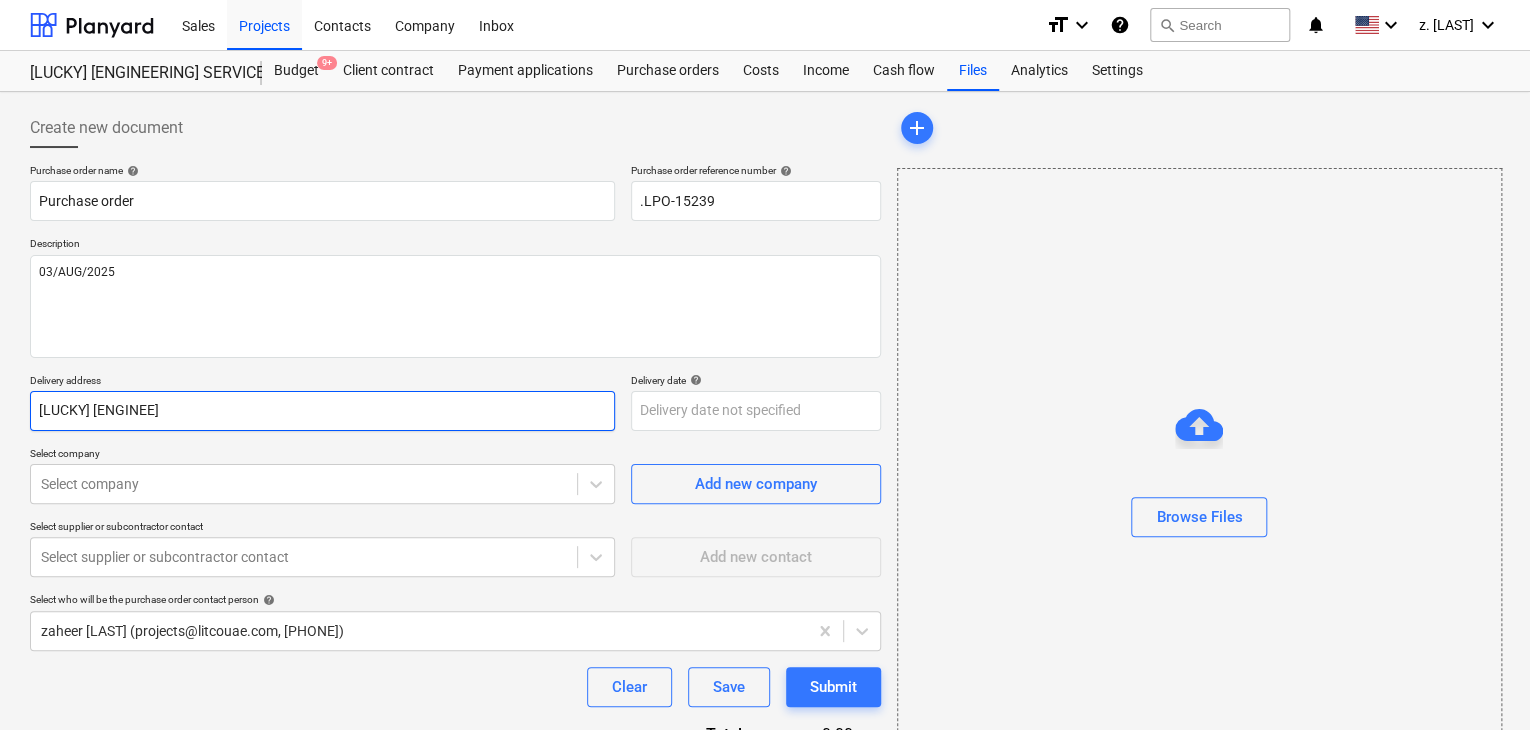 type on "x" 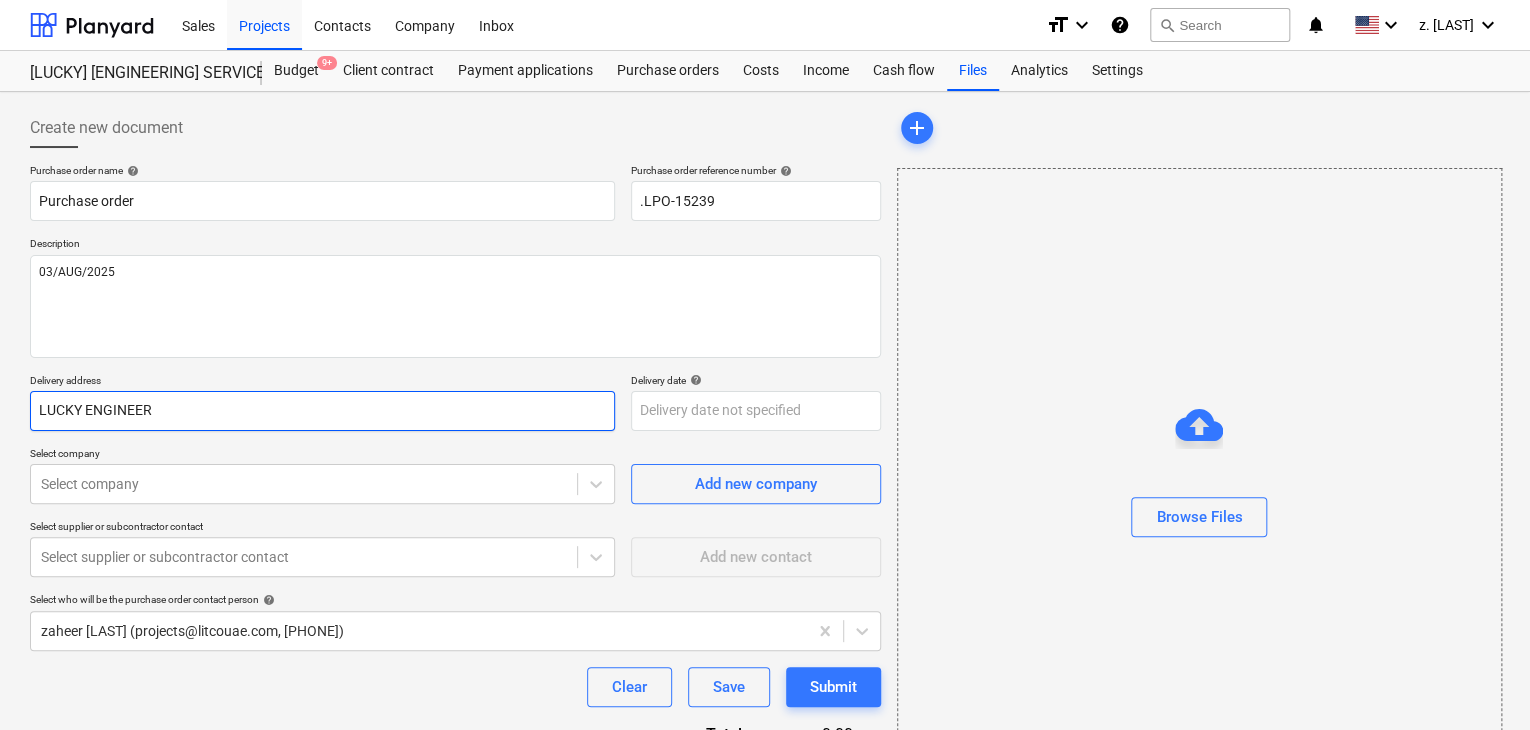 type on "x" 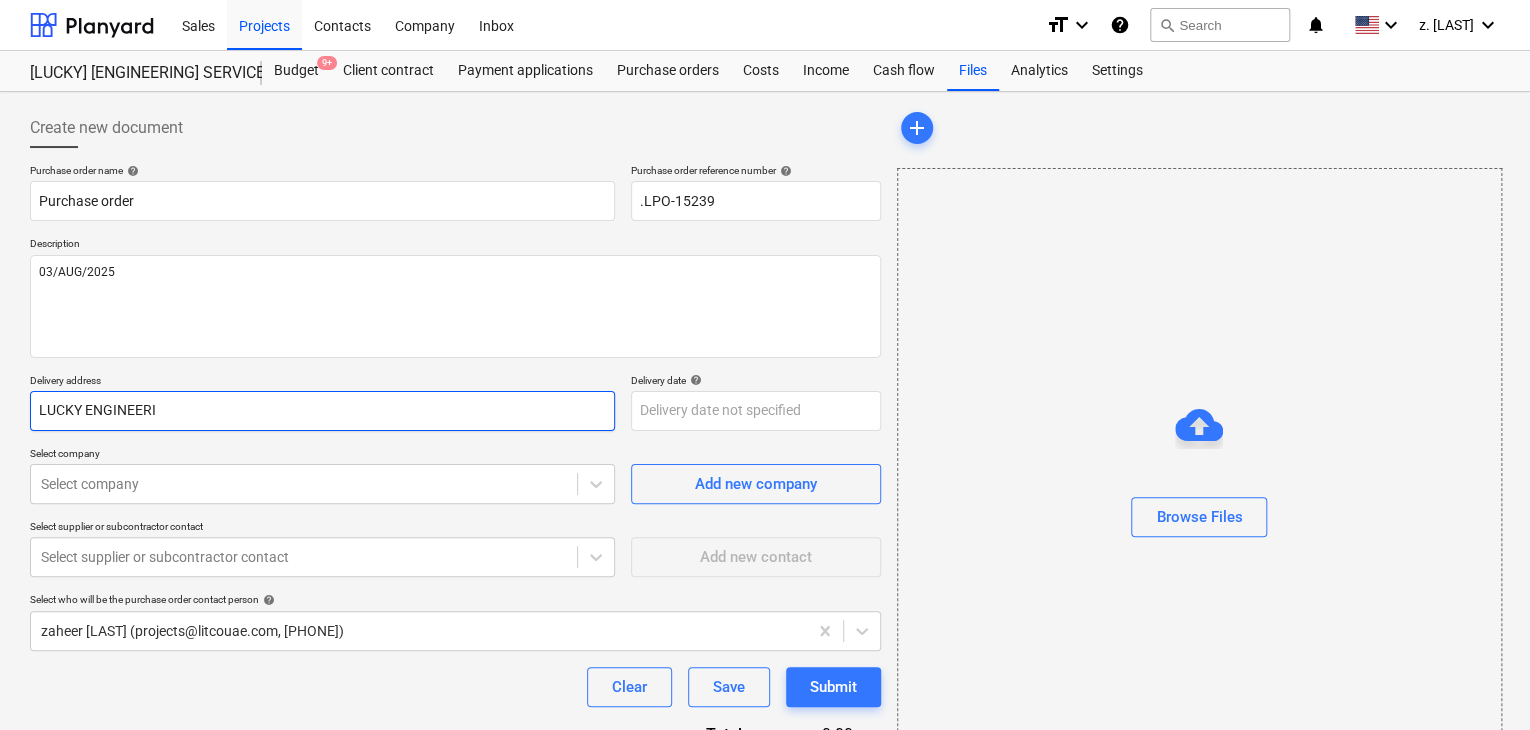 type on "x" 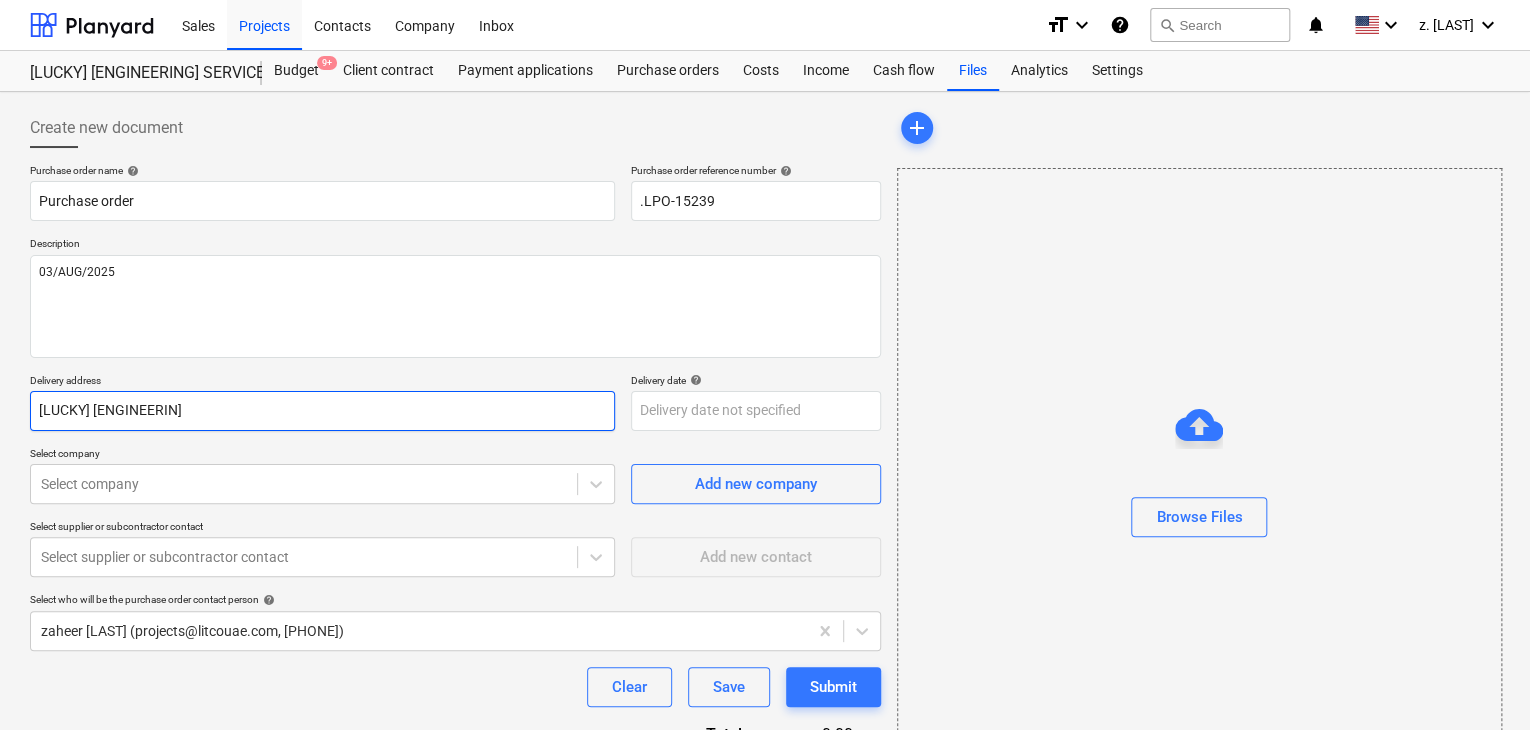 type on "x" 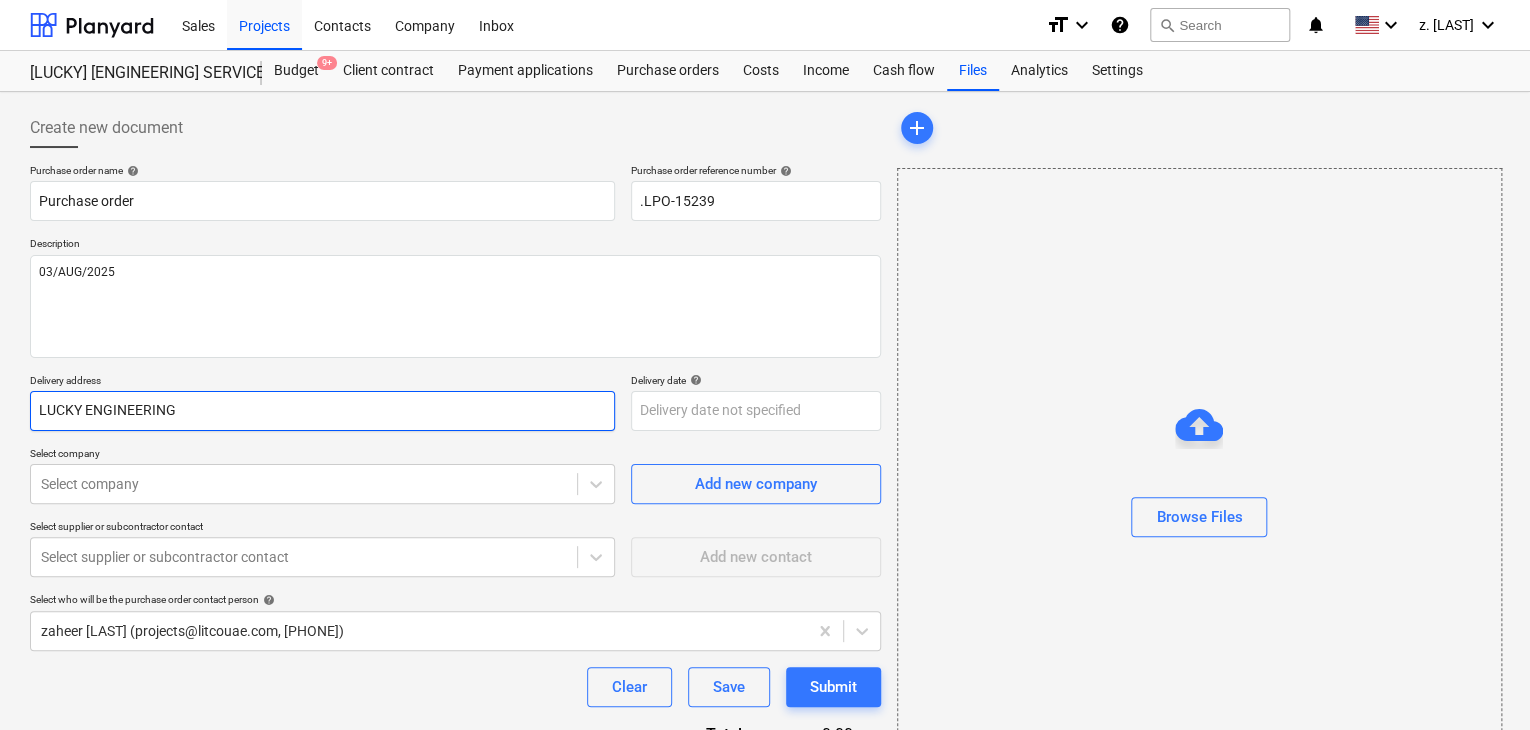 type on "x" 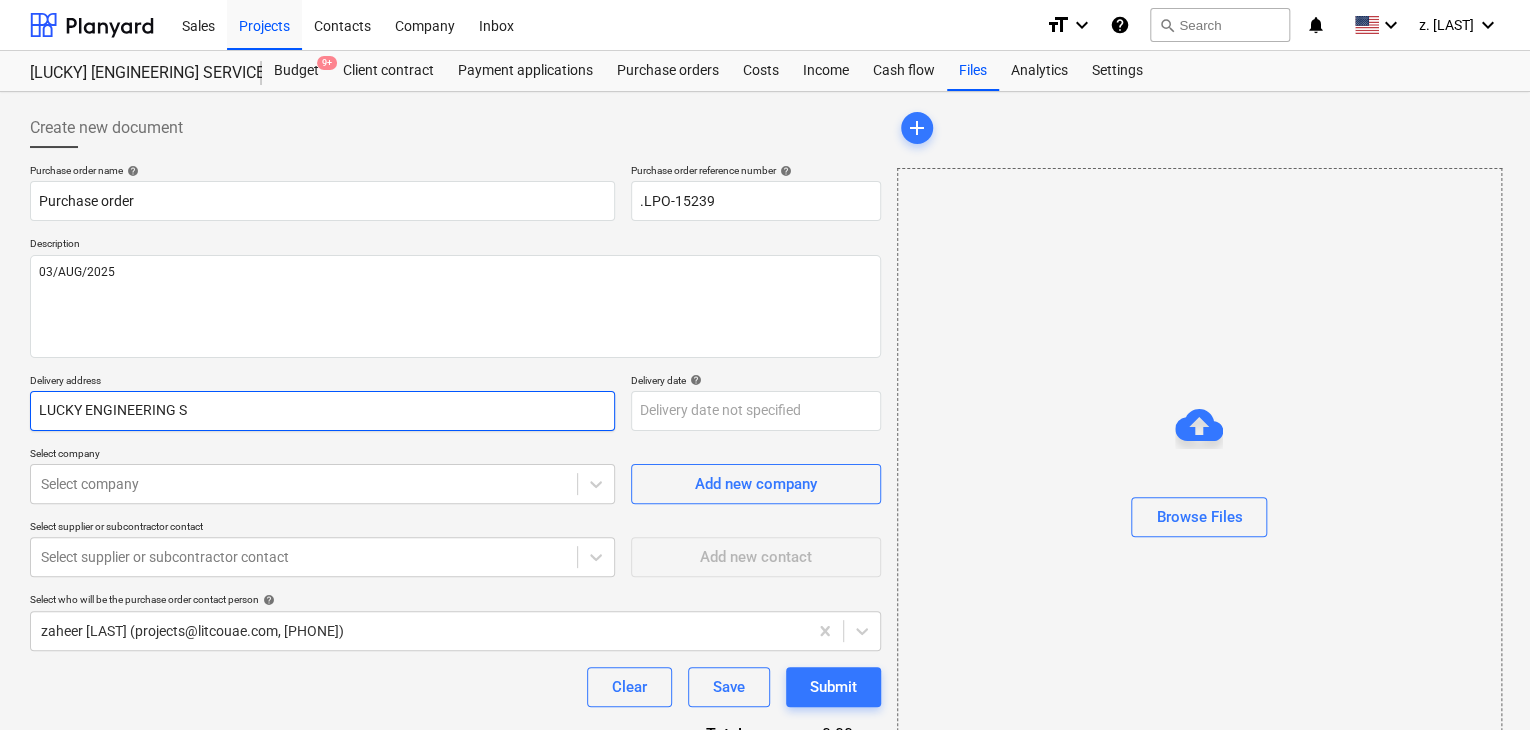 type on "x" 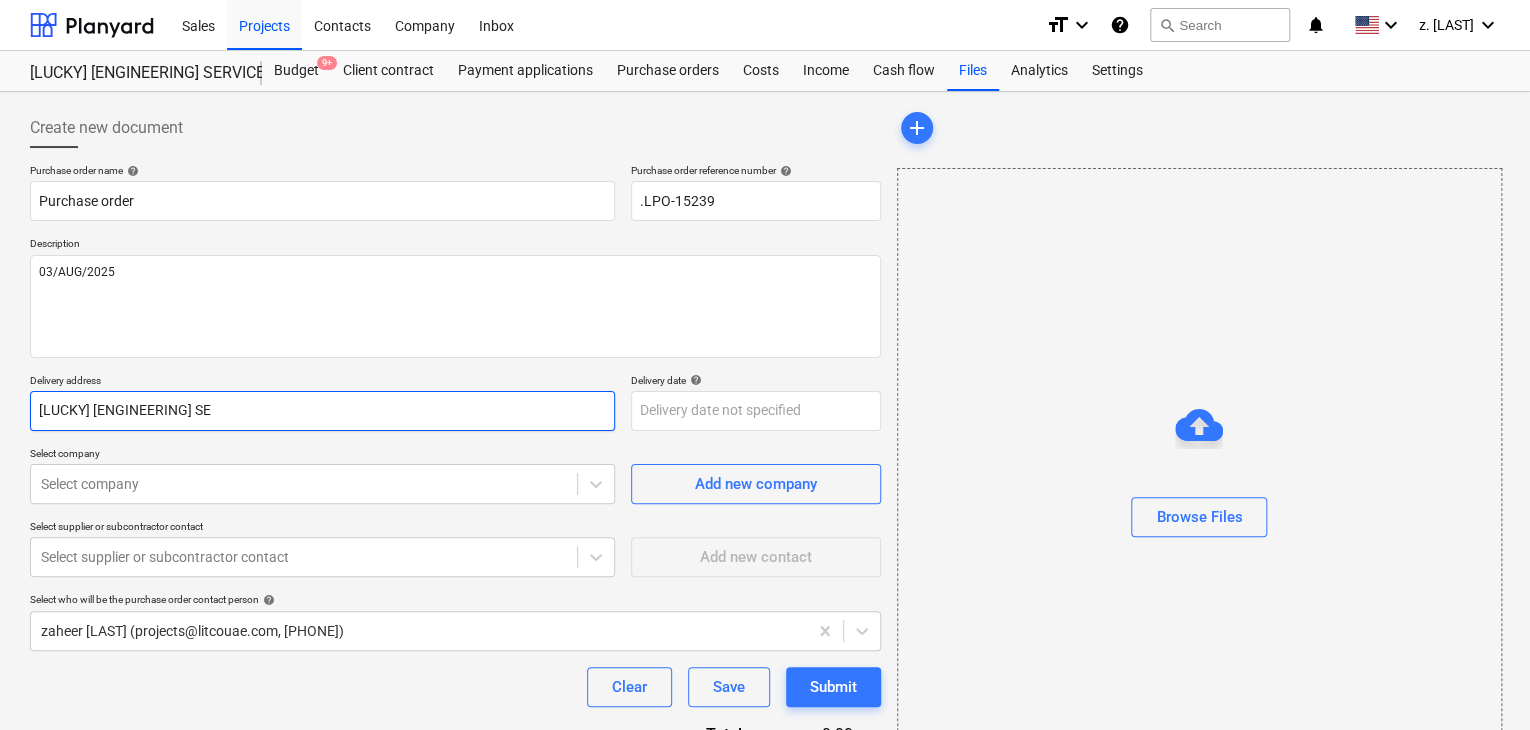 type on "x" 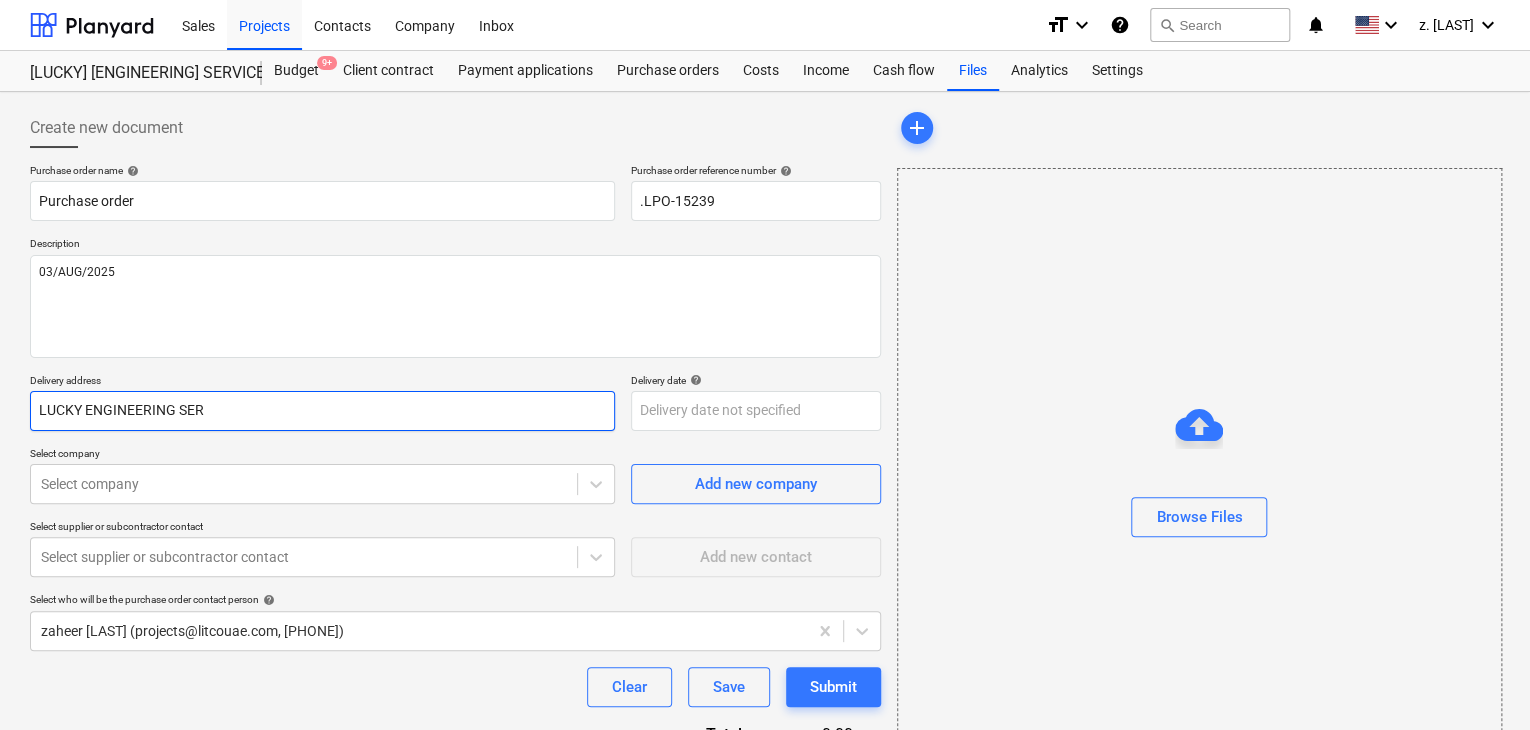 type on "x" 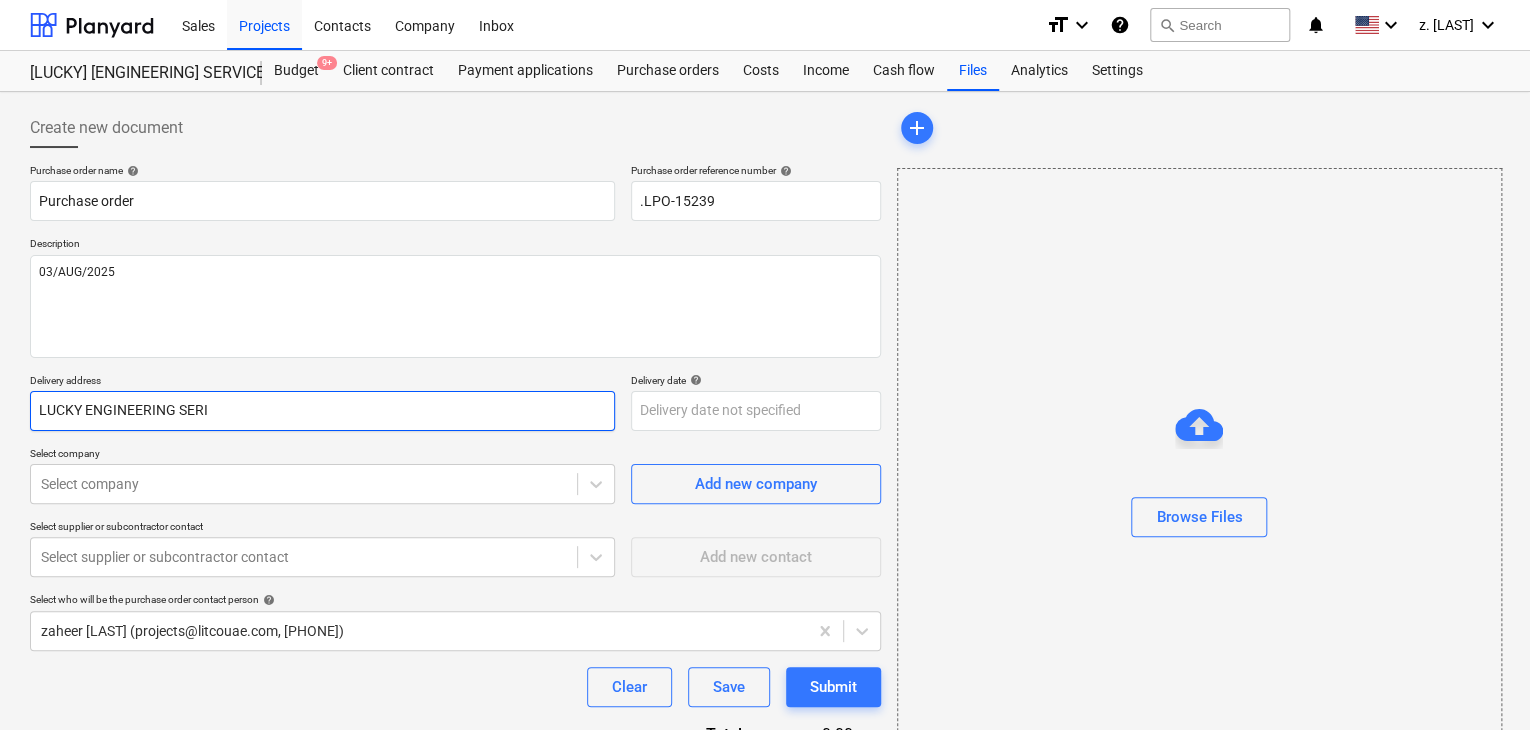 type on "x" 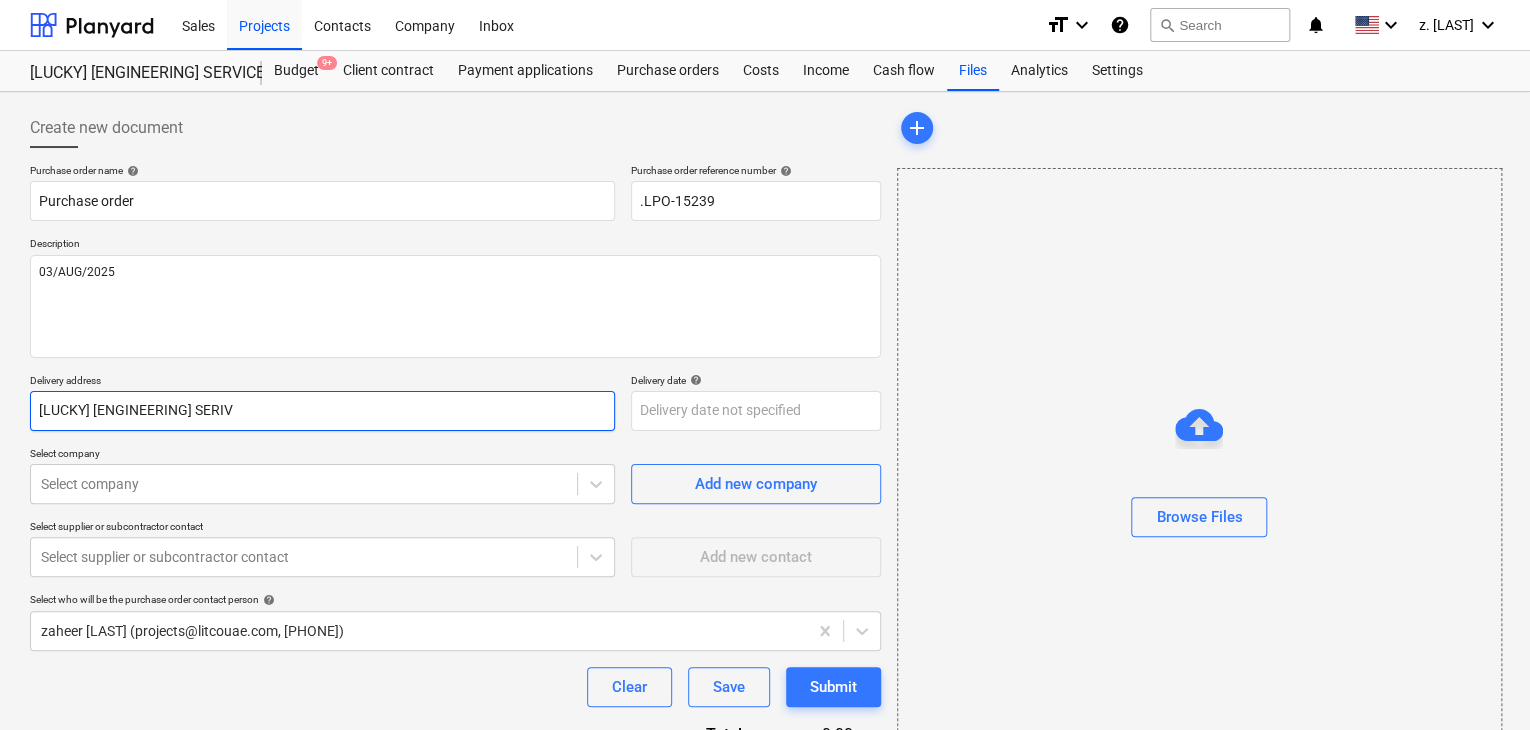 type on "x" 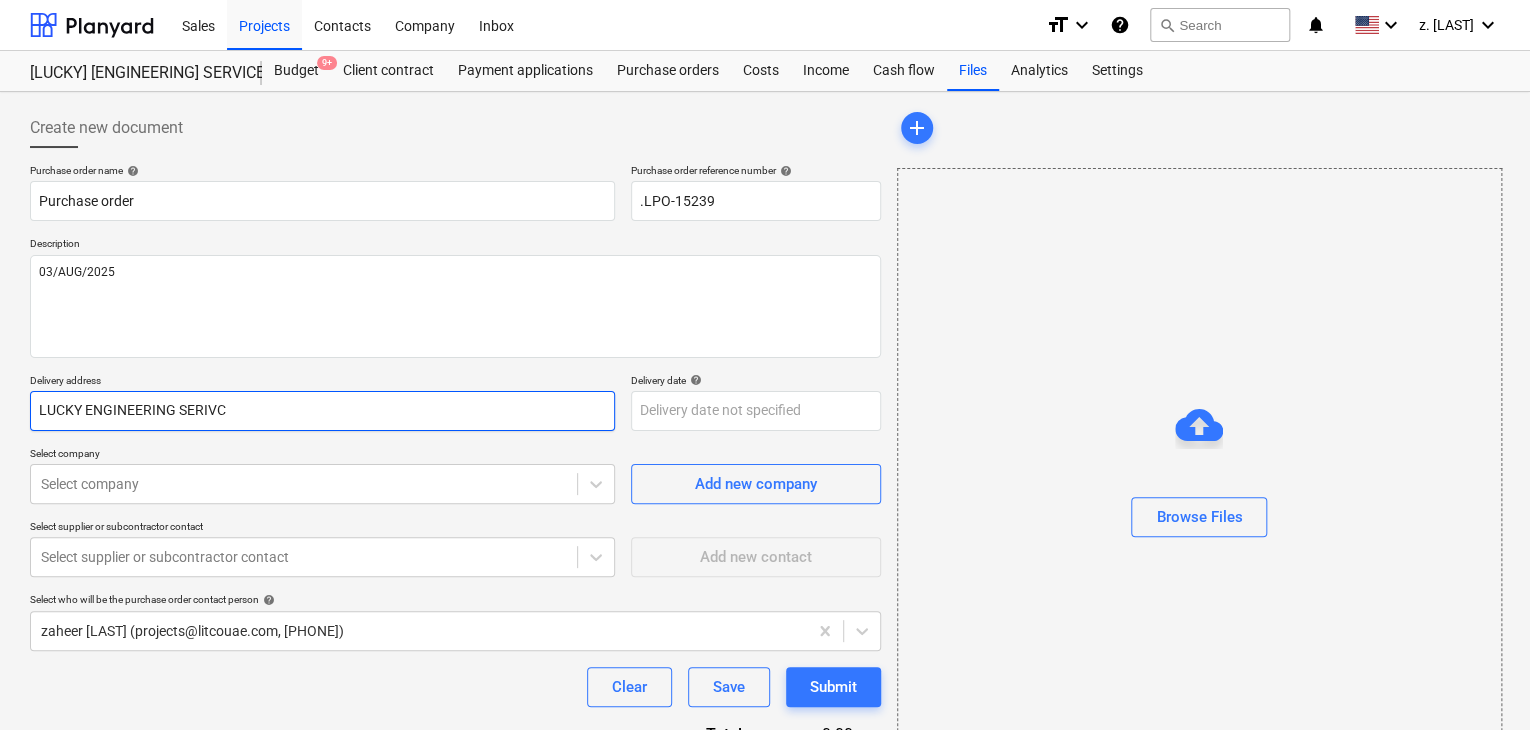 type on "x" 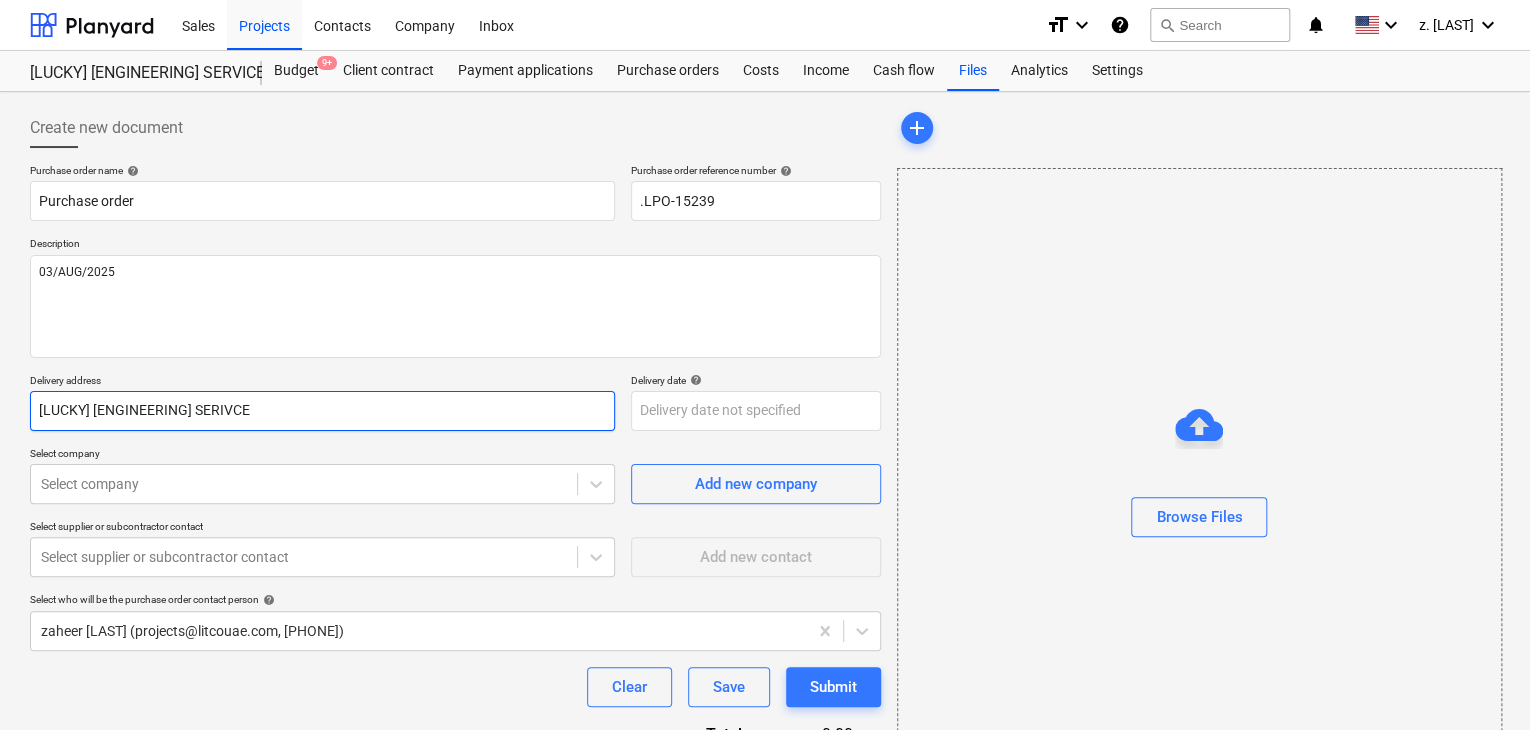 type on "x" 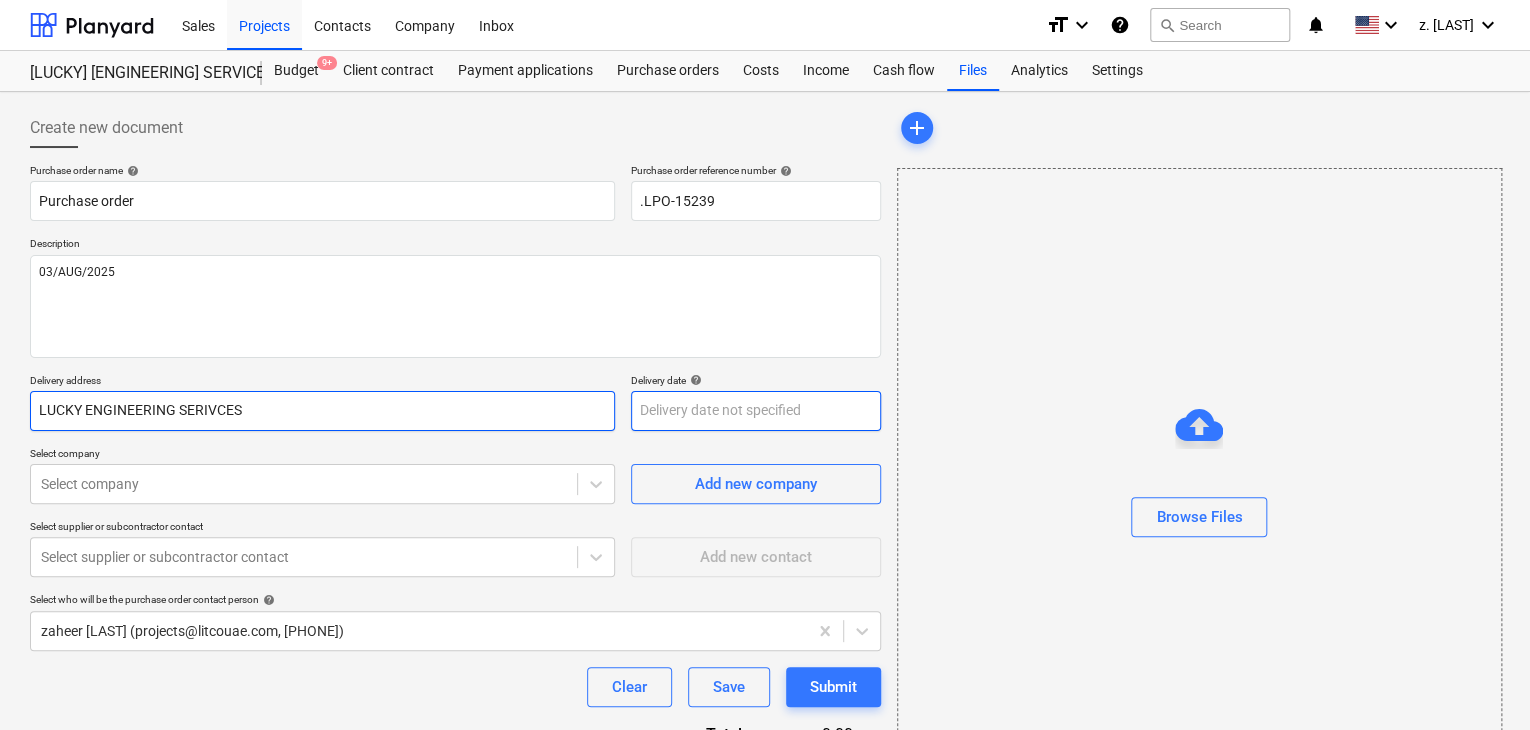type on "LUCKY ENGINEERING SERIVCES" 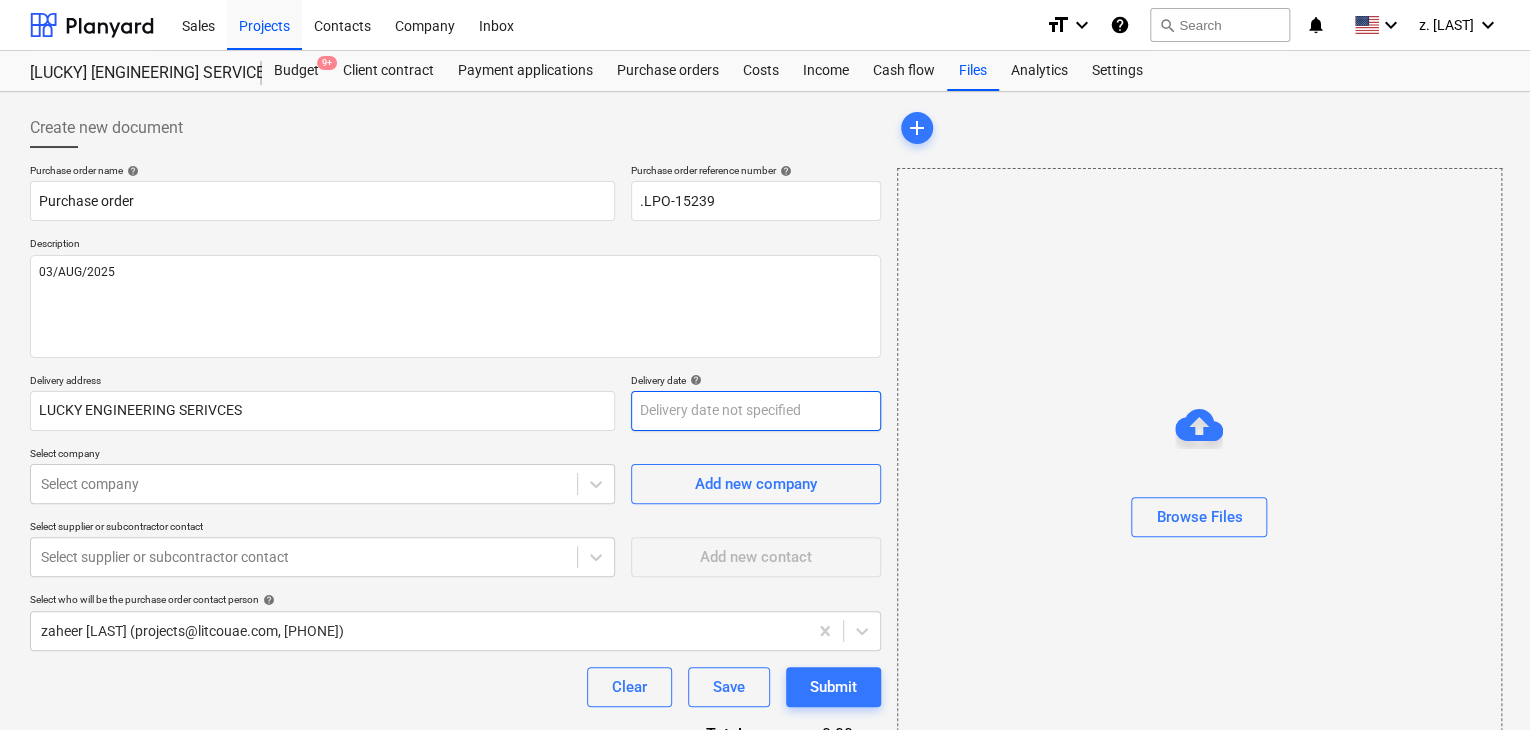 click on "Sales Projects Contacts Company Inbox format_size keyboard_arrow_down help search Search notifications 0 keyboard_arrow_down z. [LAST] keyboard_arrow_down Lucky Engineering Services- Factory/Office Budget 9+ Client contract Payment applications Purchase orders Costs Income Cash flow Files Analytics Settings Create new document Purchase order name help Purchase order Purchase order reference number help .LPO-15239 Description 03/AUG/2025 Delivery address LUCKY ENGINEERING SERIVCES Delivery date help Press the down arrow key to interact with the calendar and
select a date. Press the question mark key to get the keyboard shortcuts for changing dates. Select company Select company Add new company Select supplier or subcontractor contact Select supplier or subcontractor contact Add new contact Select who will be the purchase order contact person help zaheer [LAST] (projects@litcouae.com, [PHONE]) Clear Save Submit Total 0.00د.إ.‏ Select line-items to add help Search or select a line-item add" at bounding box center (765, 365) 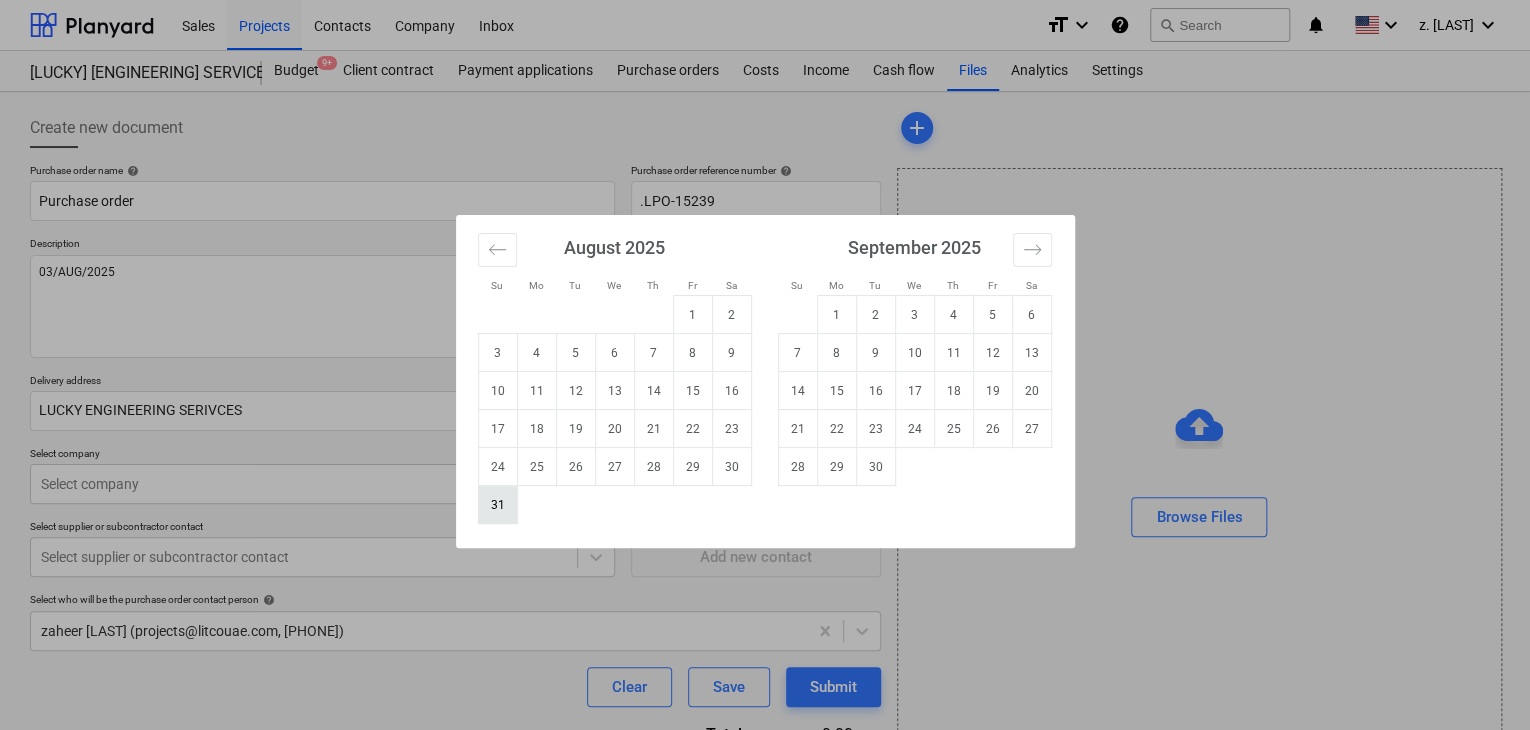 click on "31" at bounding box center [497, 505] 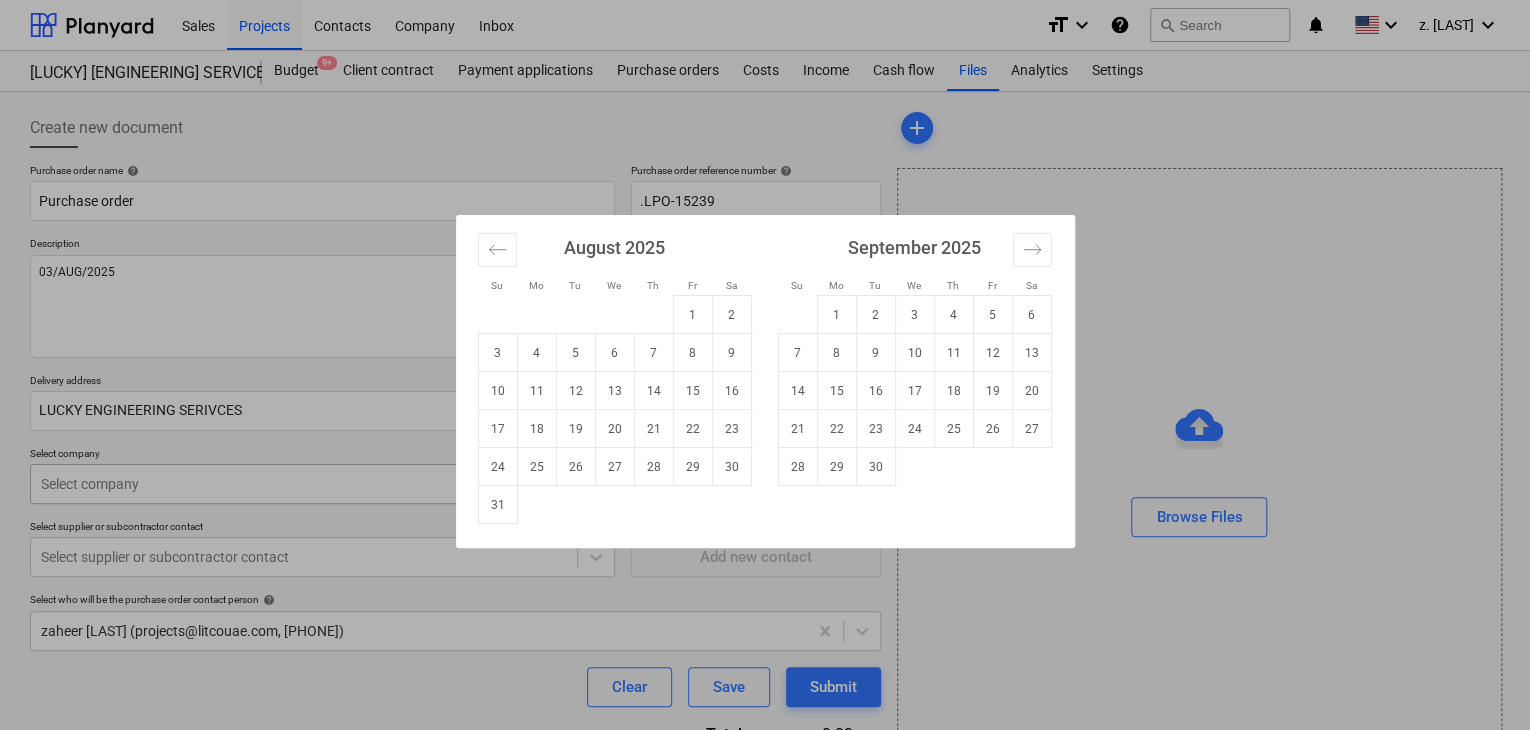 type on "x" 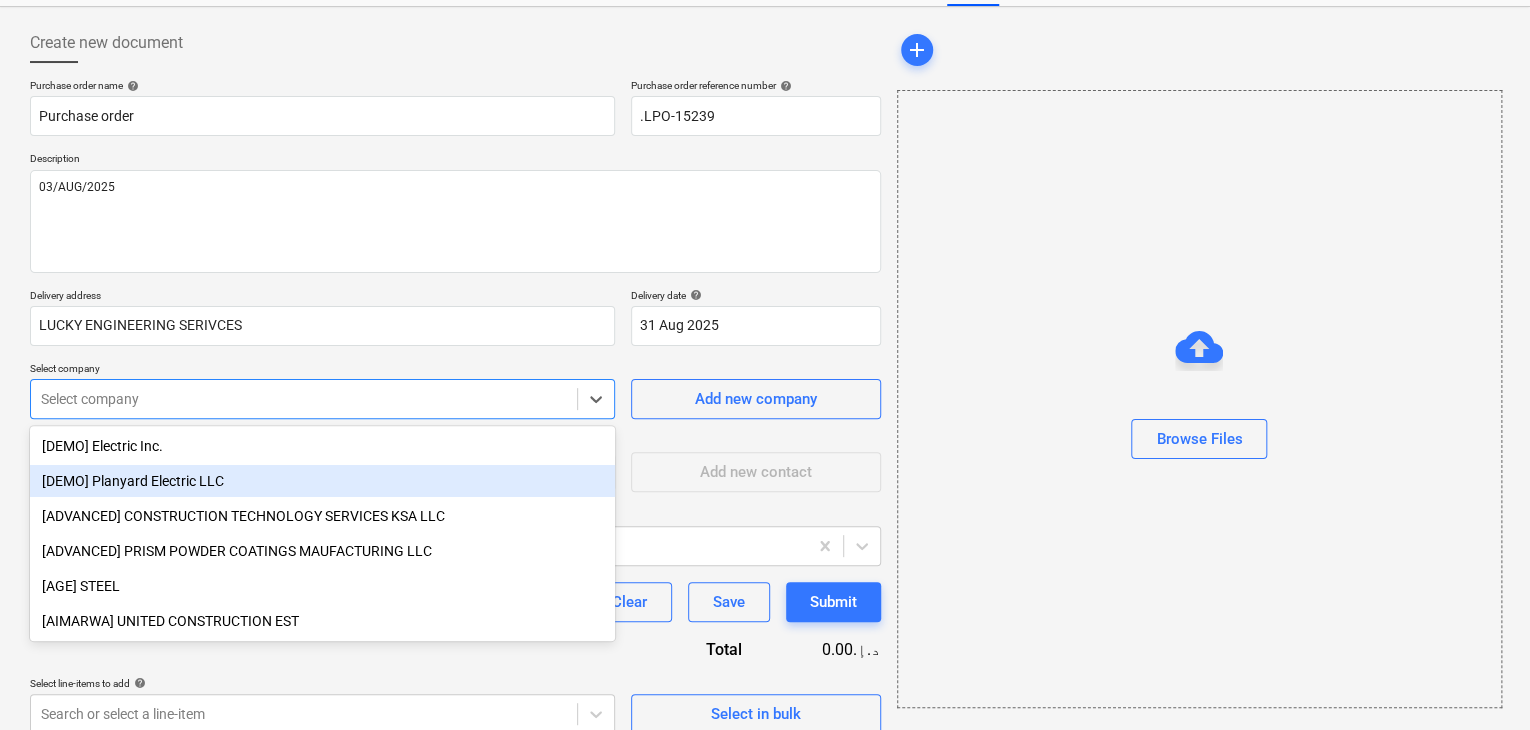 click on "Sales Projects Contacts Company Inbox format_size keyboard_arrow_down help search Search notifications 0 keyboard_arrow_down z. [LASTNAME] keyboard_arrow_down [COMPANY] Budget 9+ Client contract Payment applications Purchase orders Costs Income Cash flow Files Analytics Settings Create new document Purchase order name help Purchase order Purchase order reference number help .LPO-[NUMBER] Description 03/AUG/[YEAR] Delivery address [COMPANY] Delivery date help [DAY] Aug [YEAR] [DAY].[MONTH].[YEAR] Press the down arrow key to interact with the calendar and
select a date. Press the question mark key to get the keyboard shortcuts for changing dates. Select company option [COMPANY]   focused, 2 of 211. 211 results available. Use Up and Down to choose options, press Enter to select the currently focused option, press Escape to exit the menu, press Tab to select the option and exit the menu. Select company Add new company Select supplier or subcontractor contact add" at bounding box center (765, 280) 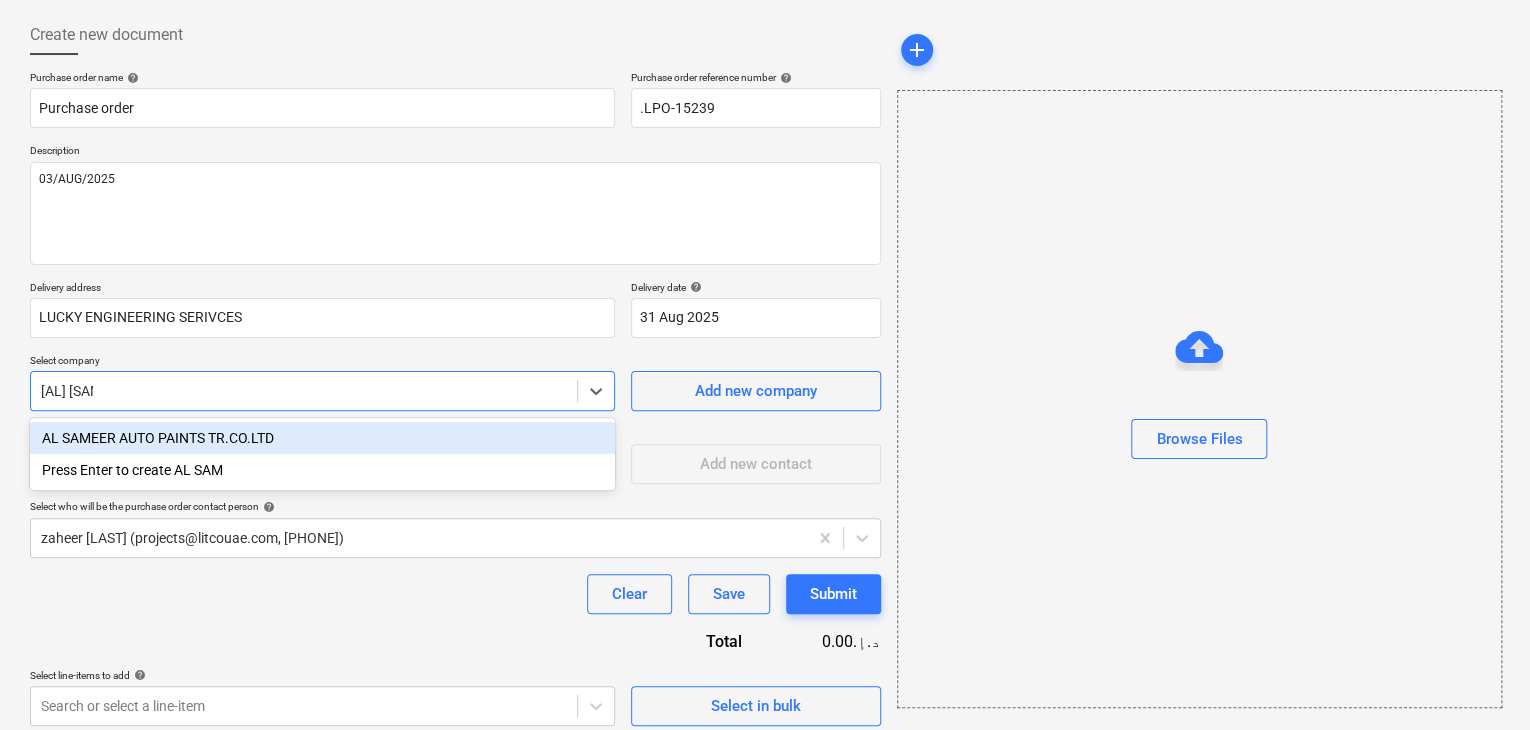 type on "AL SAME" 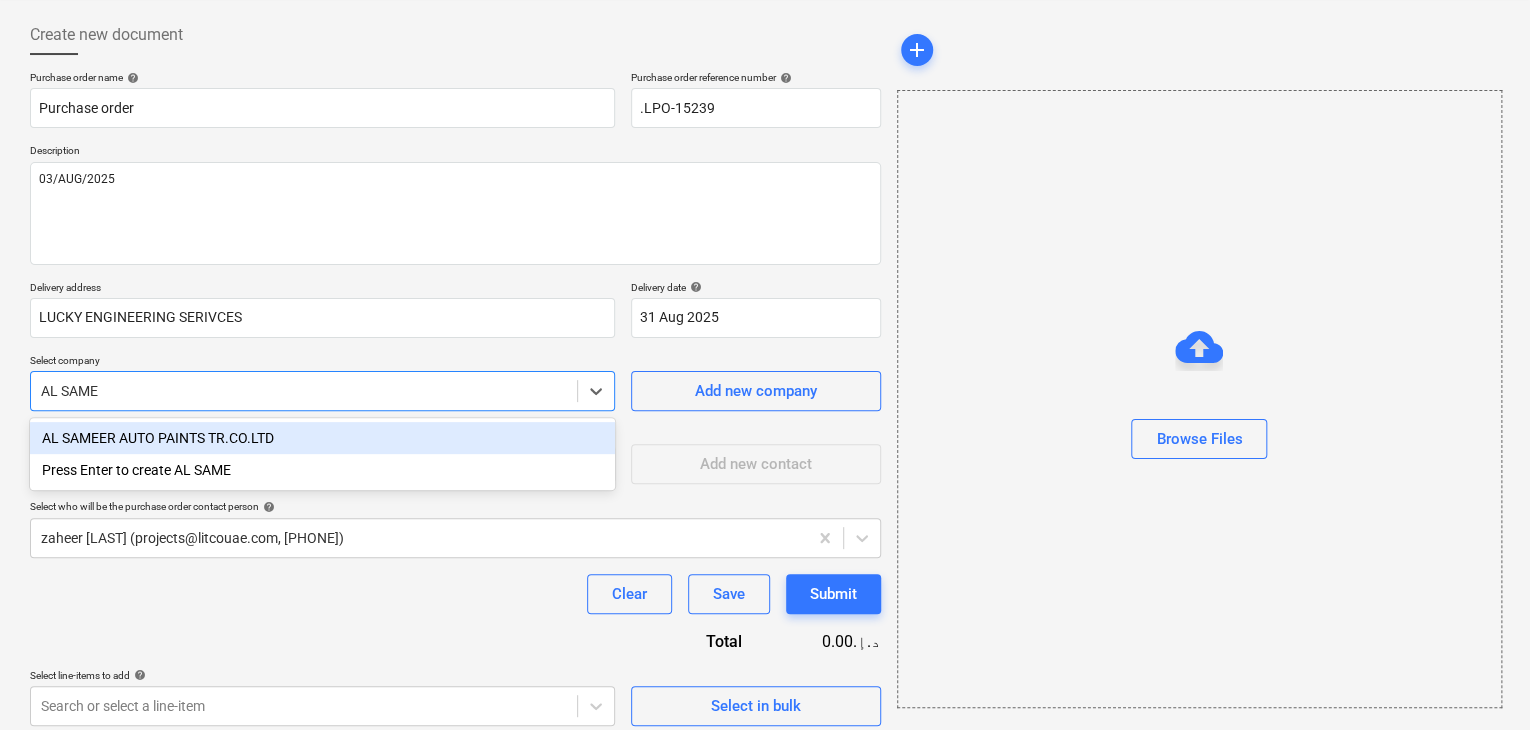 click on "AL SAMEER AUTO PAINTS TR.CO.LTD" at bounding box center (322, 438) 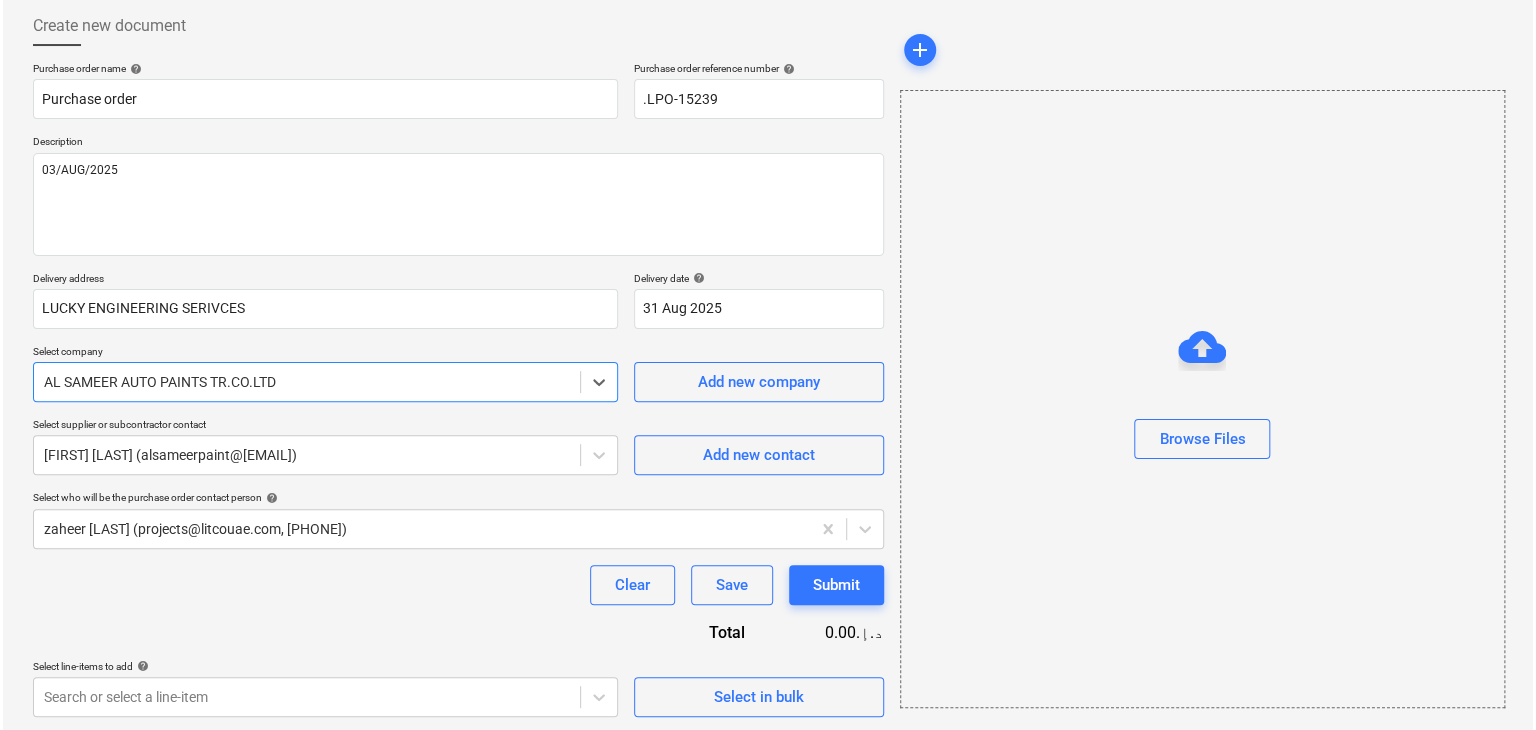 scroll, scrollTop: 104, scrollLeft: 0, axis: vertical 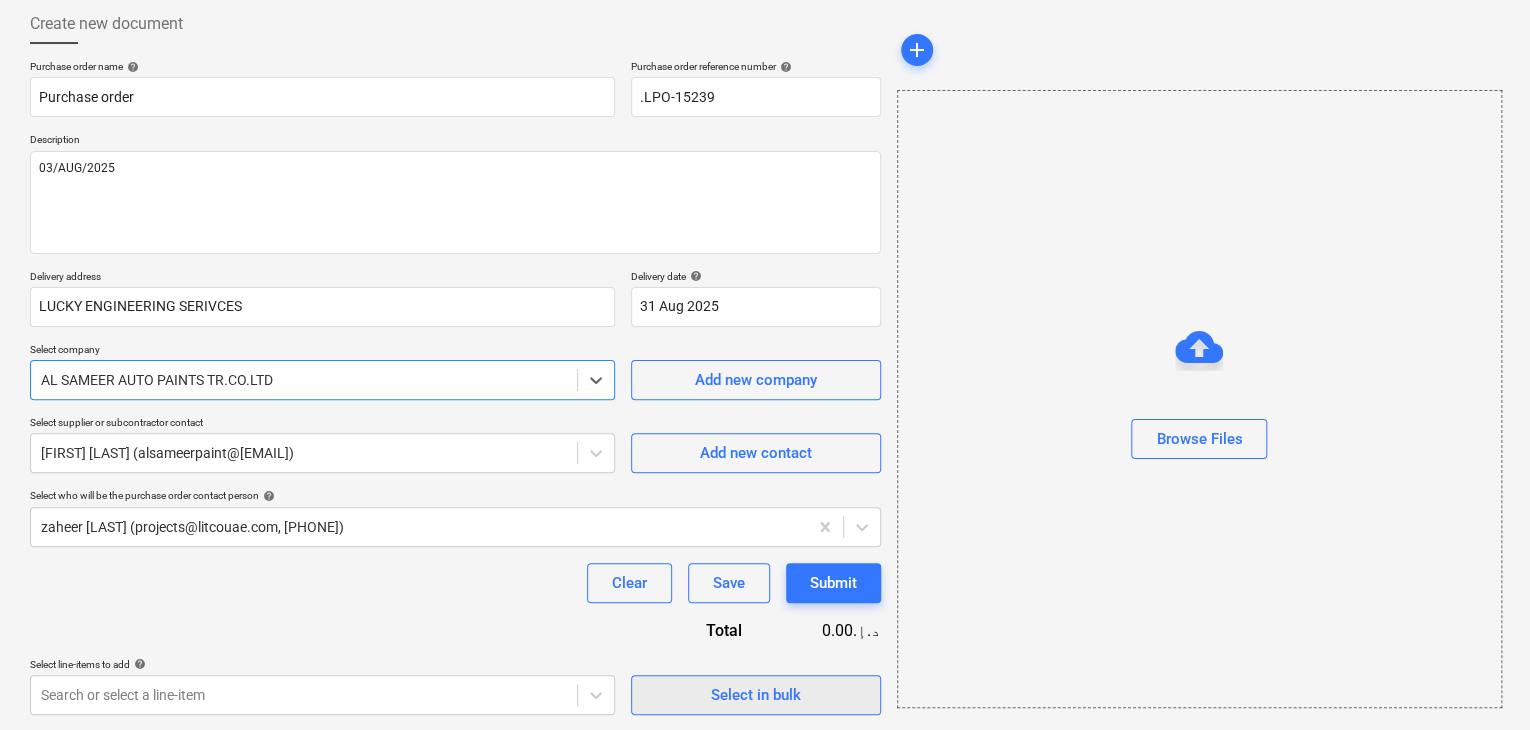 click on "Select in bulk" at bounding box center (756, 695) 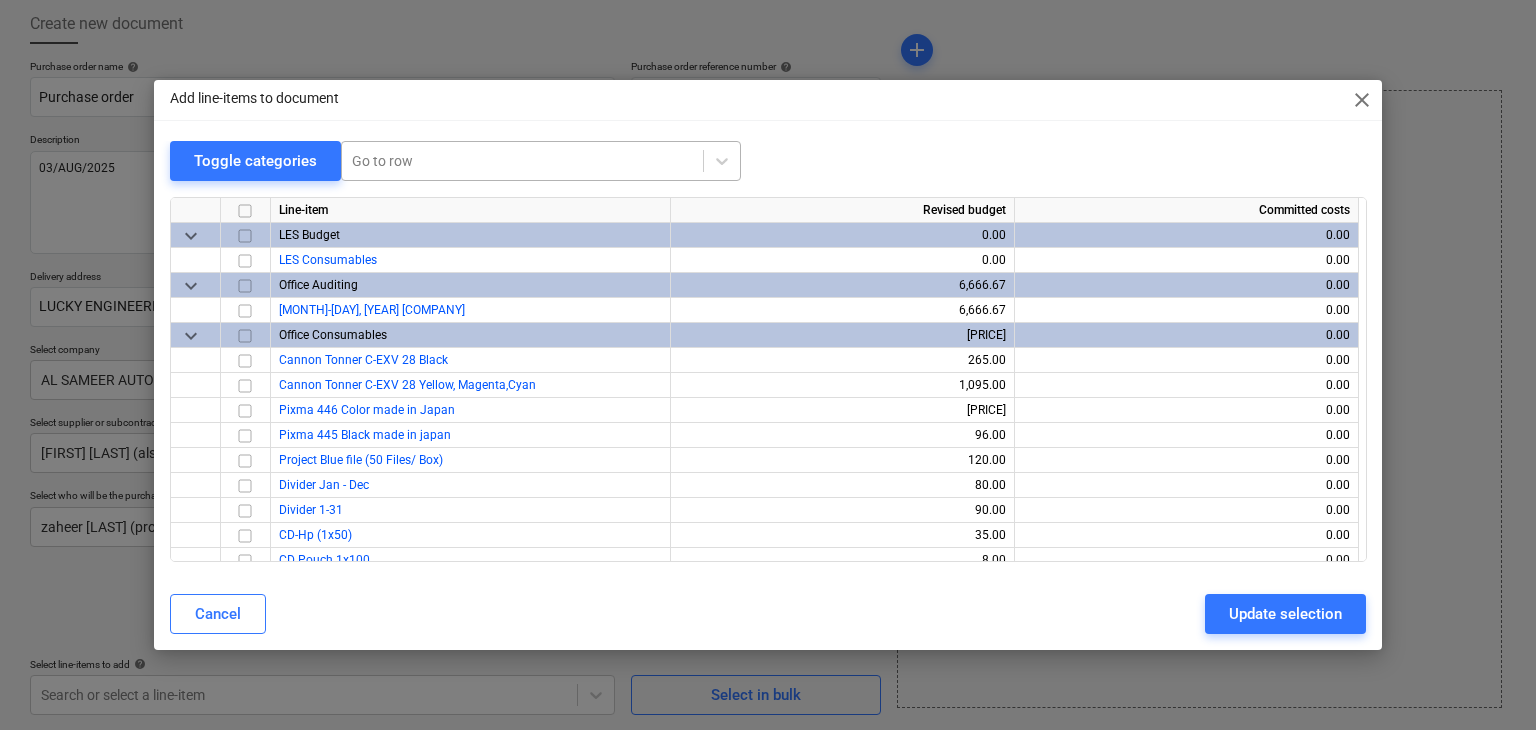 click on "Go to row" at bounding box center (541, 161) 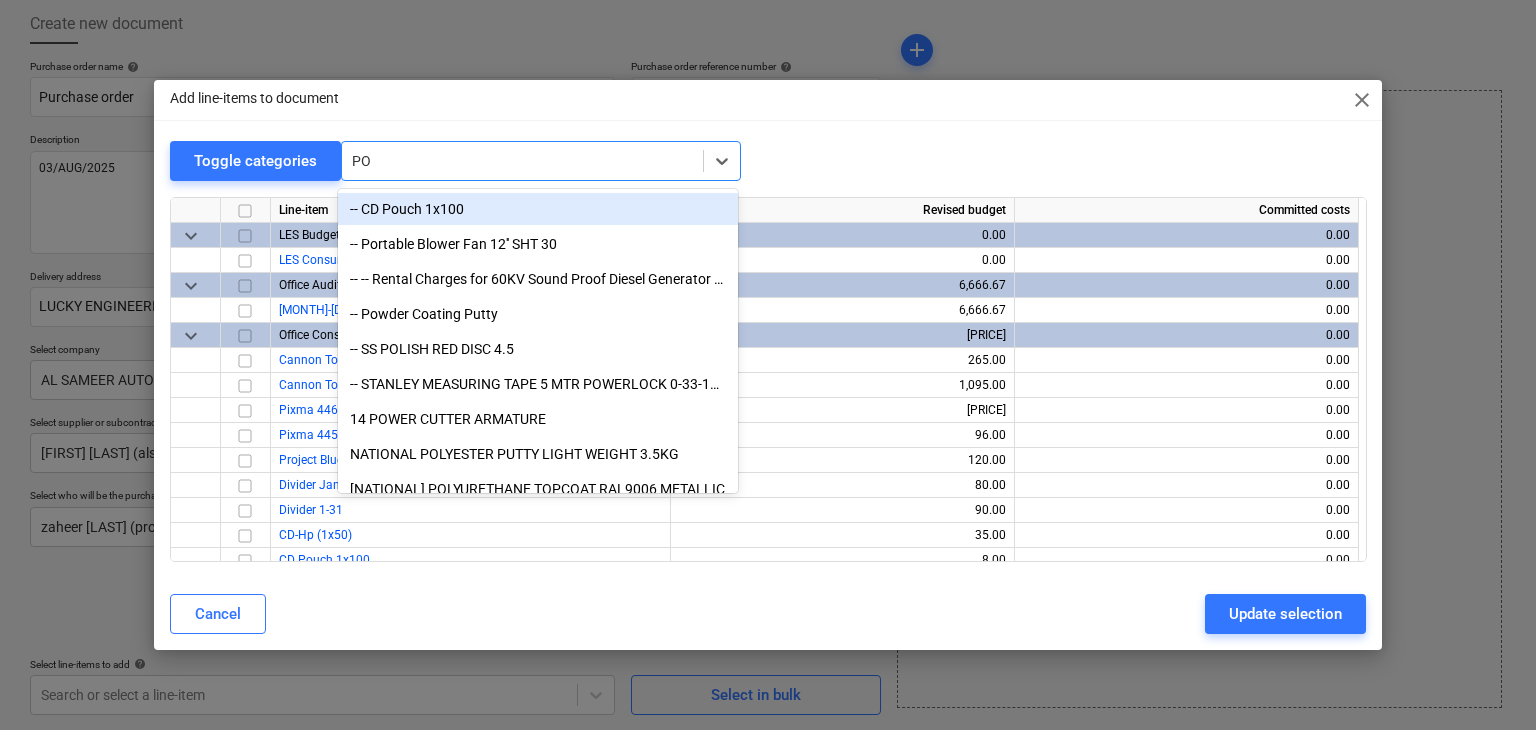 type on "POW" 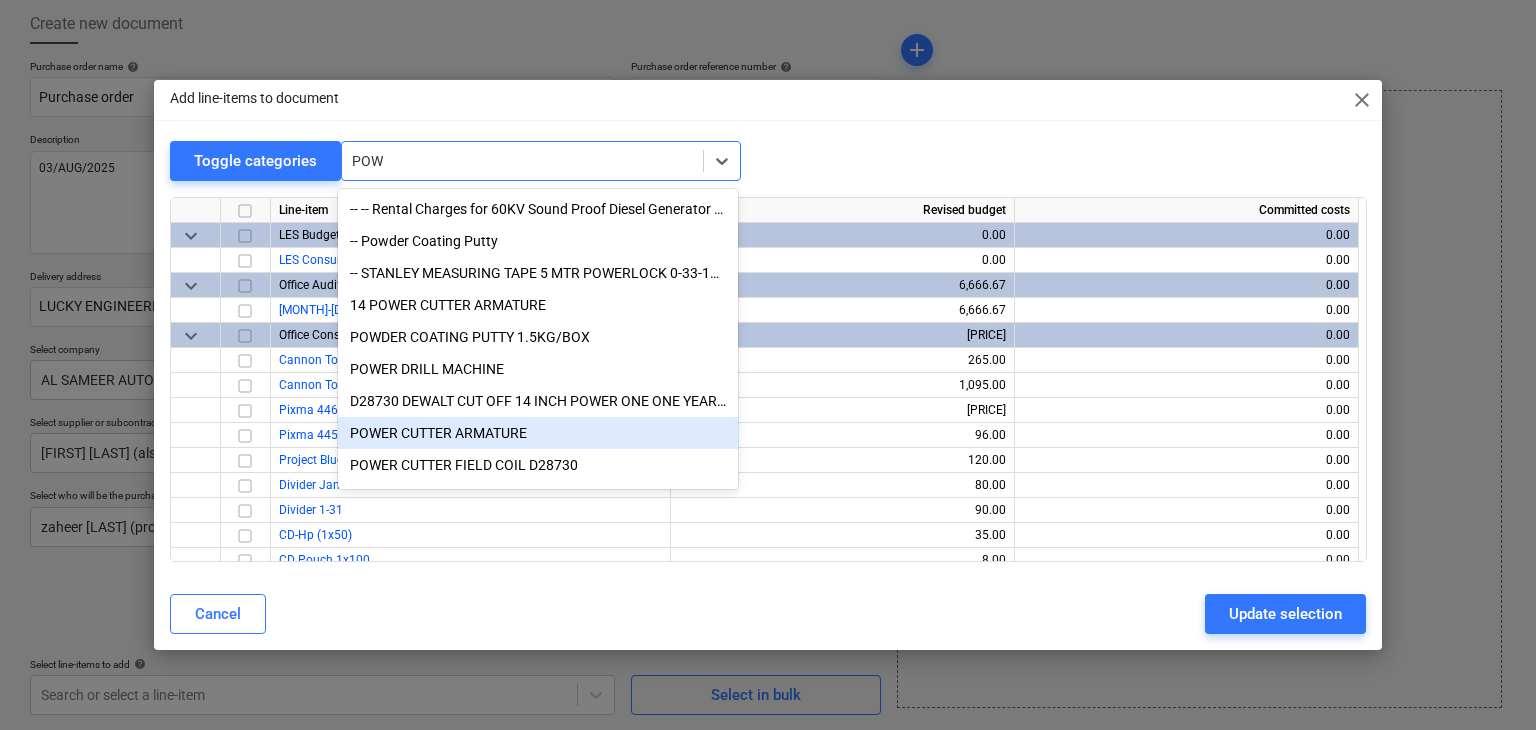 scroll, scrollTop: 167, scrollLeft: 0, axis: vertical 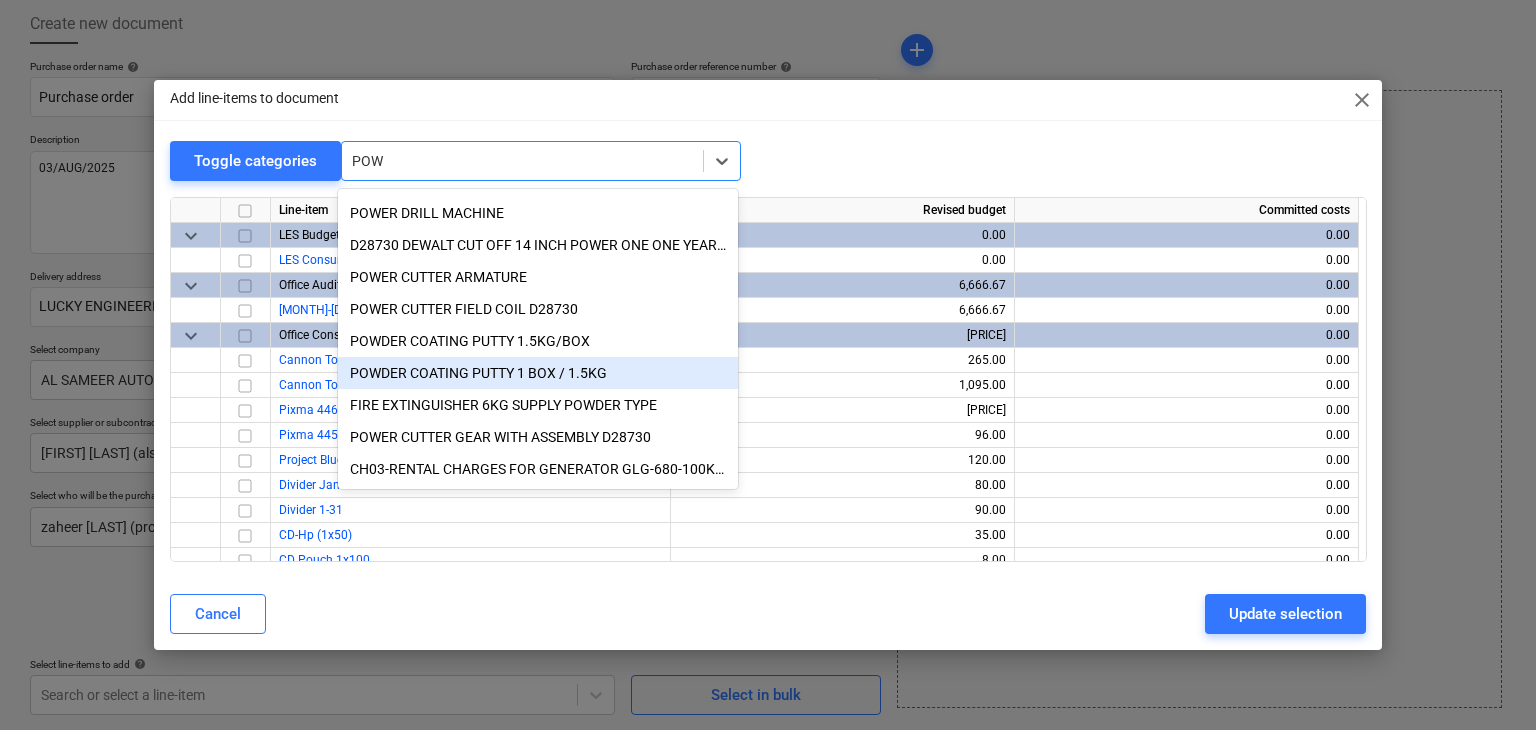 click on "POWDER COATING PUTTY 1 BOX / 1.5KG" at bounding box center (538, 373) 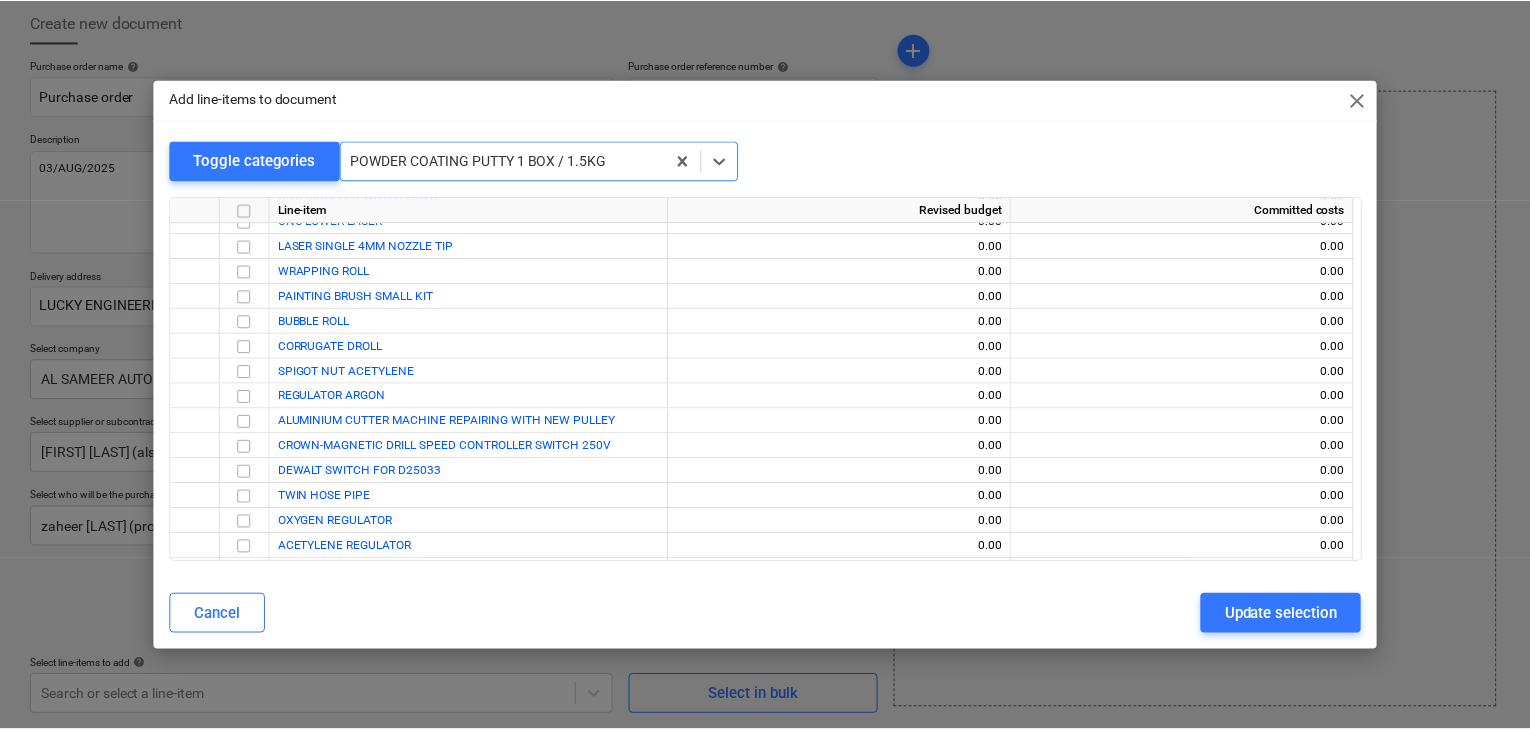 scroll, scrollTop: 24250, scrollLeft: 0, axis: vertical 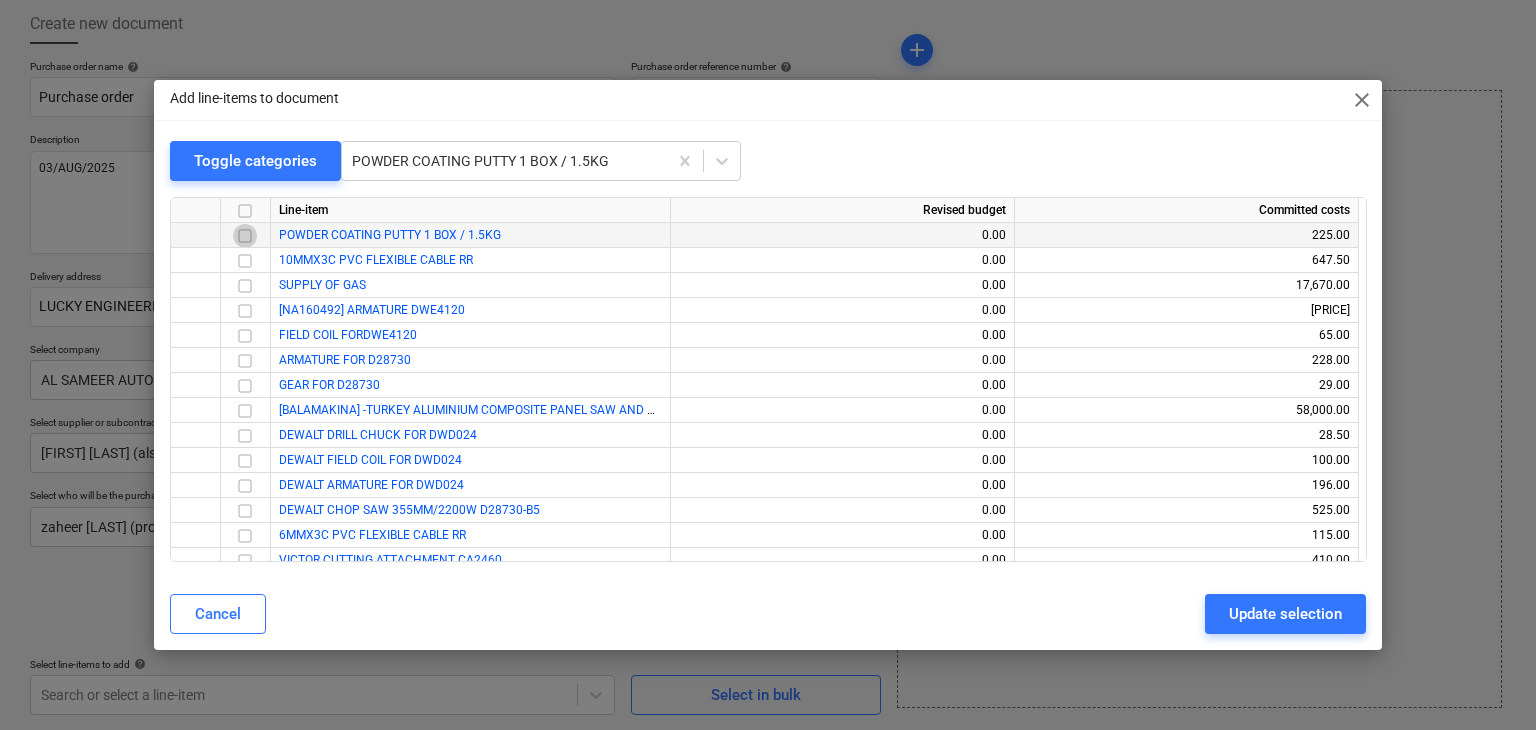 click at bounding box center [245, 236] 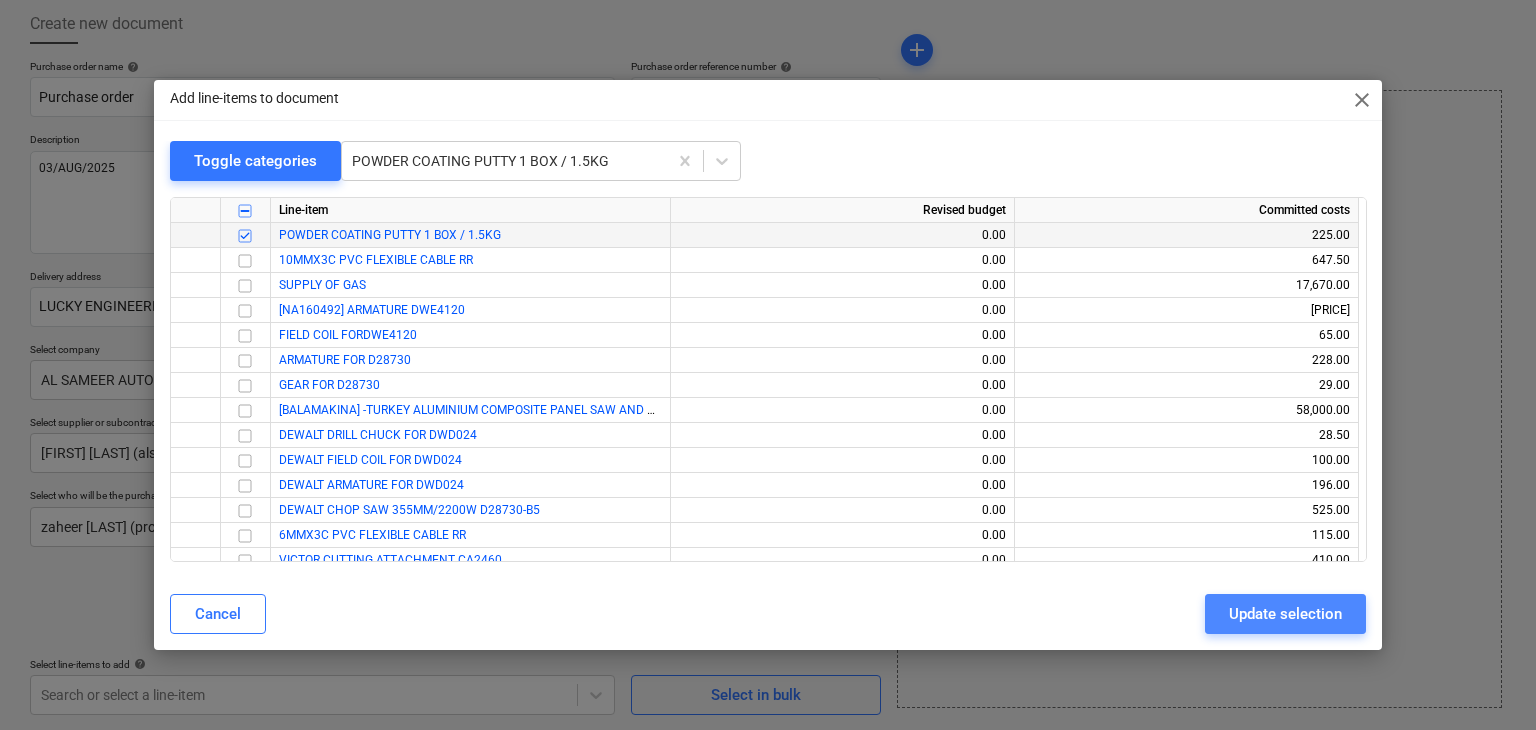 click on "Update selection" at bounding box center (1285, 614) 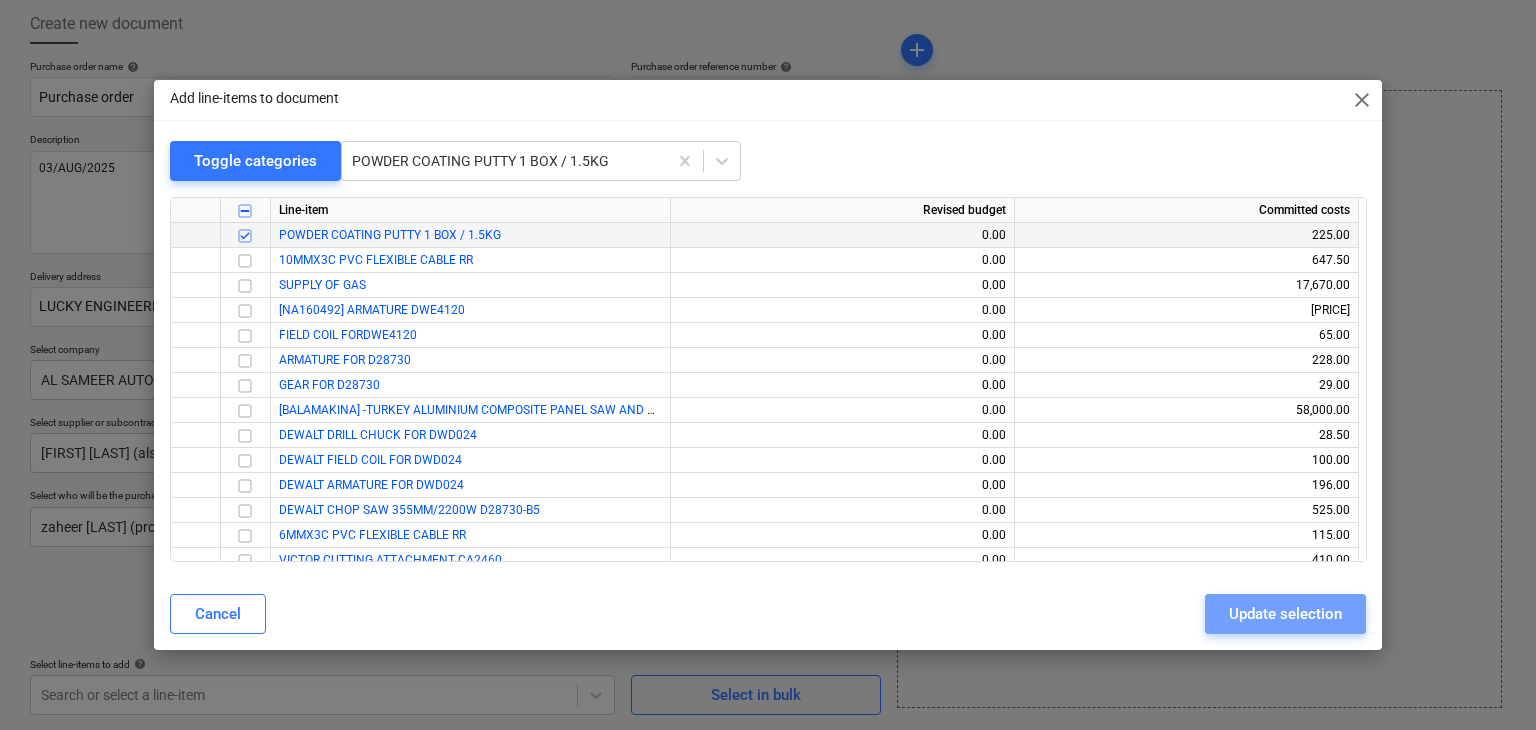 type on "x" 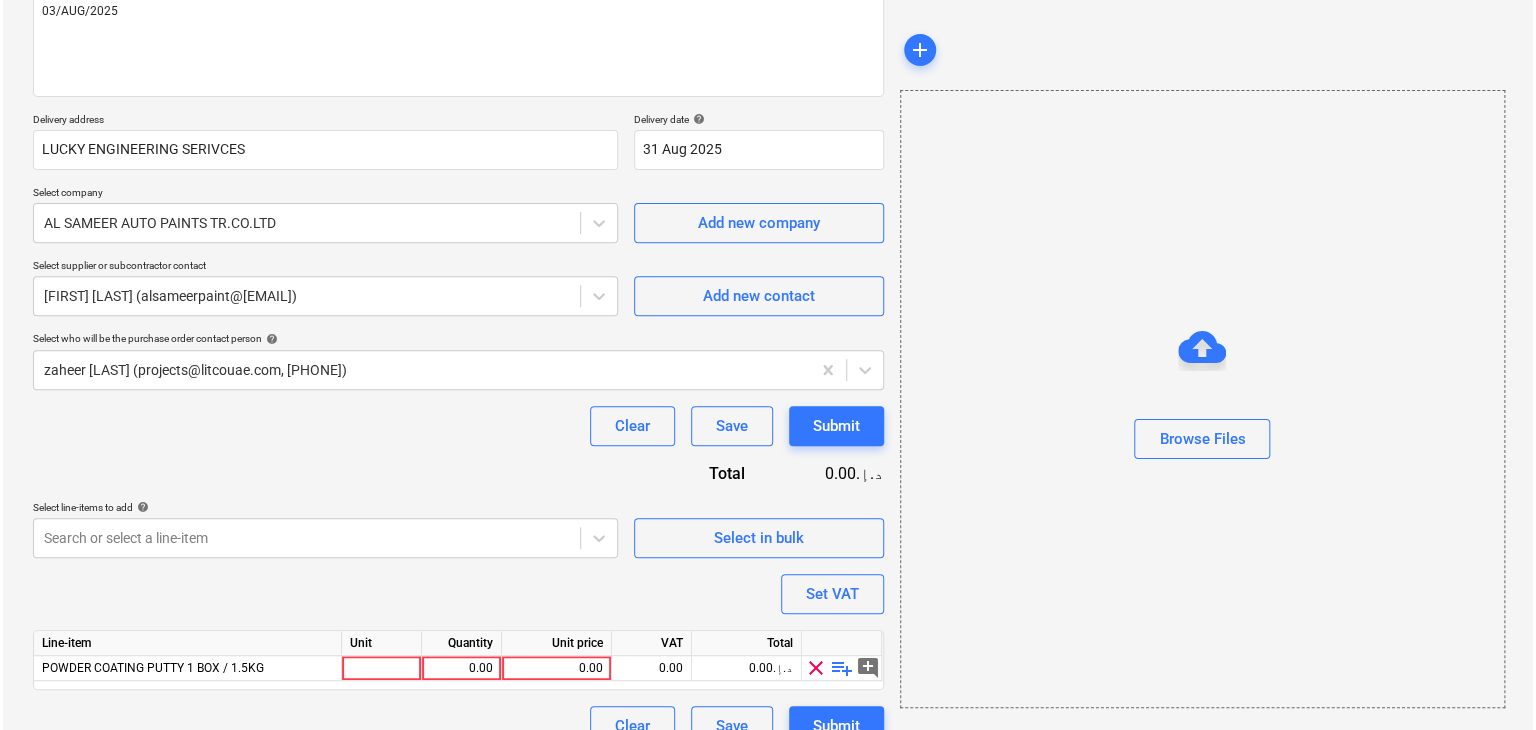 scroll, scrollTop: 292, scrollLeft: 0, axis: vertical 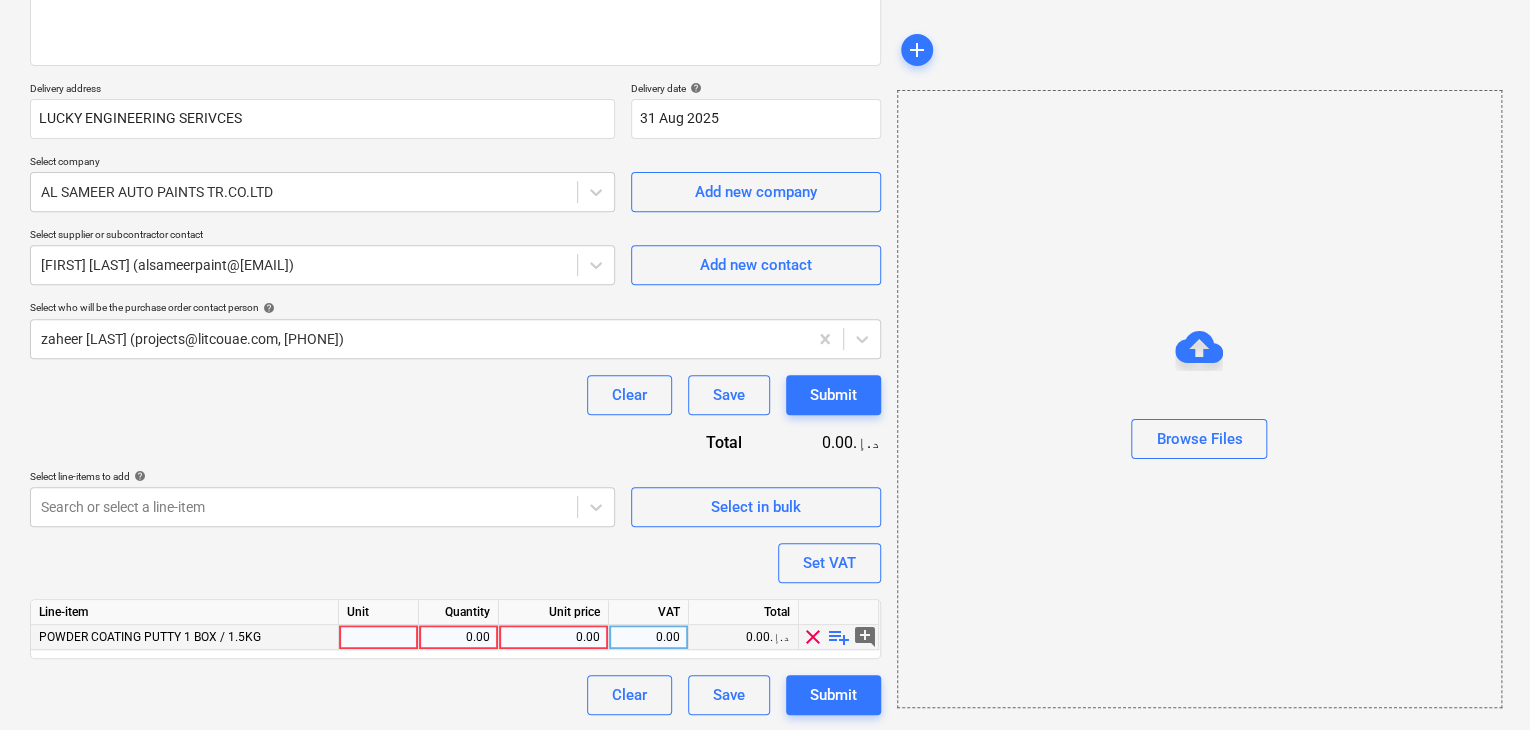 click at bounding box center [379, 637] 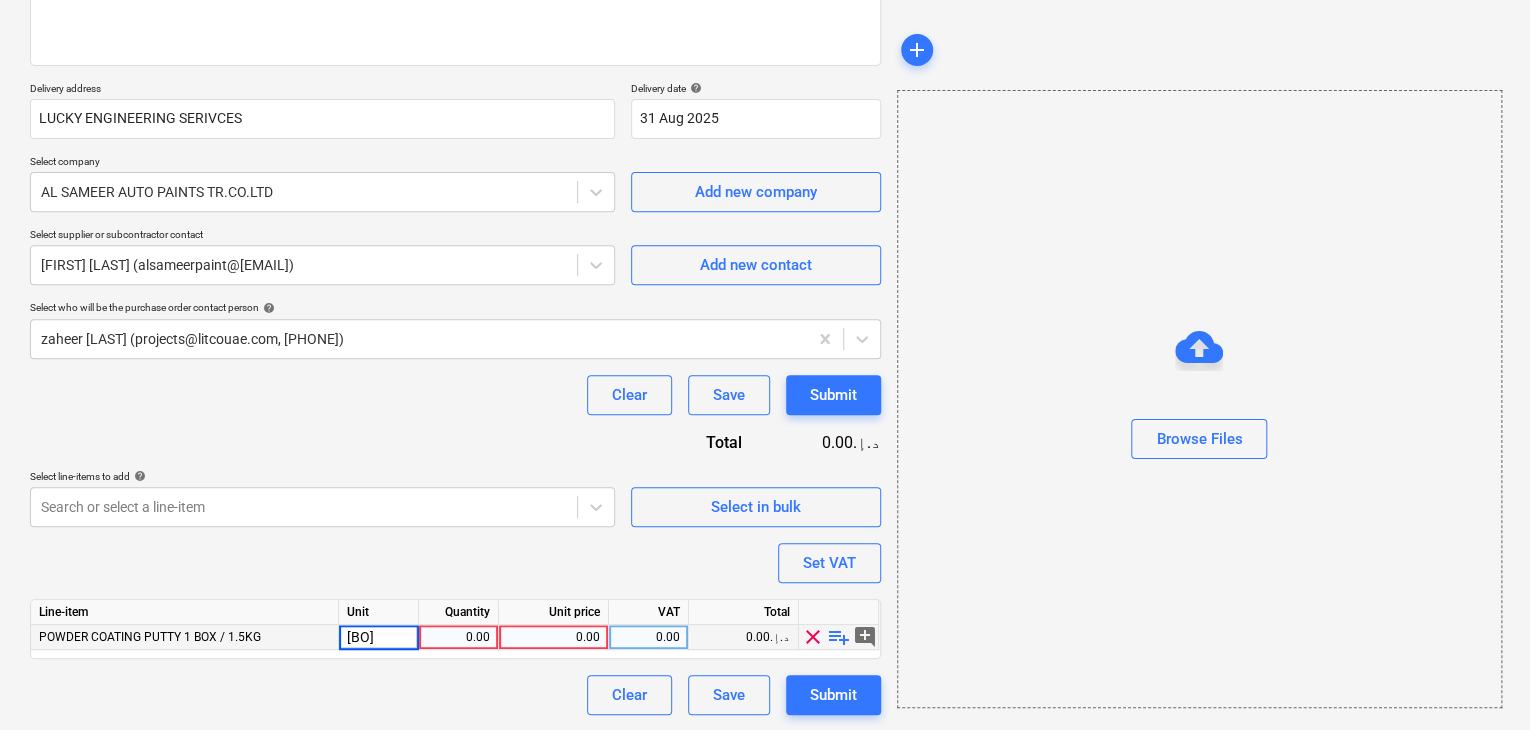 type on "BOX" 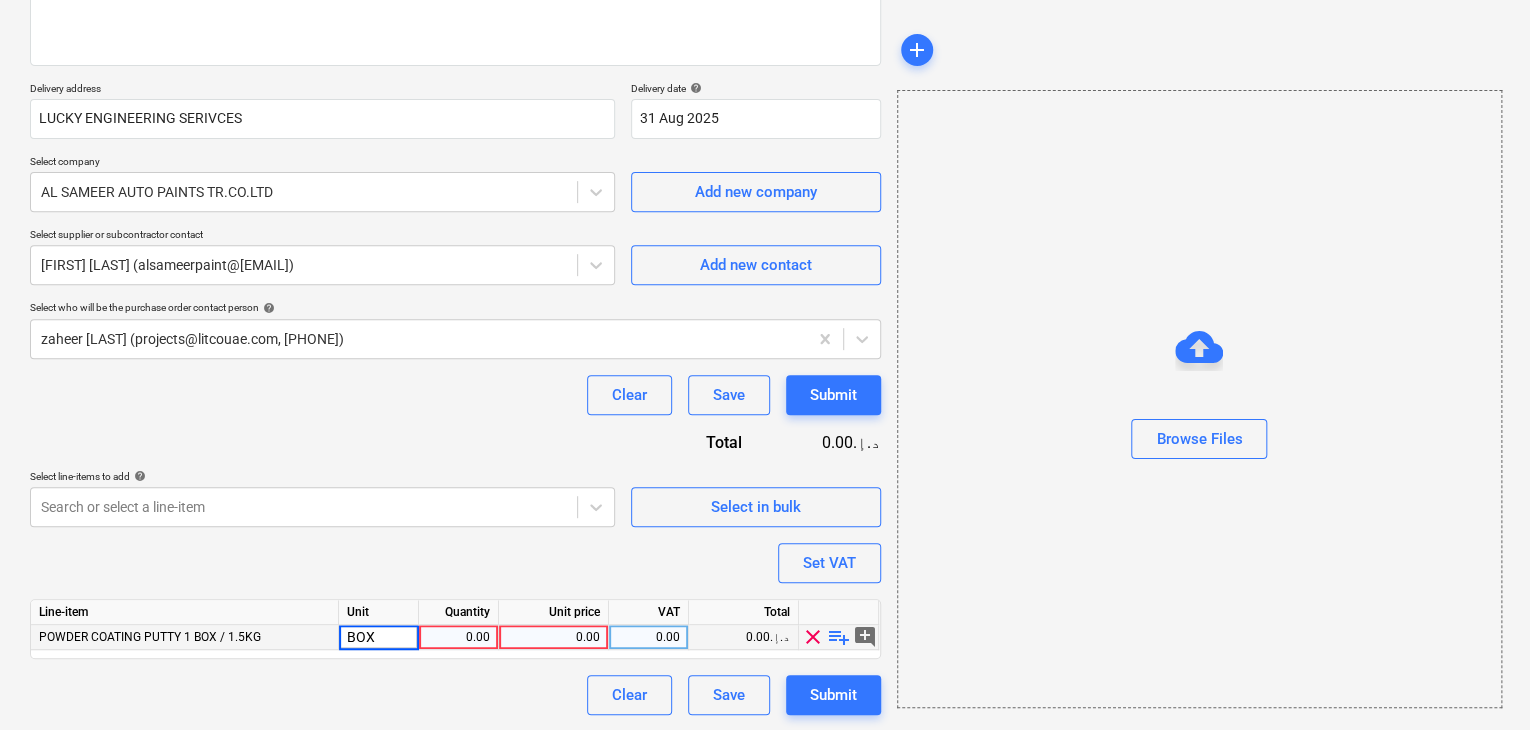 type on "x" 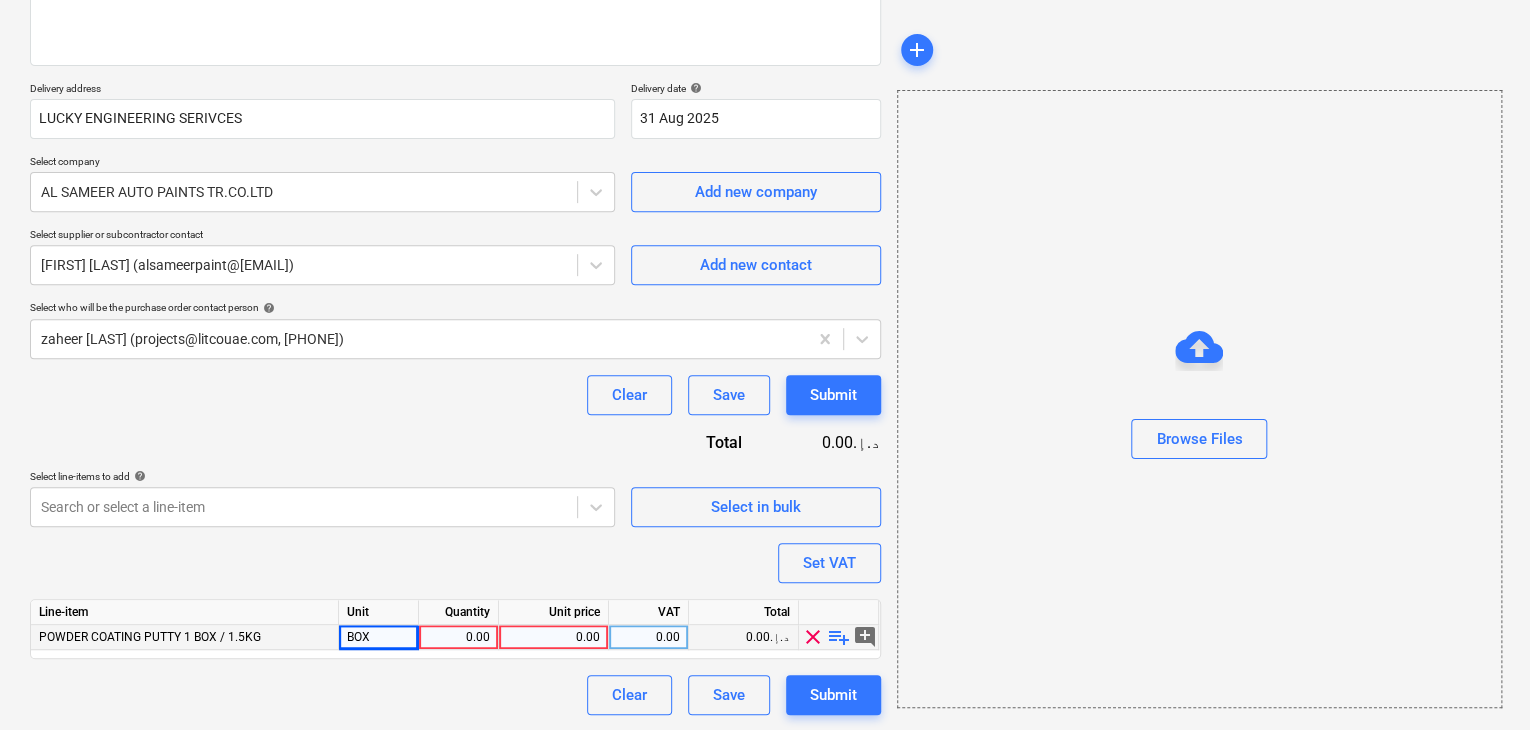click on "0.00" at bounding box center [458, 637] 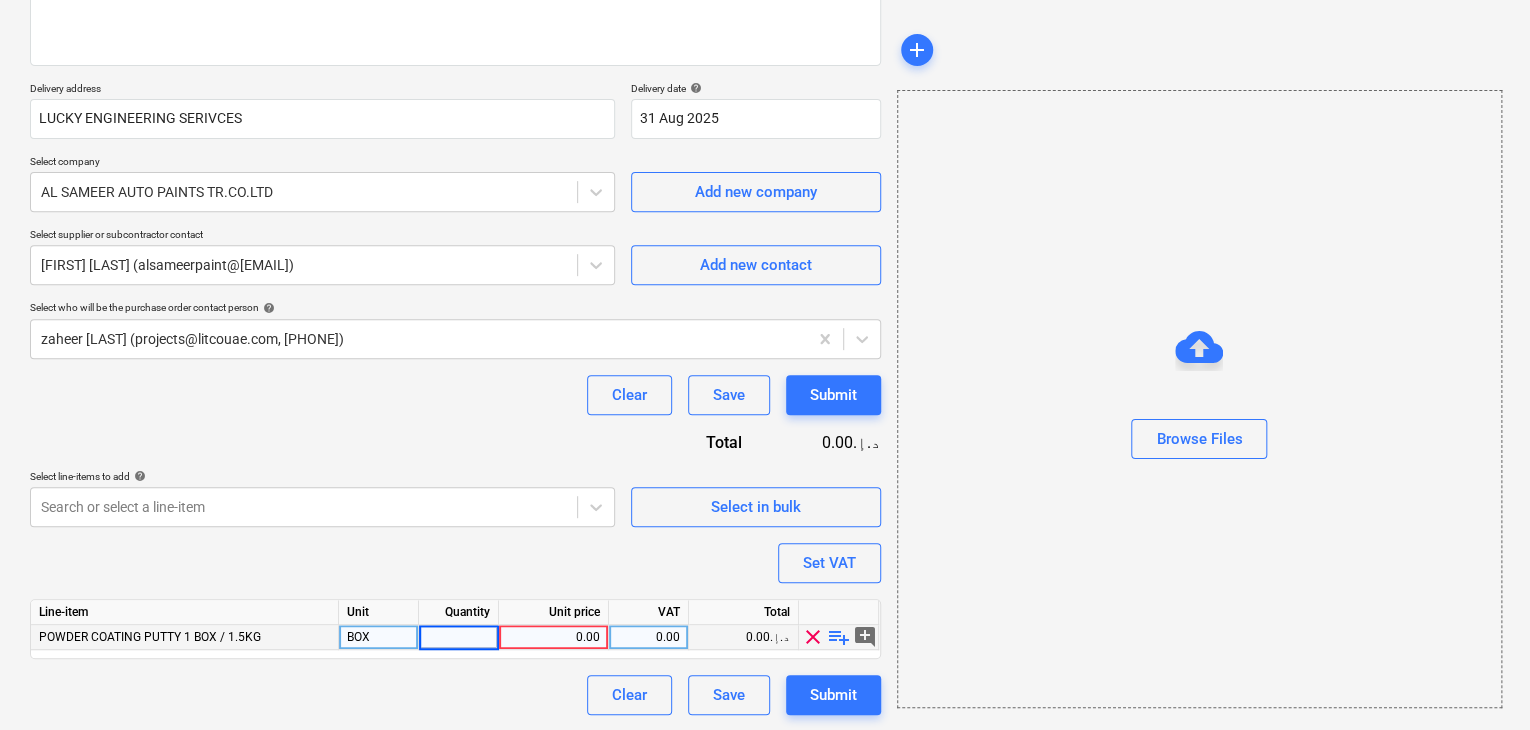 type on "2" 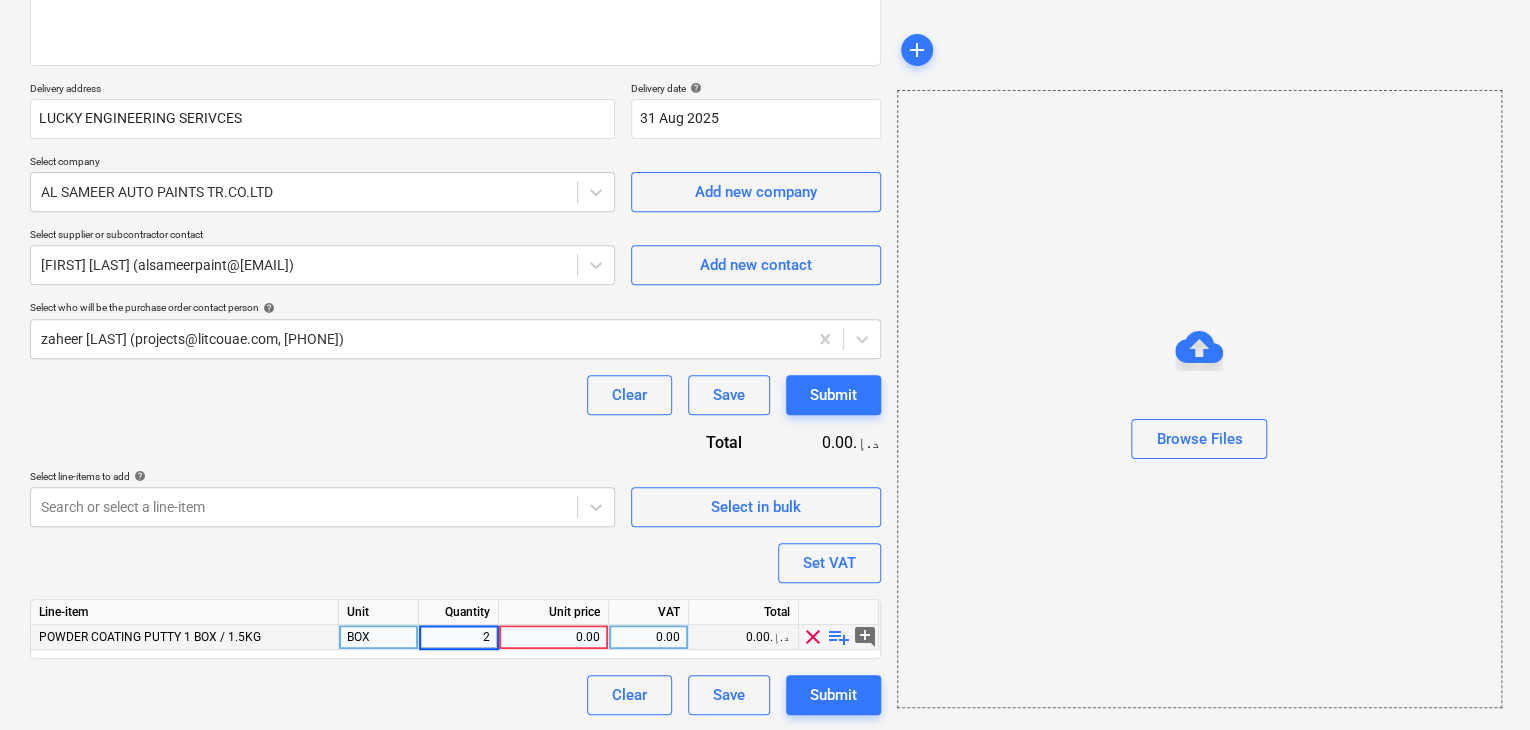 type on "x" 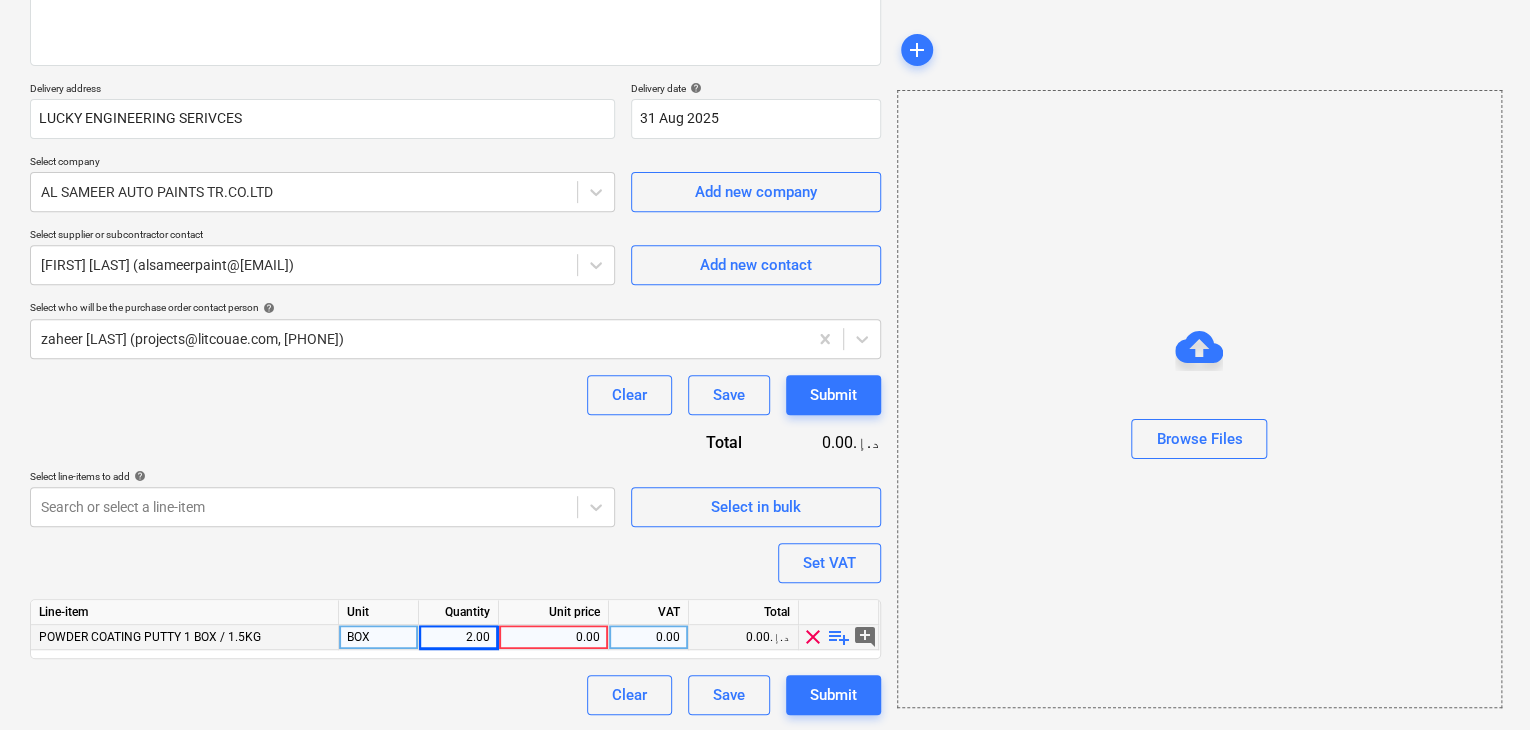 click on "0.00" at bounding box center (553, 637) 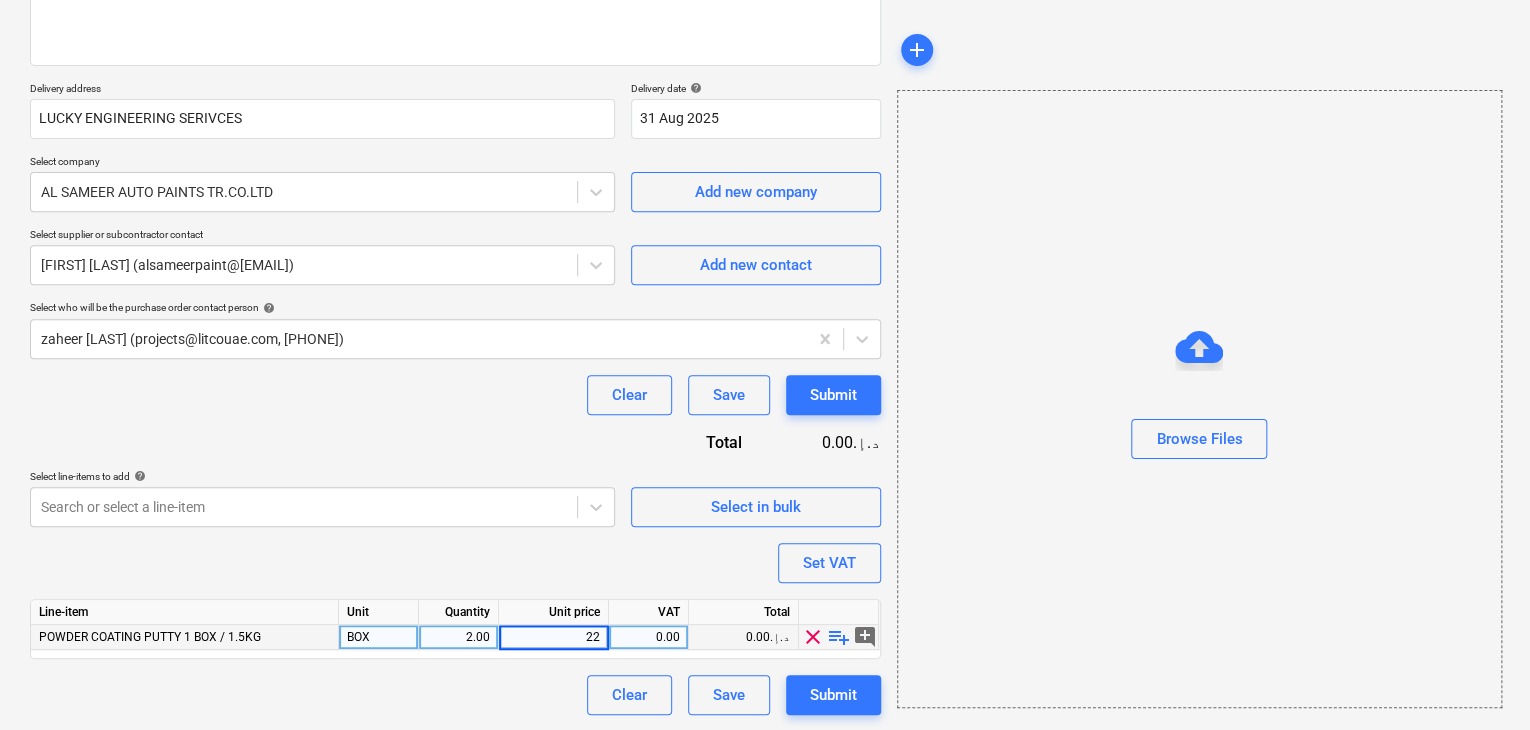 type on "225" 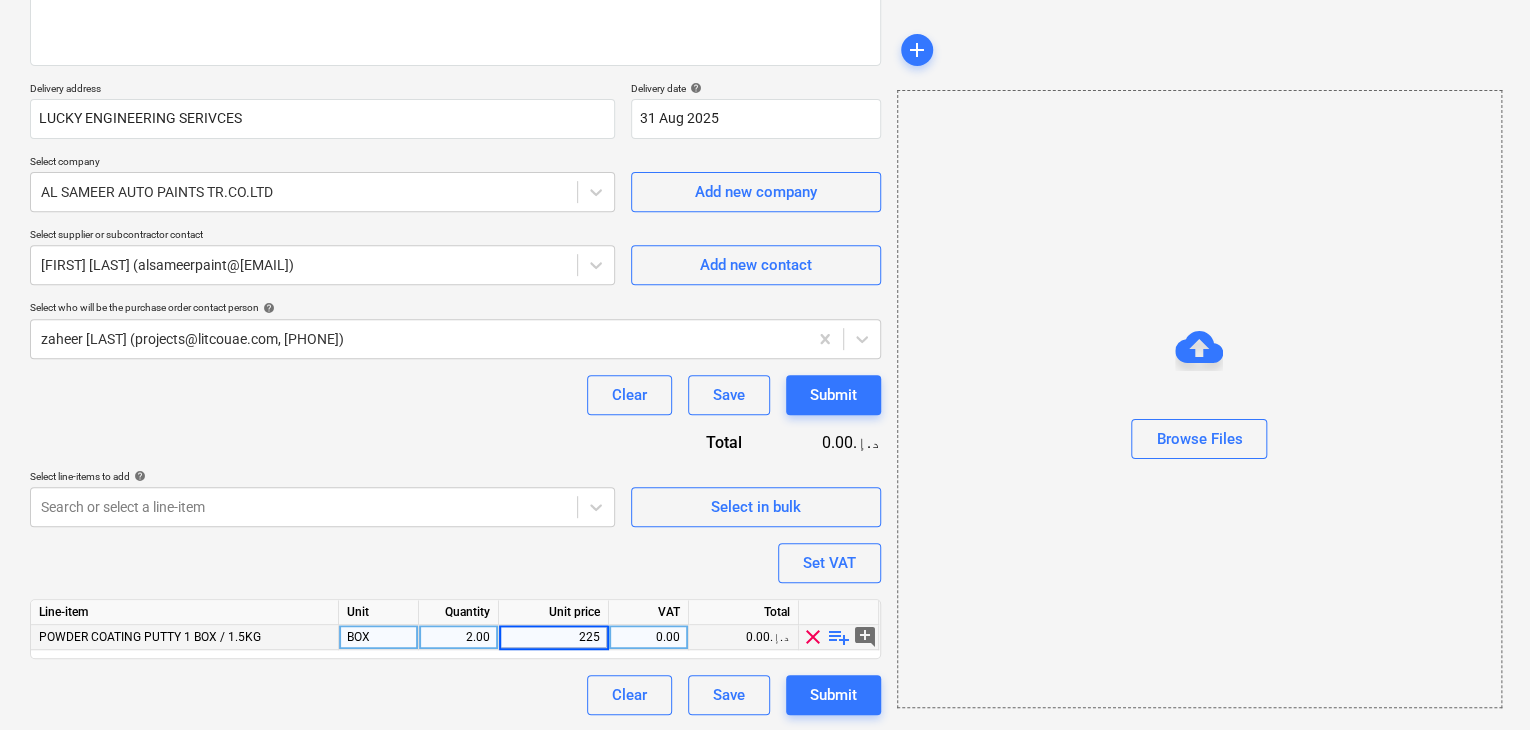 type on "x" 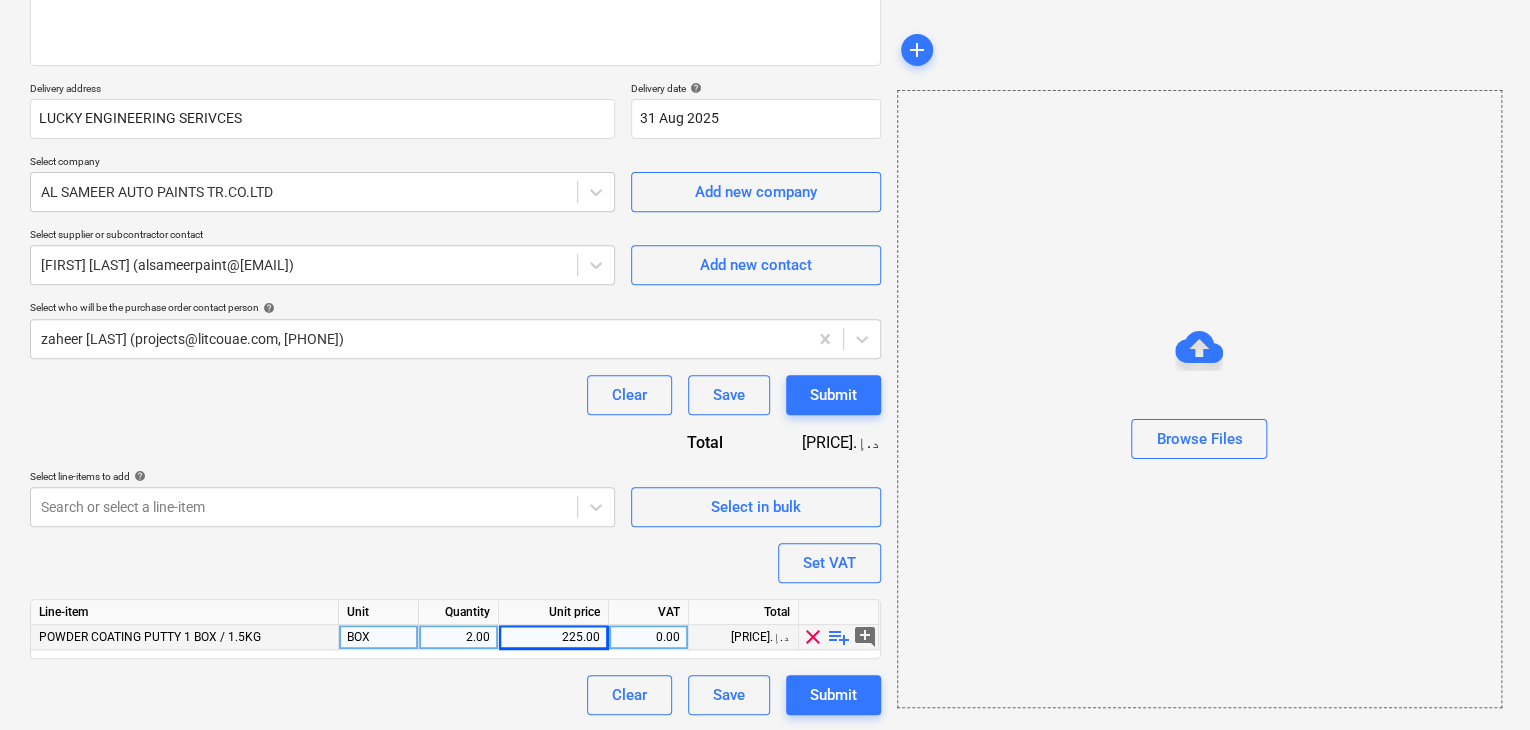click on "Browse Files" at bounding box center (1199, 399) 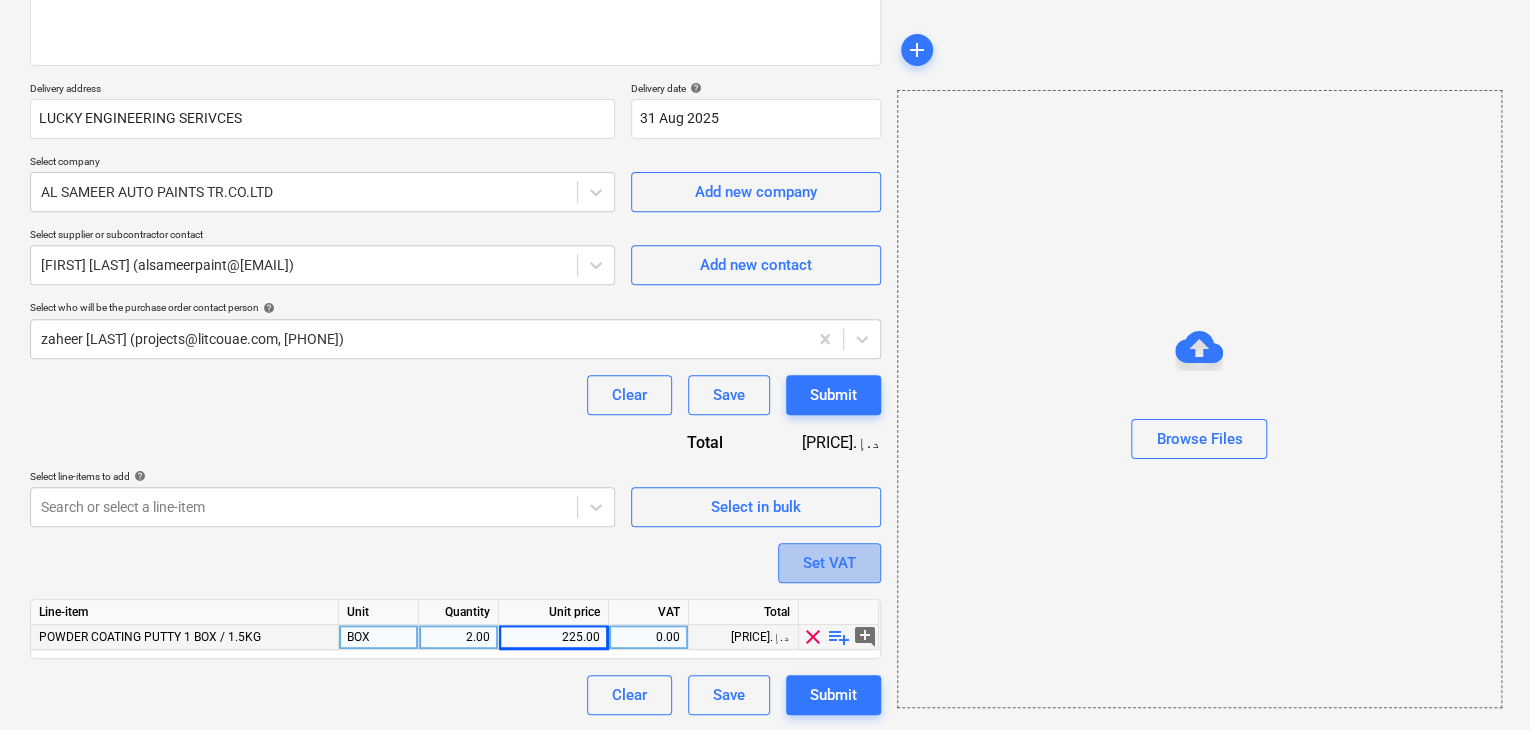 click on "Set VAT" at bounding box center (829, 563) 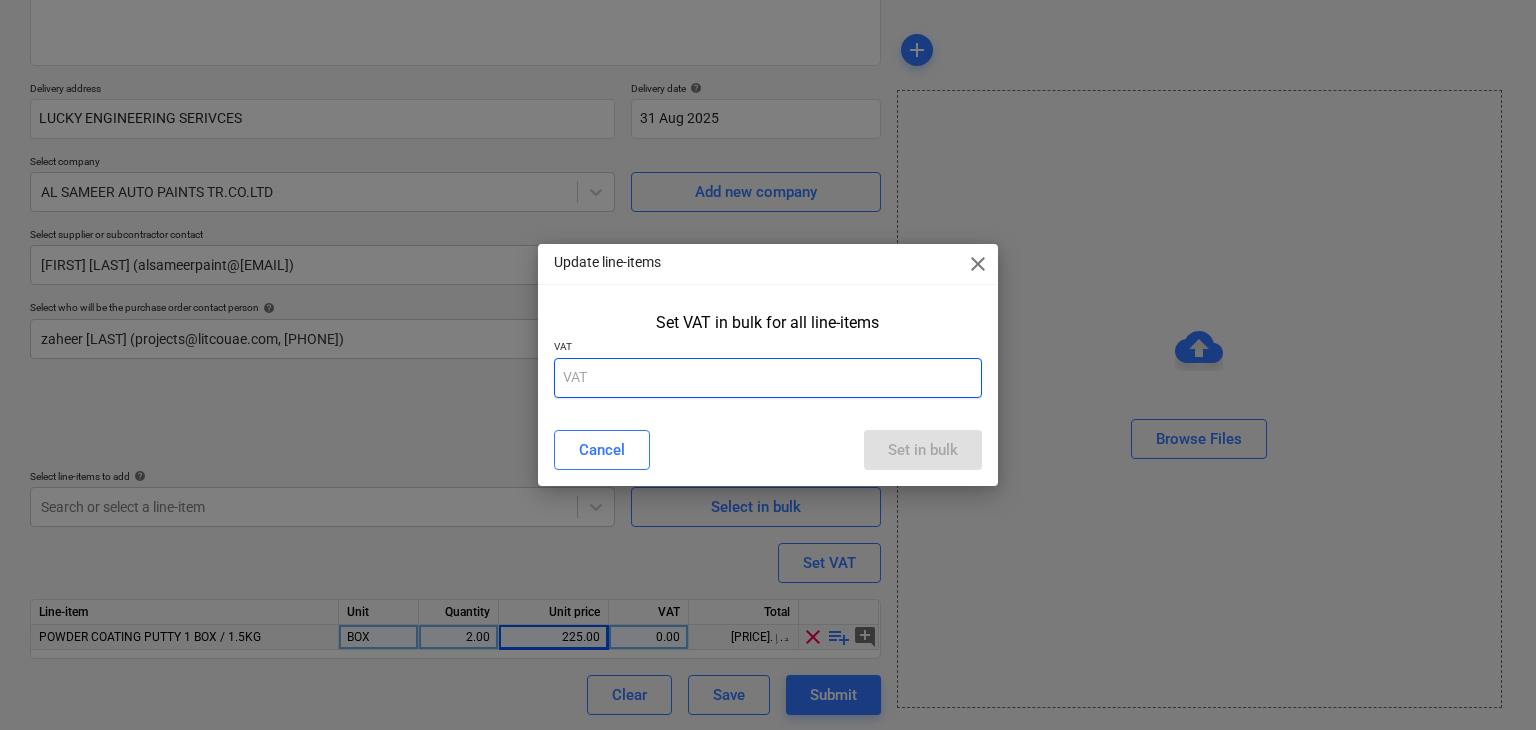 click at bounding box center (768, 378) 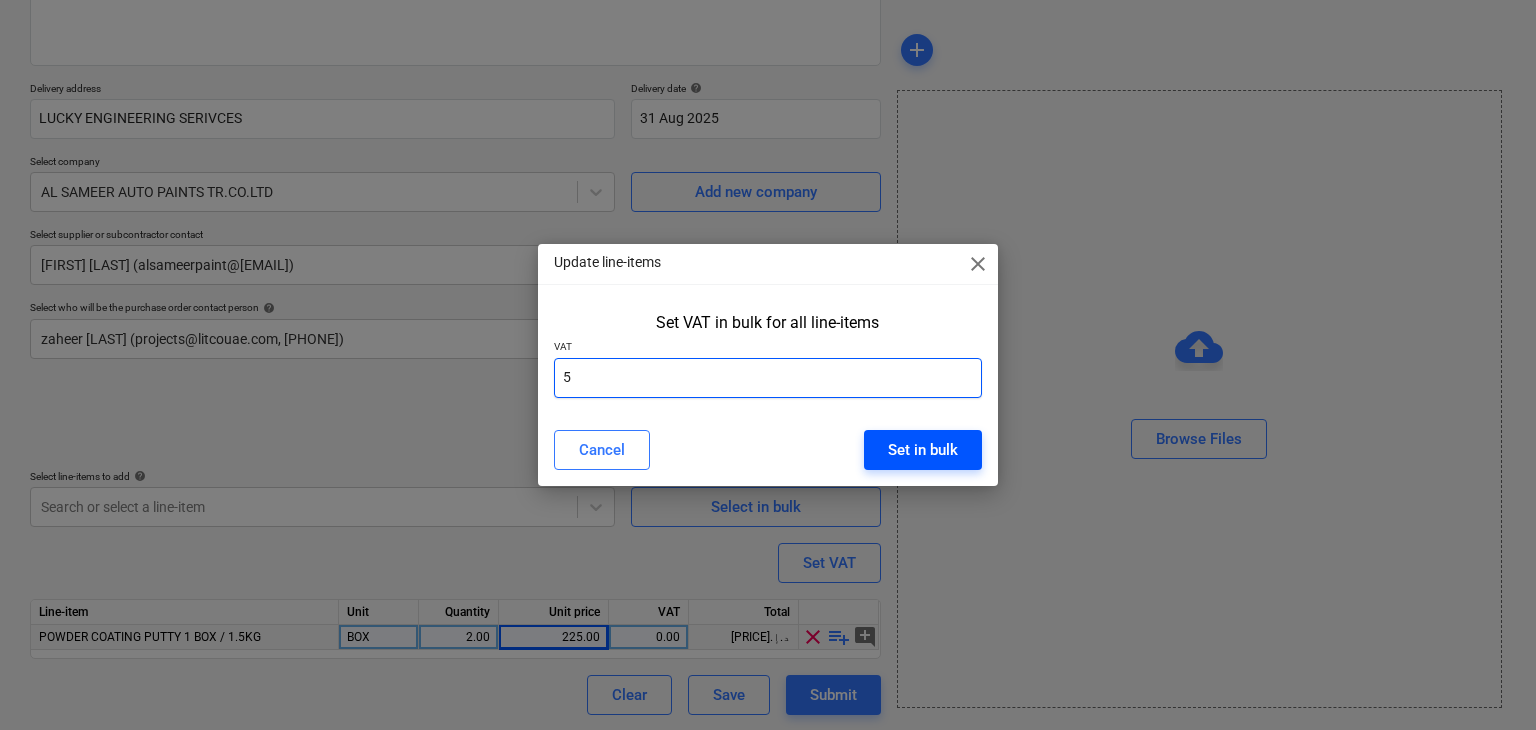 type on "5" 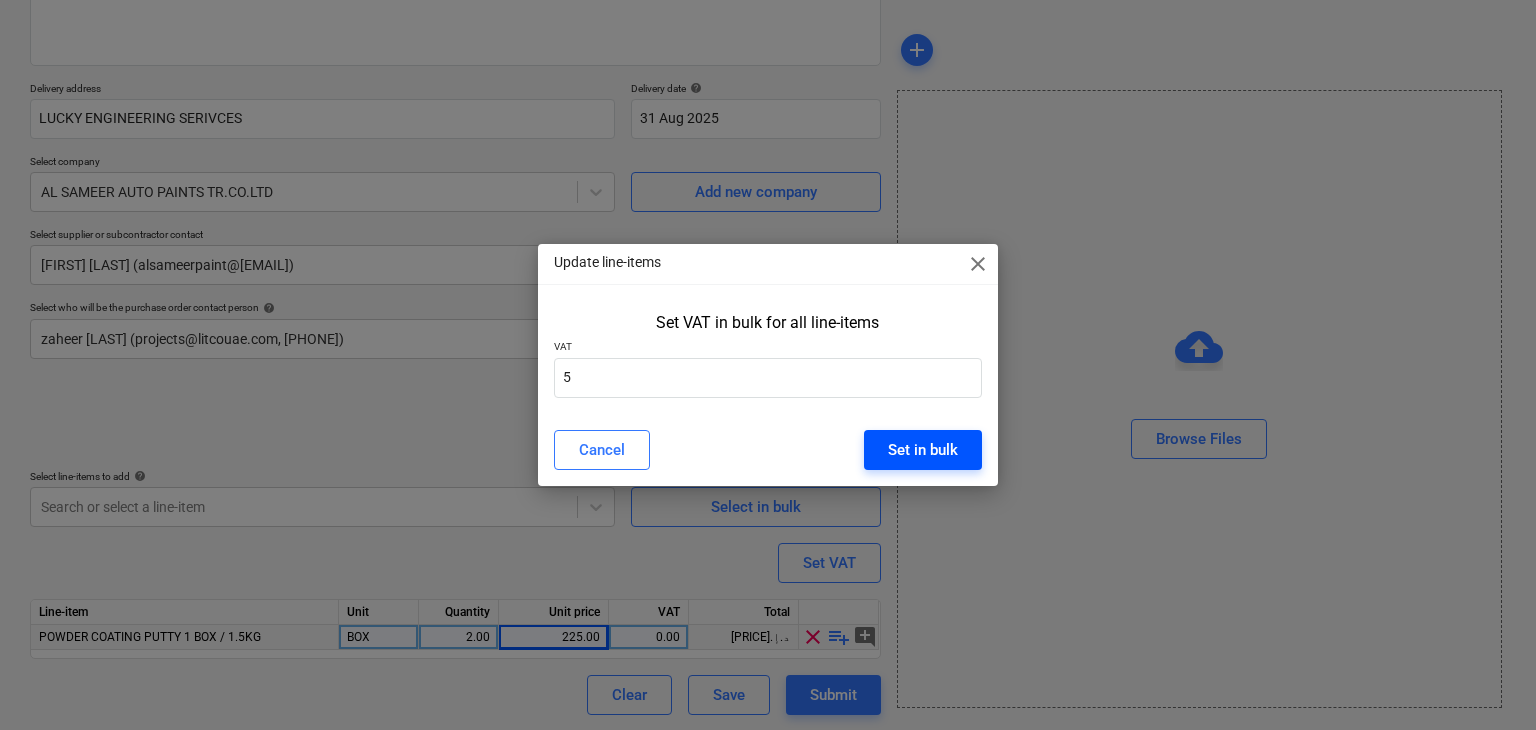click on "Set in bulk" at bounding box center (923, 450) 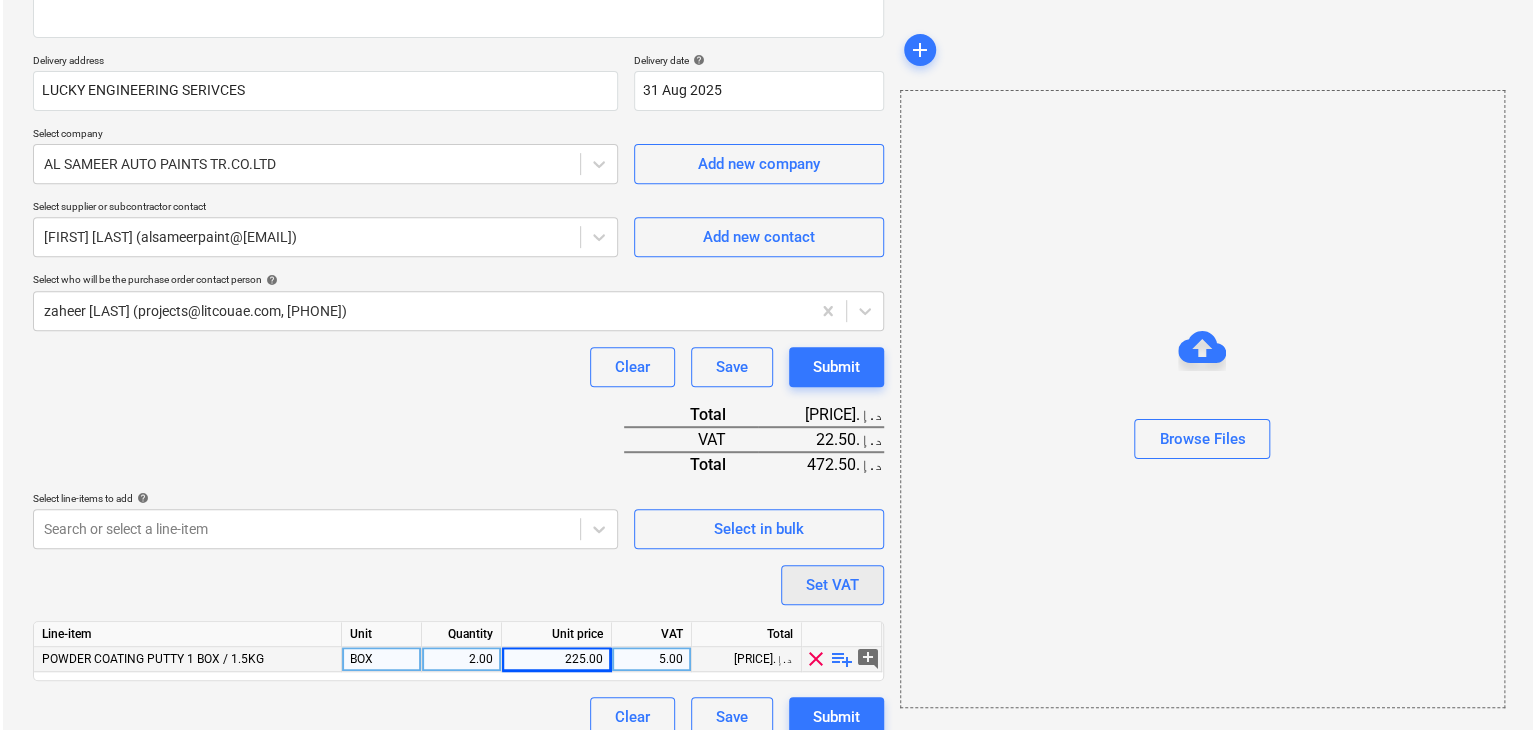 scroll, scrollTop: 342, scrollLeft: 0, axis: vertical 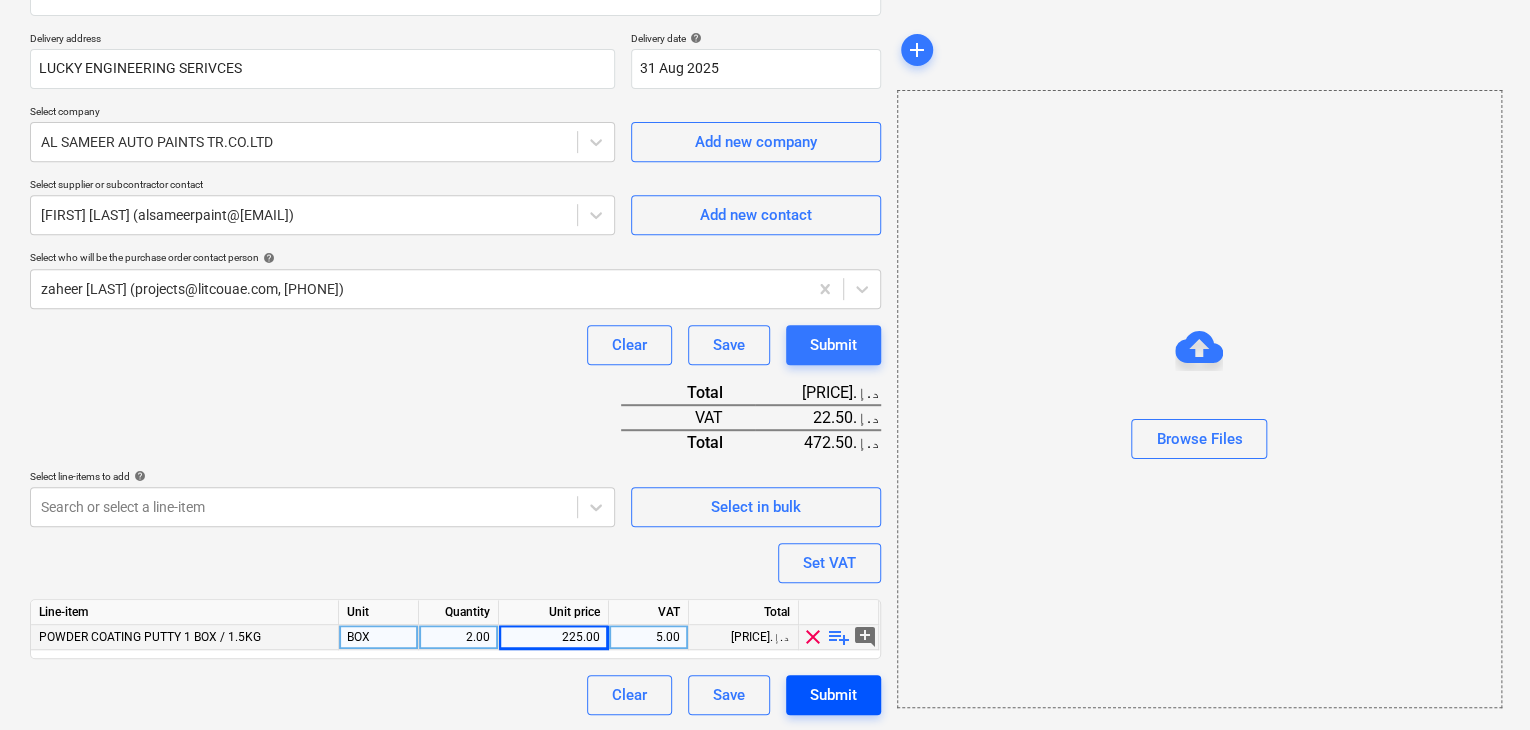 click on "Submit" at bounding box center [833, 695] 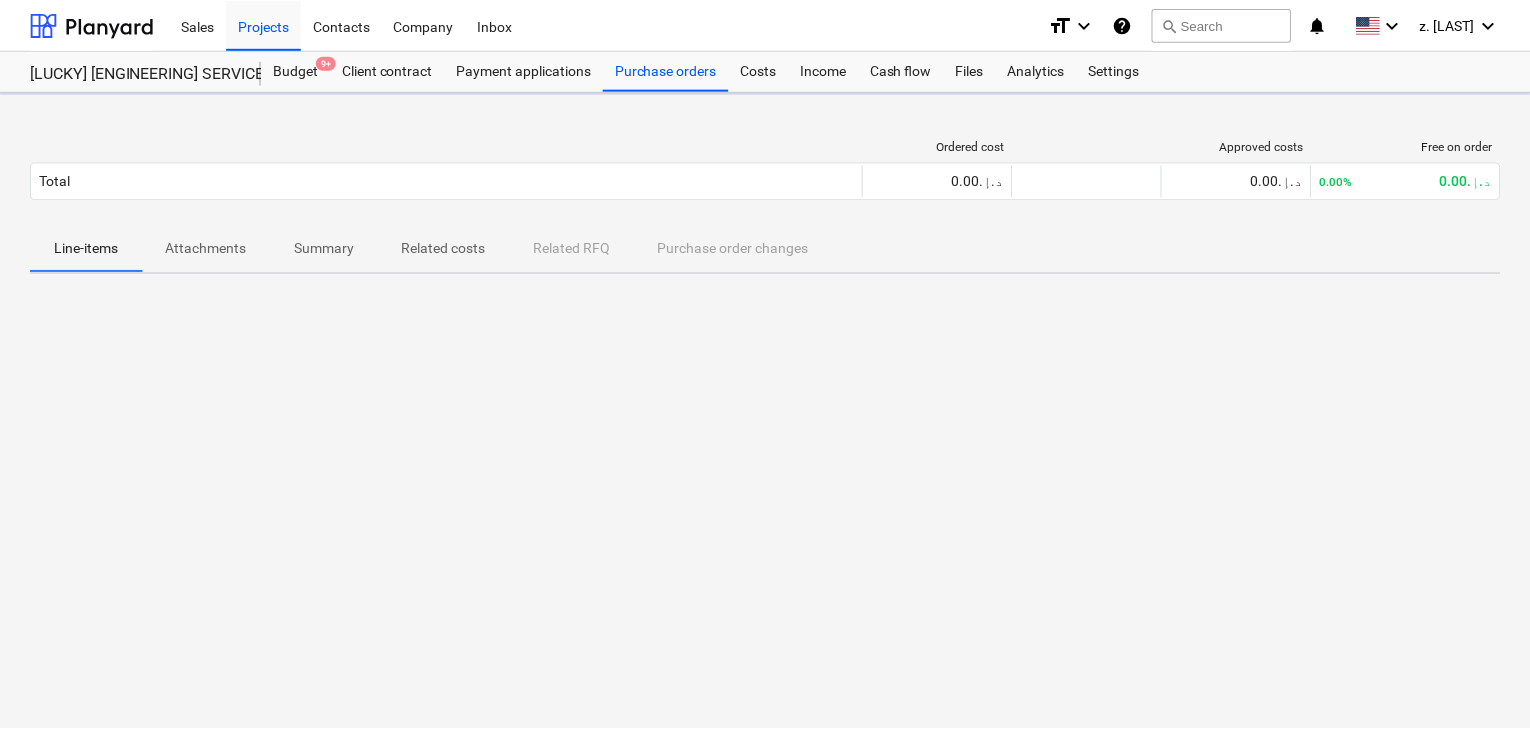 scroll, scrollTop: 0, scrollLeft: 0, axis: both 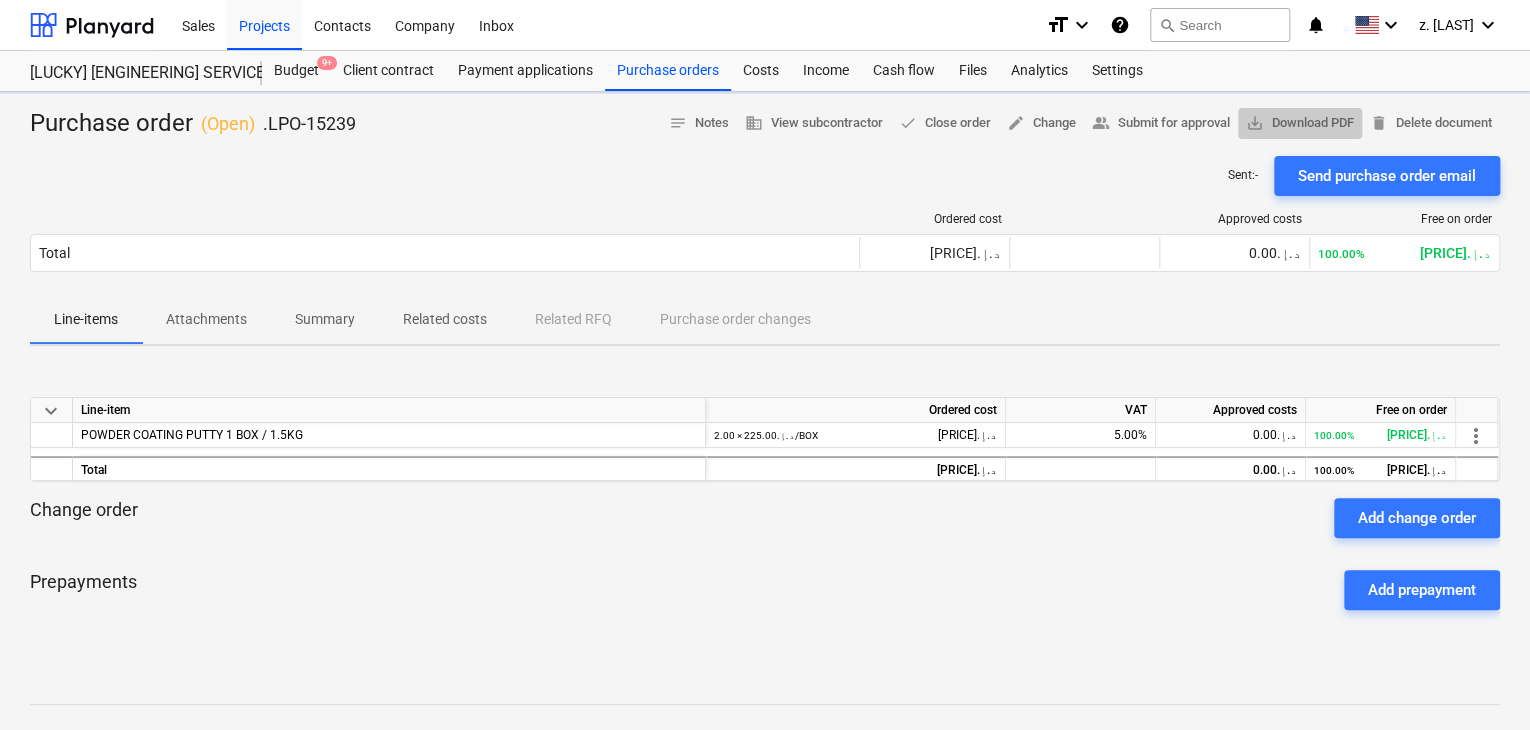 click on "save_alt Download PDF" at bounding box center [1300, 123] 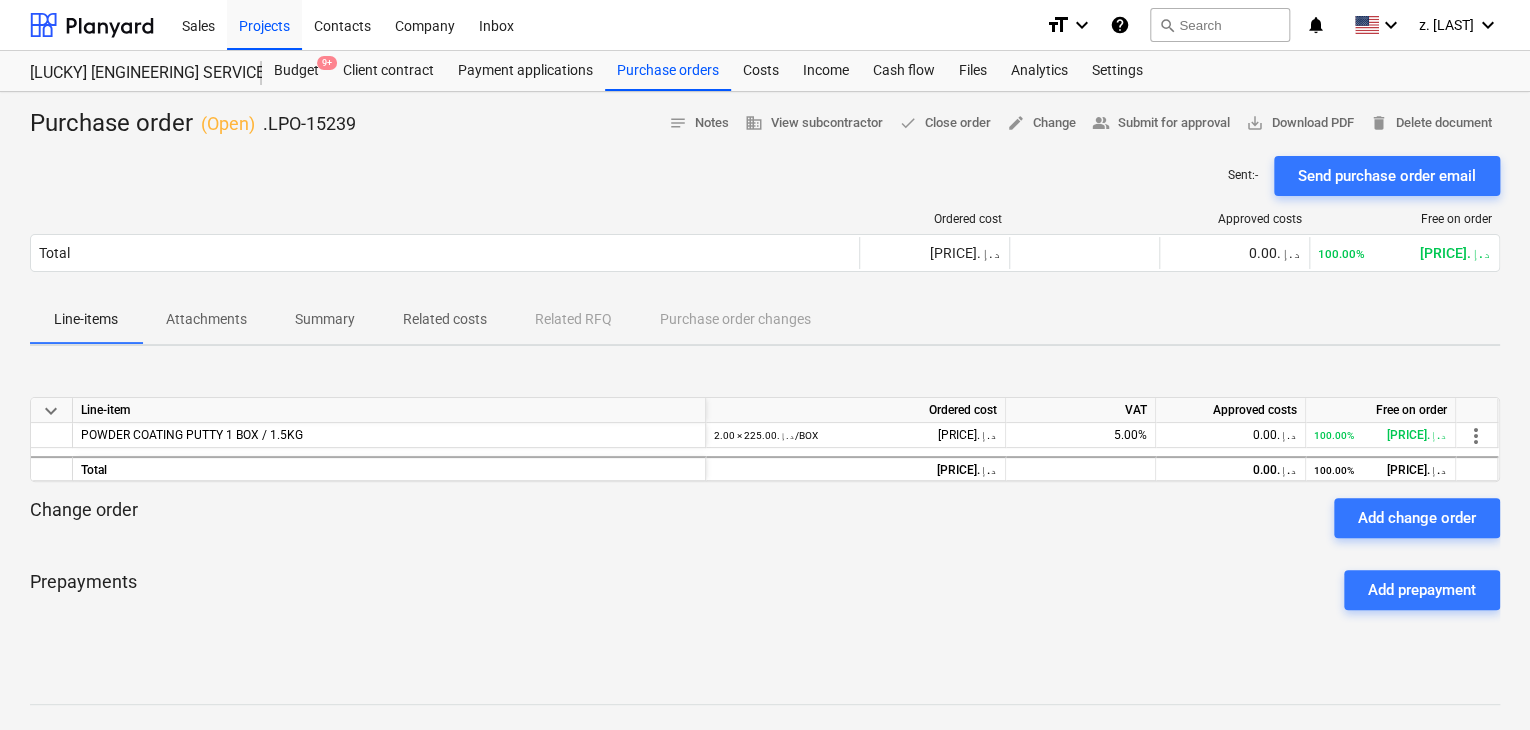type 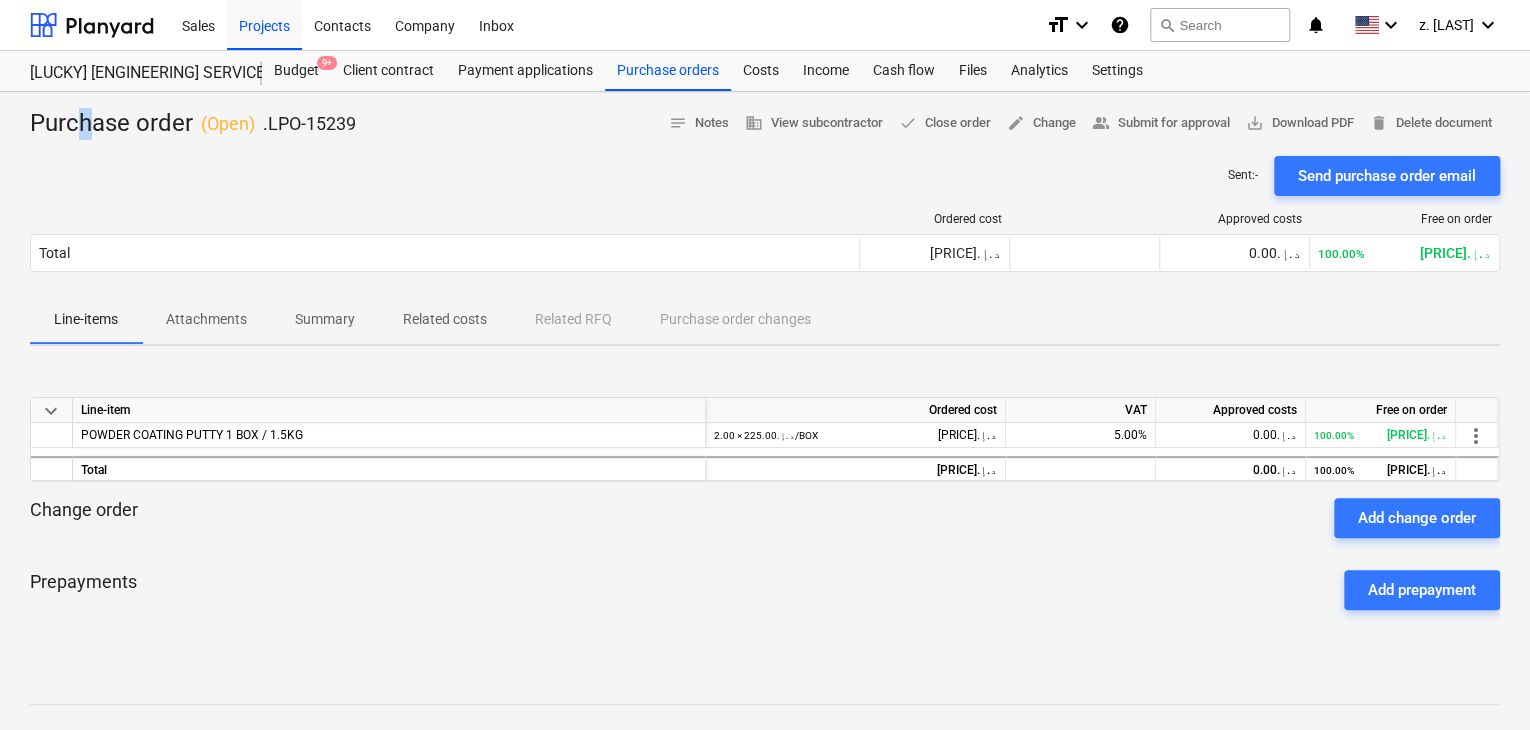 drag, startPoint x: 172, startPoint y: 157, endPoint x: 86, endPoint y: 94, distance: 106.60675 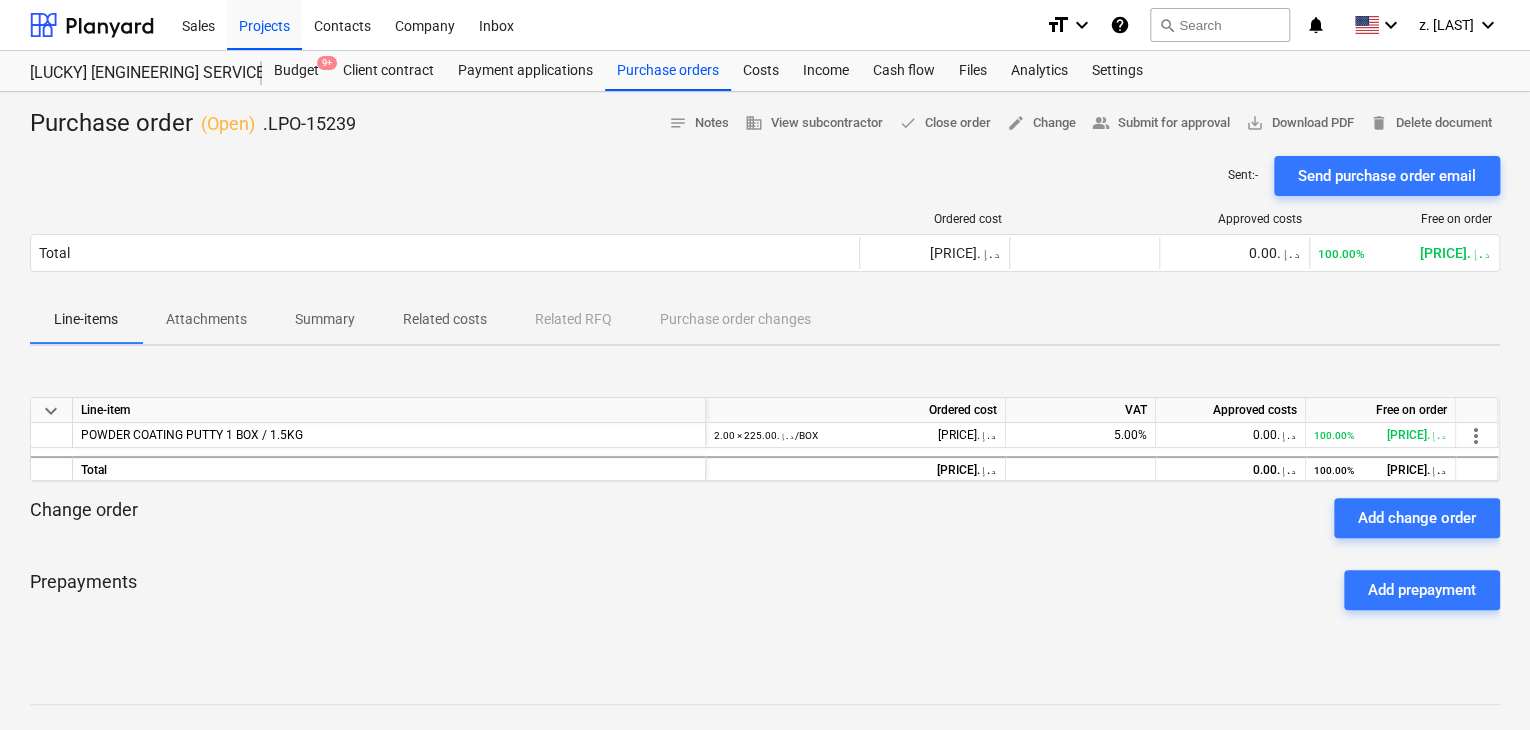 click on "Purchase order ( Open ) .LPO-[NUMBER] notes Notes business View subcontractor done Close order edit Change people_alt Submit for approval save_alt Download PDF delete Delete document Sent :   - Send purchase order email Ordered cost Approved costs Free on order Total [PRICE]د.إ.‏ [PRICE]د.إ.‏ 100.00% [PRICE]د.إ.‏ Please wait Line-items Attachments Summary Related costs Related RFQ Purchase order changes keyboard_arrow_down Line-item Ordered cost VAT Approved costs Free on order  [PRODUCT] [QUANTITY]   ×   [PRICE]د.إ.‏ / BOX [PRICE]د.إ.‏ 5.00% [PRICE]د.إ.‏ 100.00% [PRICE]د.إ.‏ more_vert Total [PRICE]د.إ.‏ [PRICE]د.إ.‏ 100.00% [PRICE]د.إ.‏ Change order Add change order Prepayments Add prepayment Notes Write a note or @mention to notify a teammate ﻿ Save" at bounding box center (765, 525) 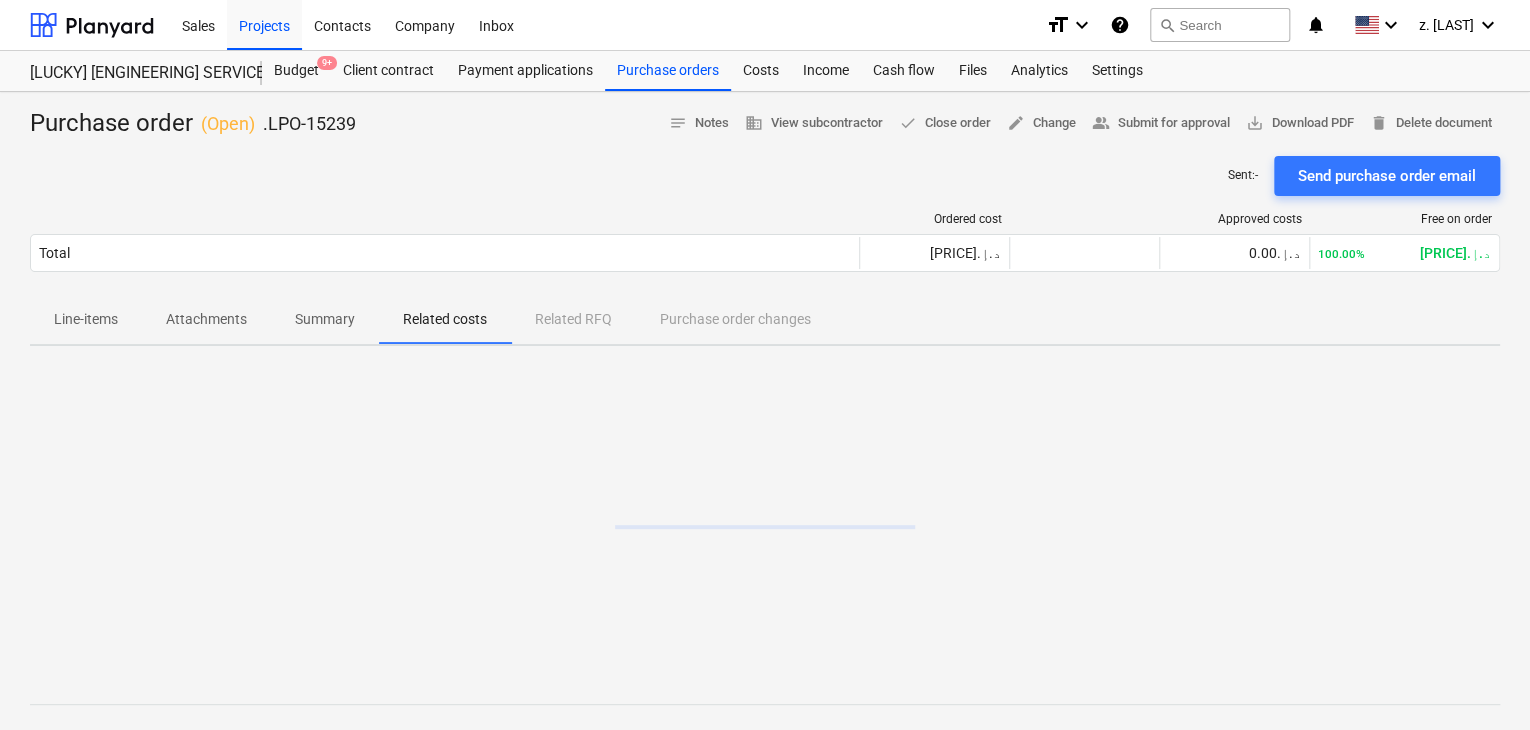 click on "Line-items Attachments Summary Related costs Related RFQ Purchase order changes" at bounding box center [765, 320] 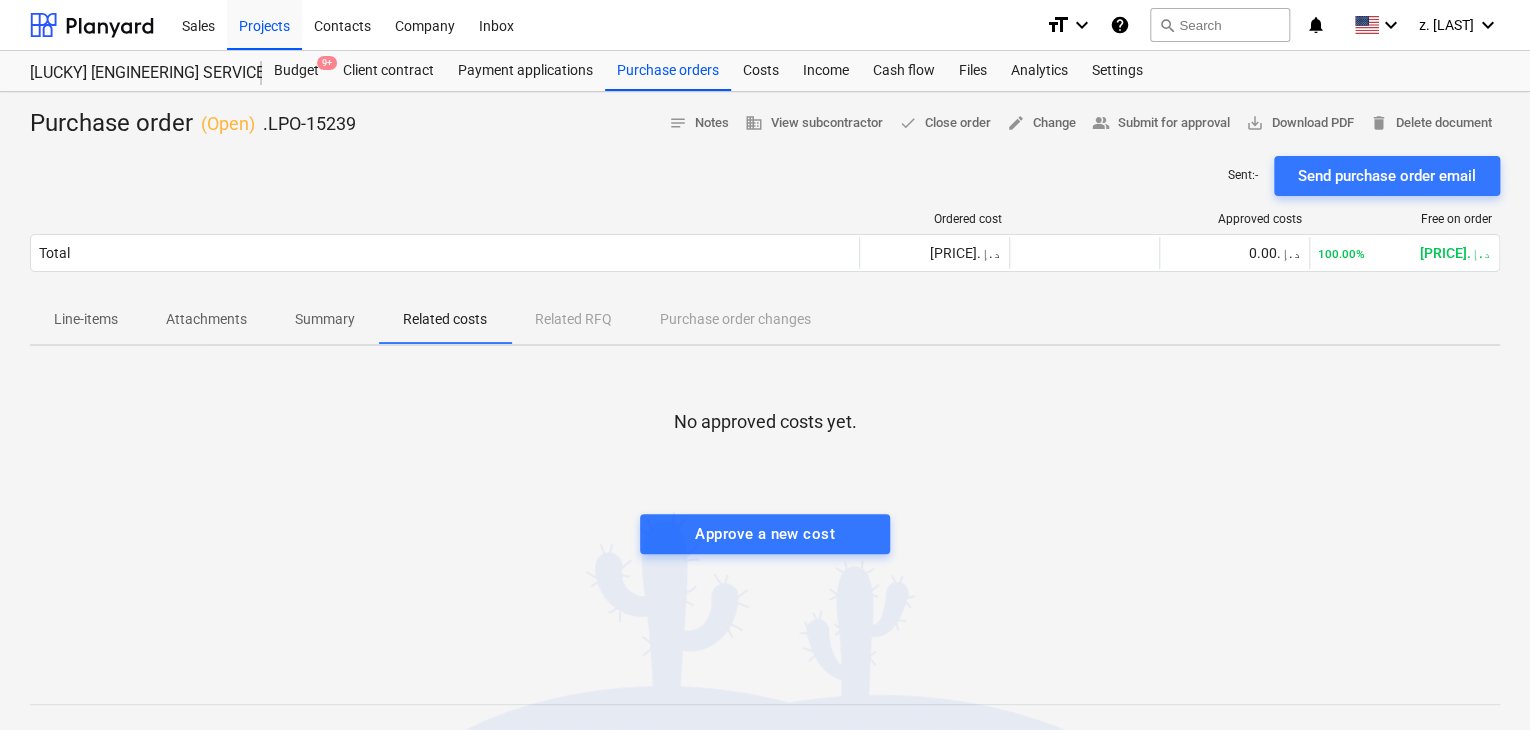 click on "Line-items Attachments Summary Related costs Related RFQ Purchase order changes" at bounding box center [765, 320] 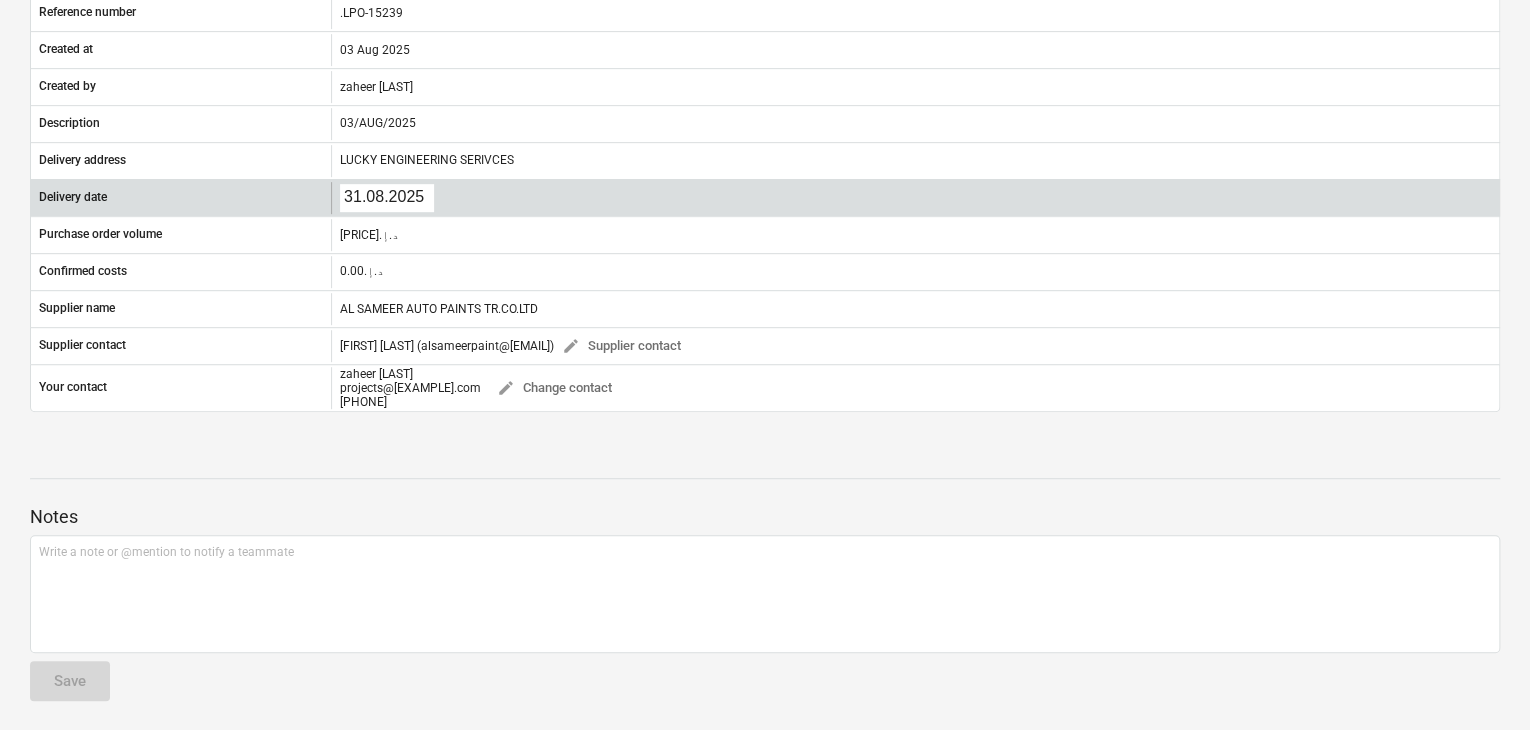 scroll, scrollTop: 29, scrollLeft: 0, axis: vertical 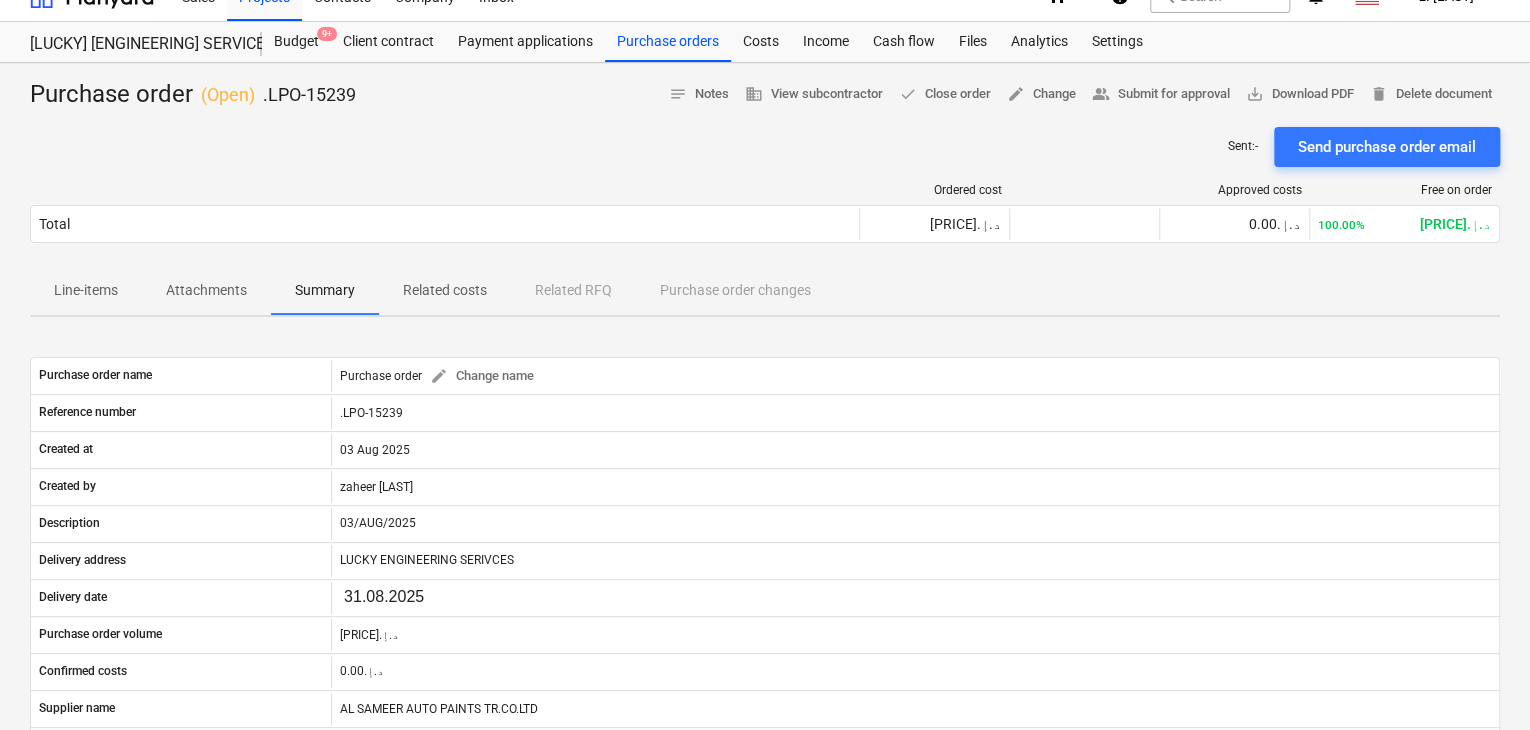 click on "Attachments" at bounding box center (206, 291) 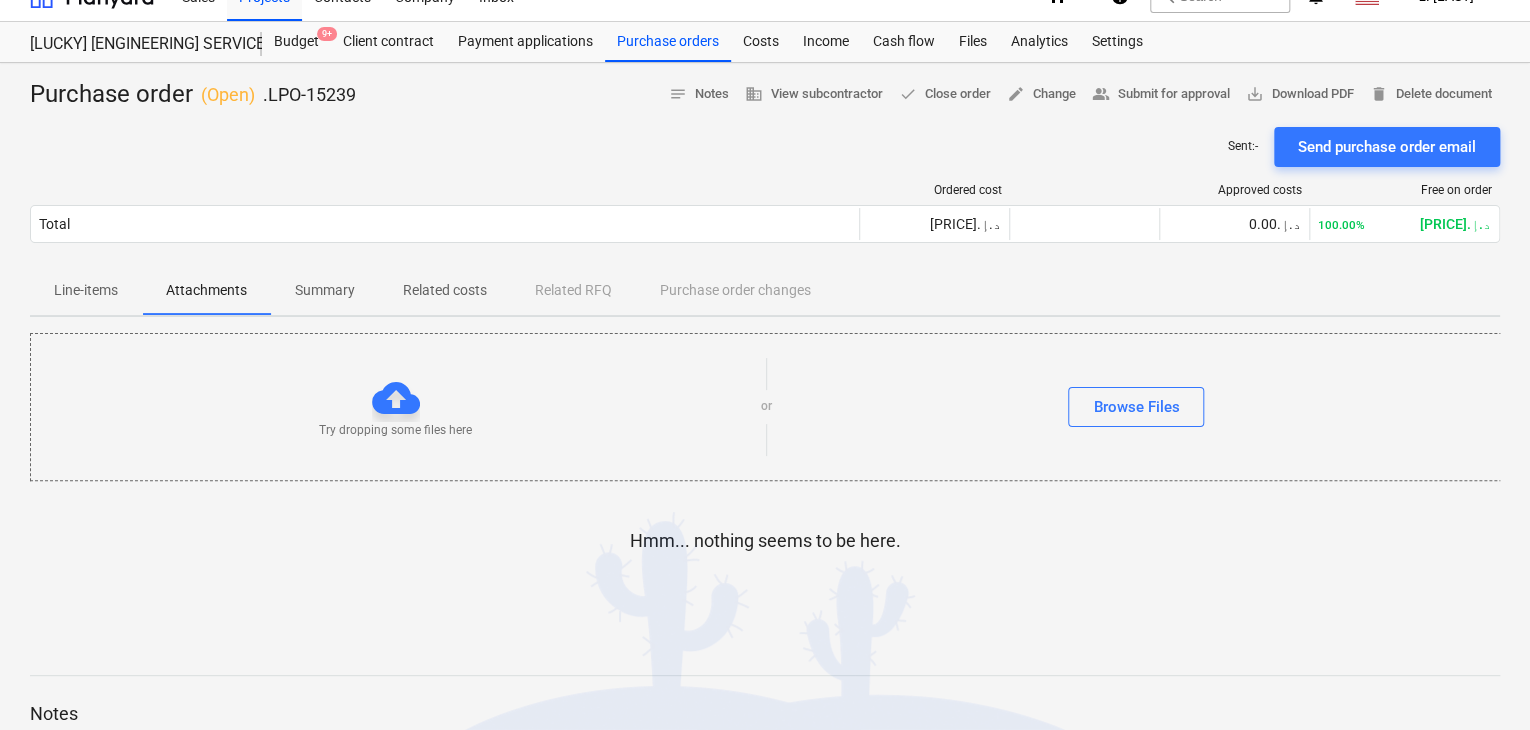 click on "Attachments" at bounding box center [206, 290] 